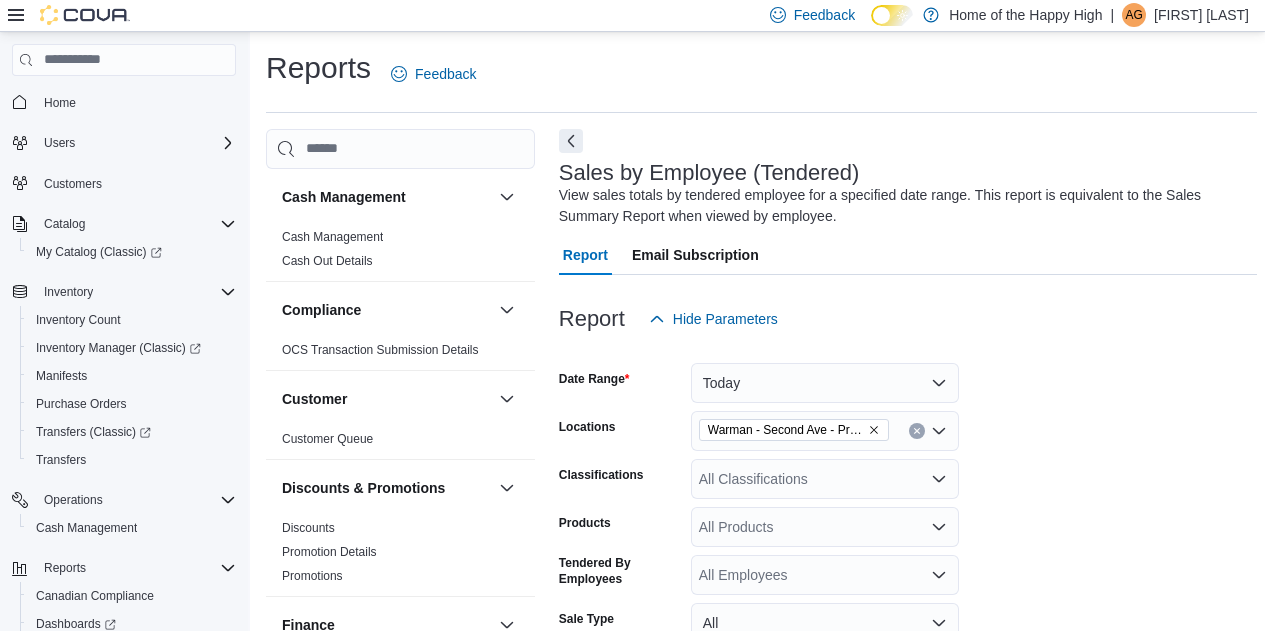 scroll, scrollTop: 612, scrollLeft: 0, axis: vertical 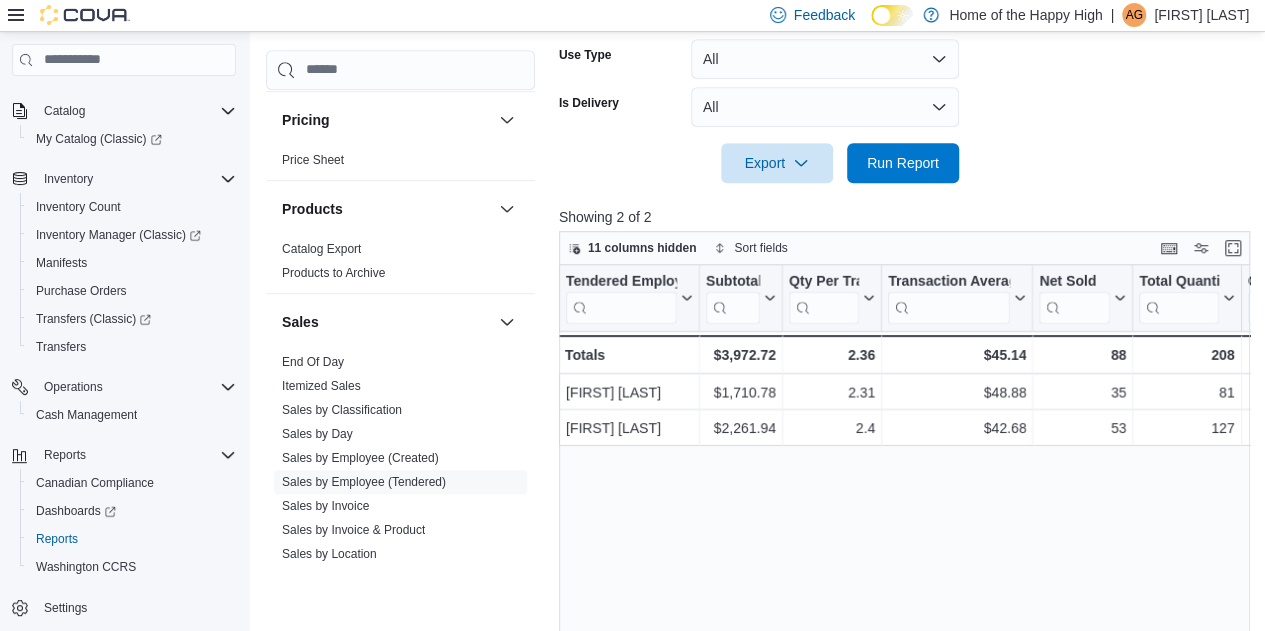 click at bounding box center [908, 135] 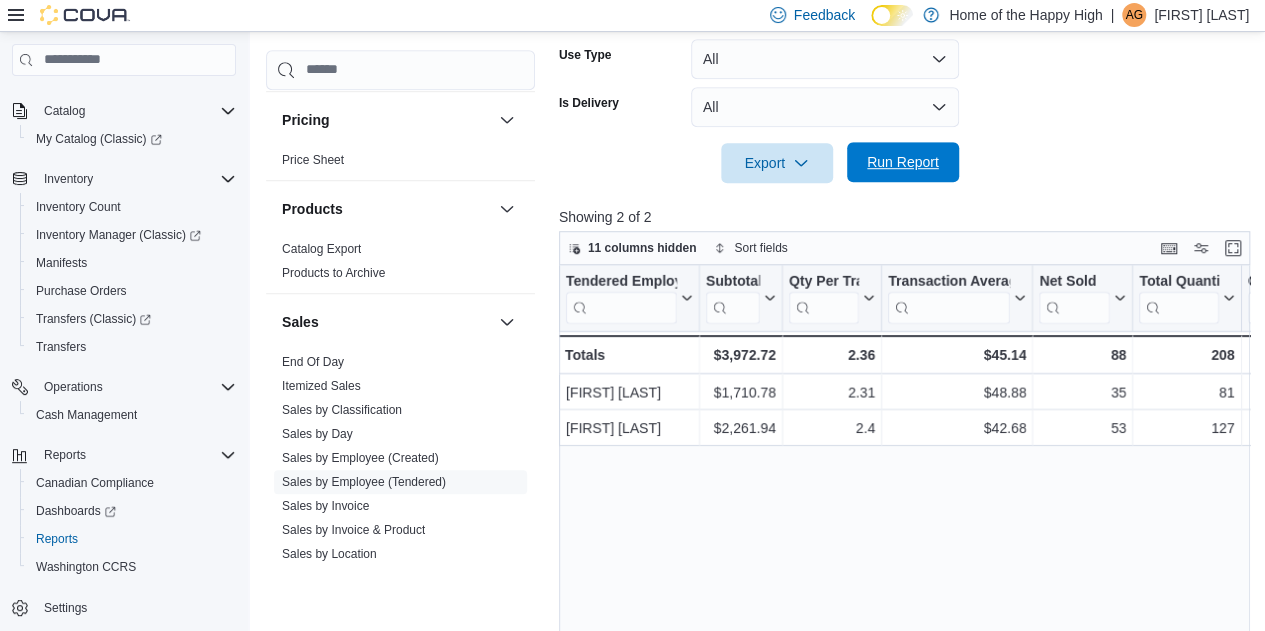 click on "Run Report" at bounding box center (903, 162) 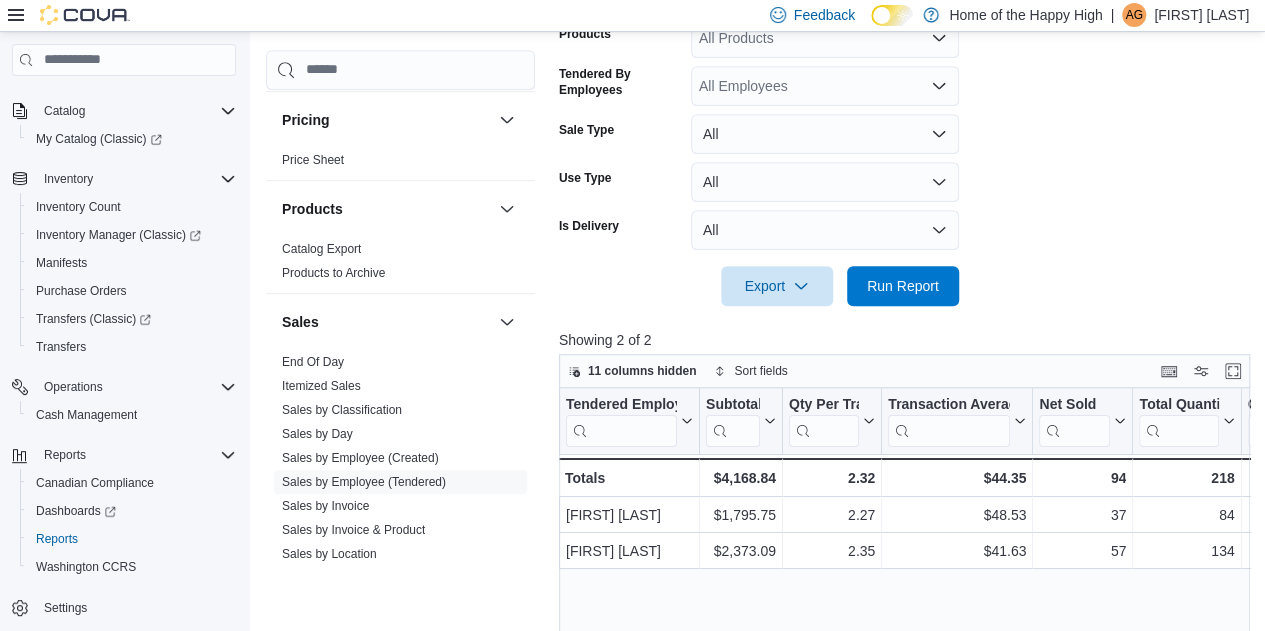 scroll, scrollTop: 498, scrollLeft: 0, axis: vertical 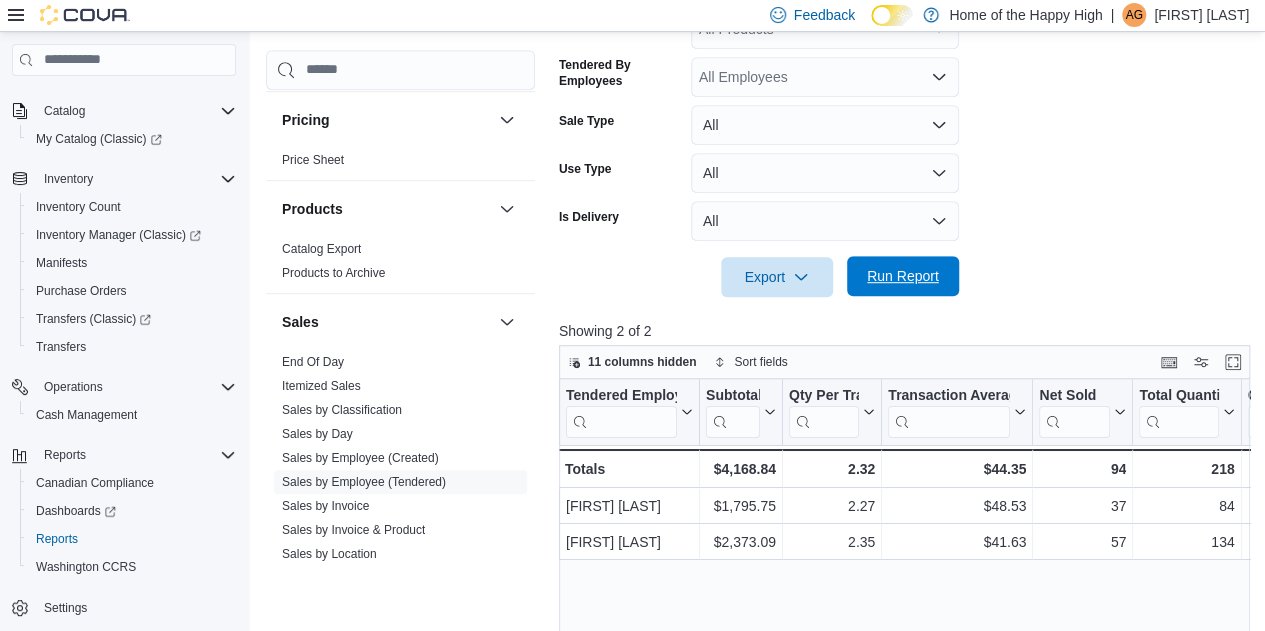click on "Run Report" at bounding box center (903, 276) 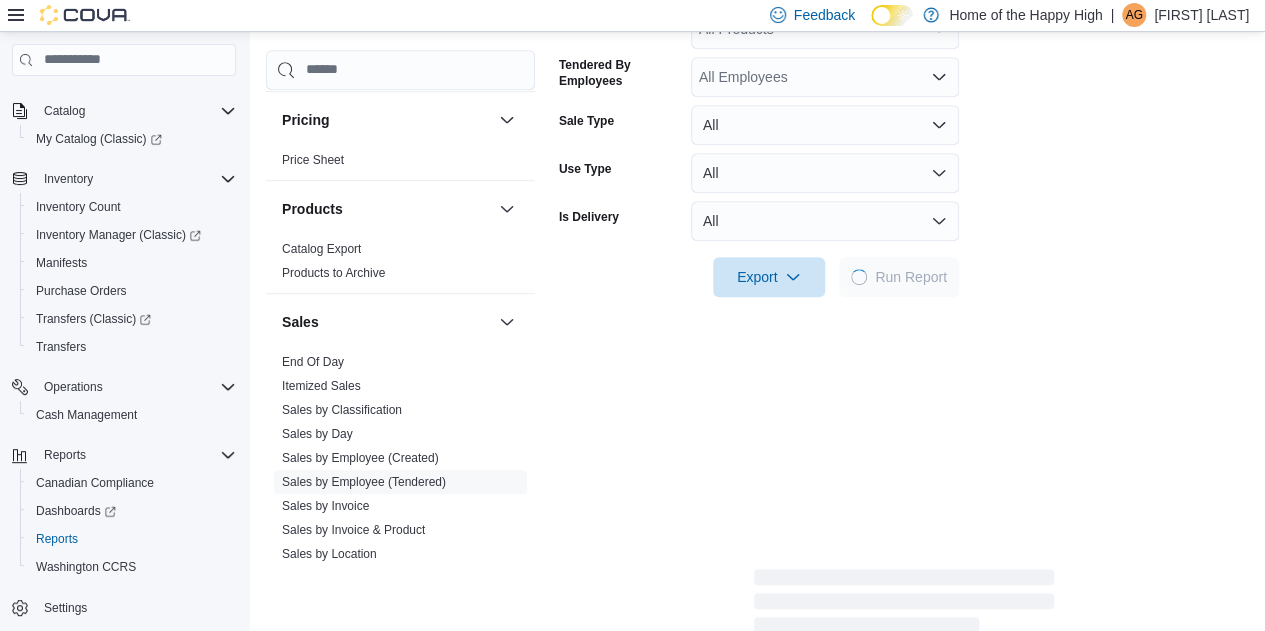 click on "Date Range Today Locations Warman - Second Ave - Prairie Records Classifications All Classifications Products All Products Tendered By Employees All Employees Sale Type All Use Type All Is Delivery All Export  Run Report" at bounding box center (904, 69) 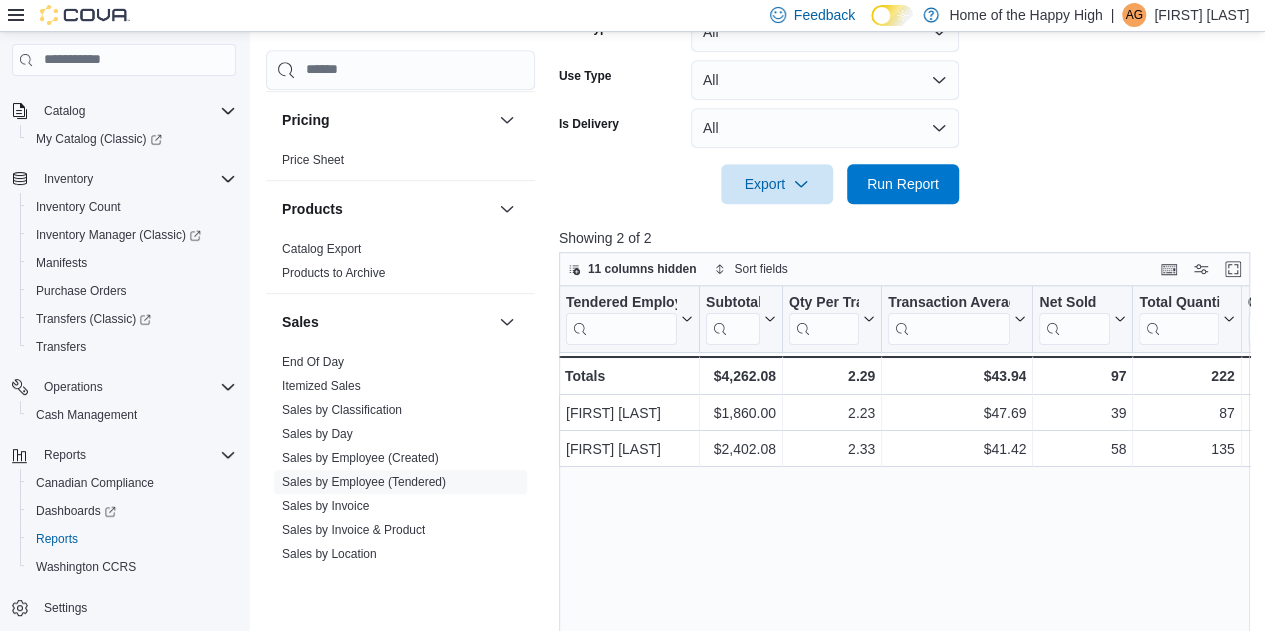 scroll, scrollTop: 592, scrollLeft: 0, axis: vertical 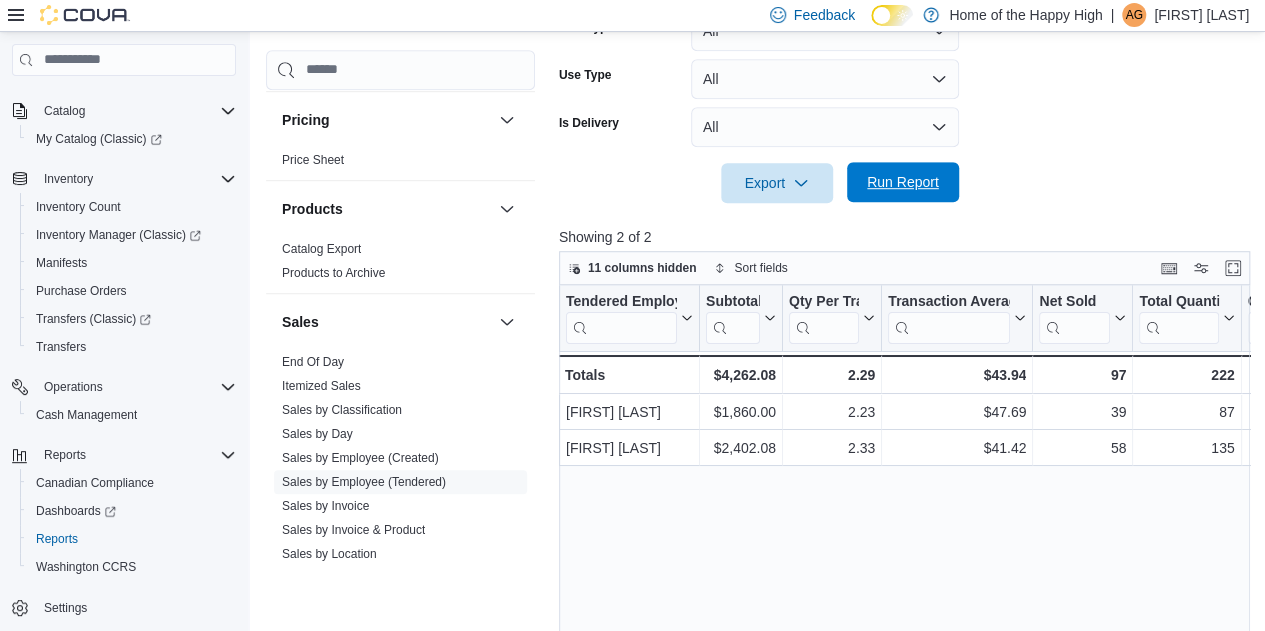 click on "Run Report" at bounding box center [903, 182] 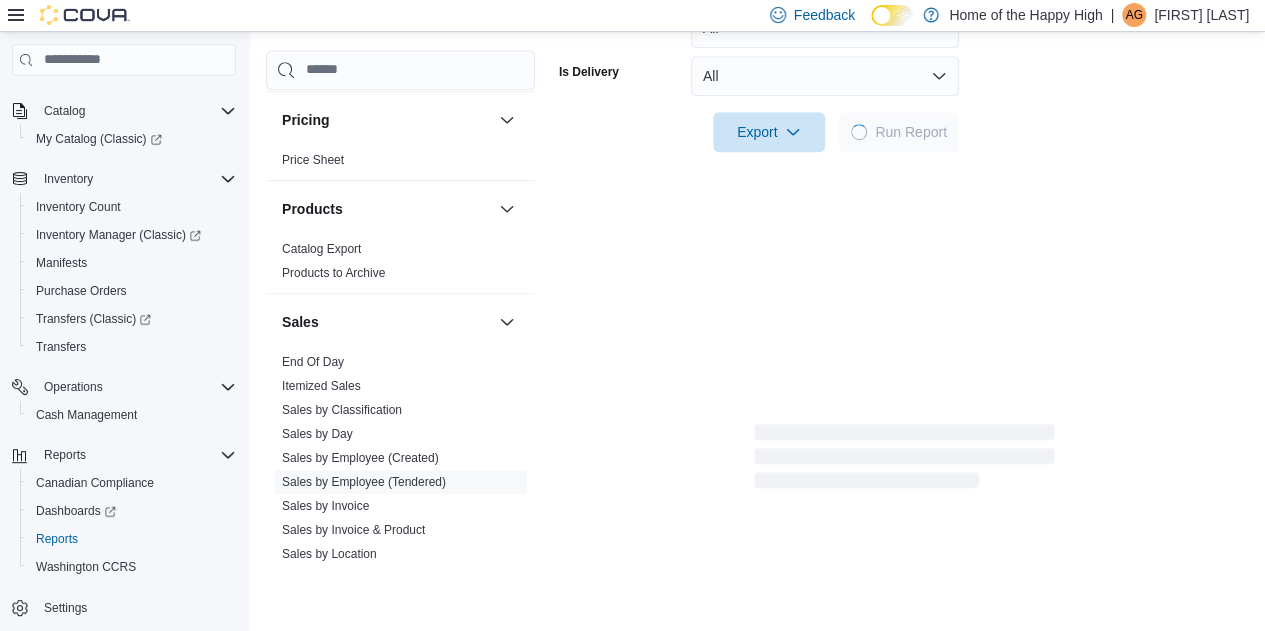 scroll, scrollTop: 644, scrollLeft: 0, axis: vertical 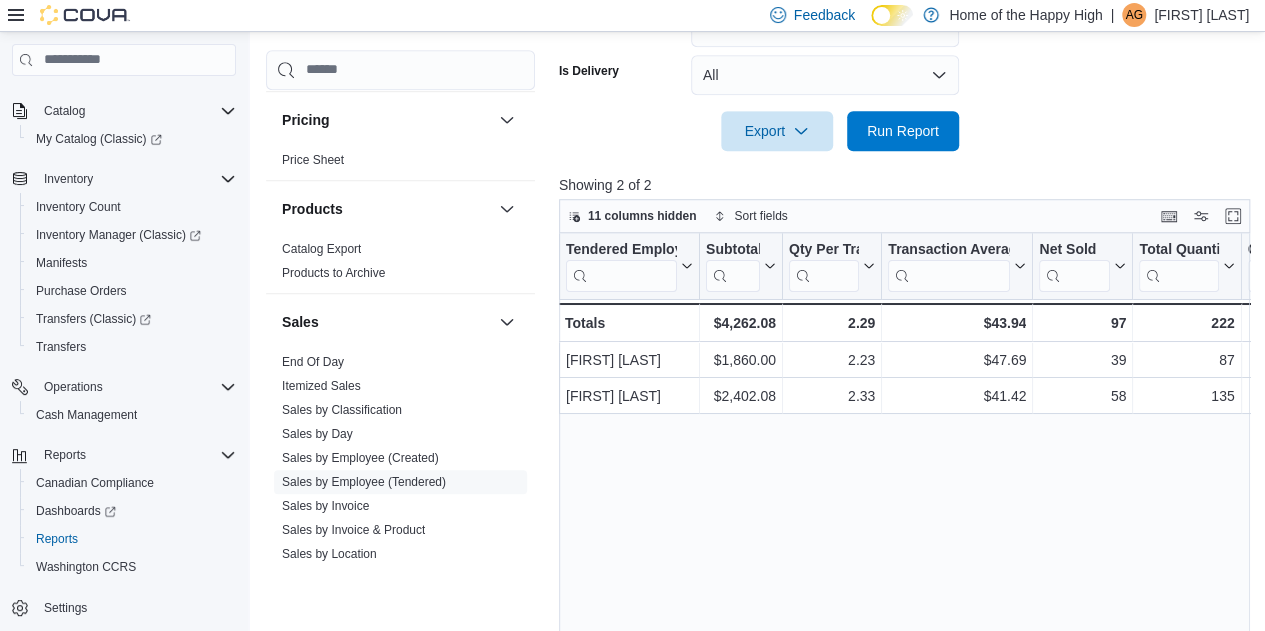 click at bounding box center [908, 103] 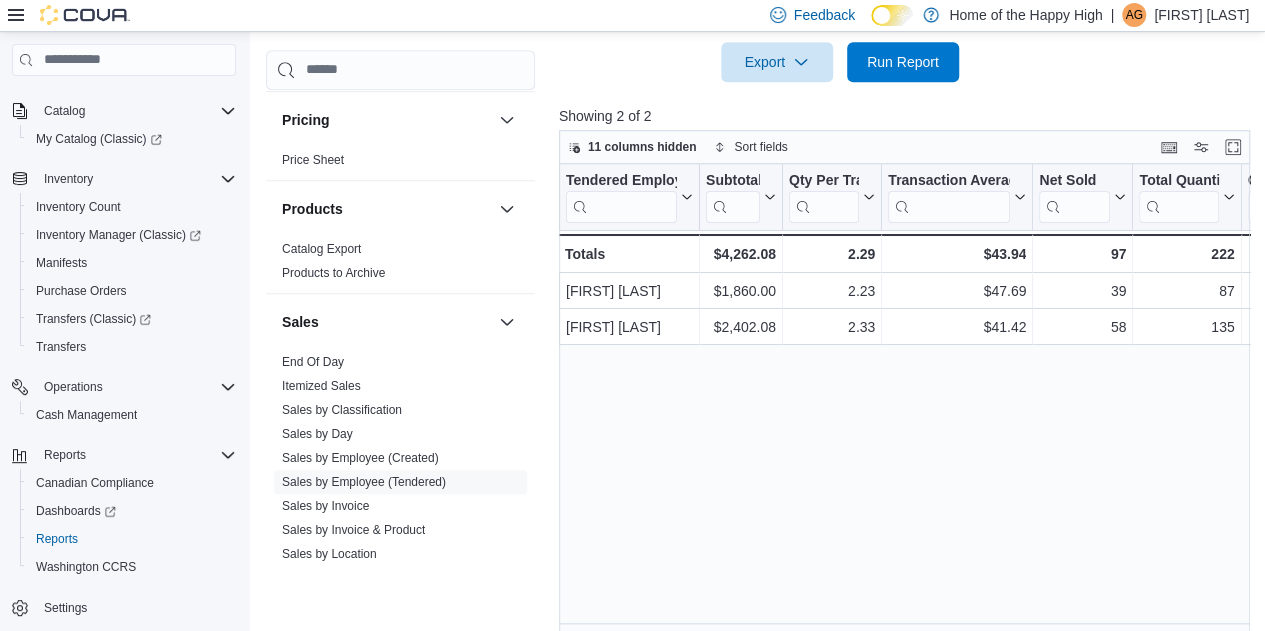 scroll, scrollTop: 714, scrollLeft: 0, axis: vertical 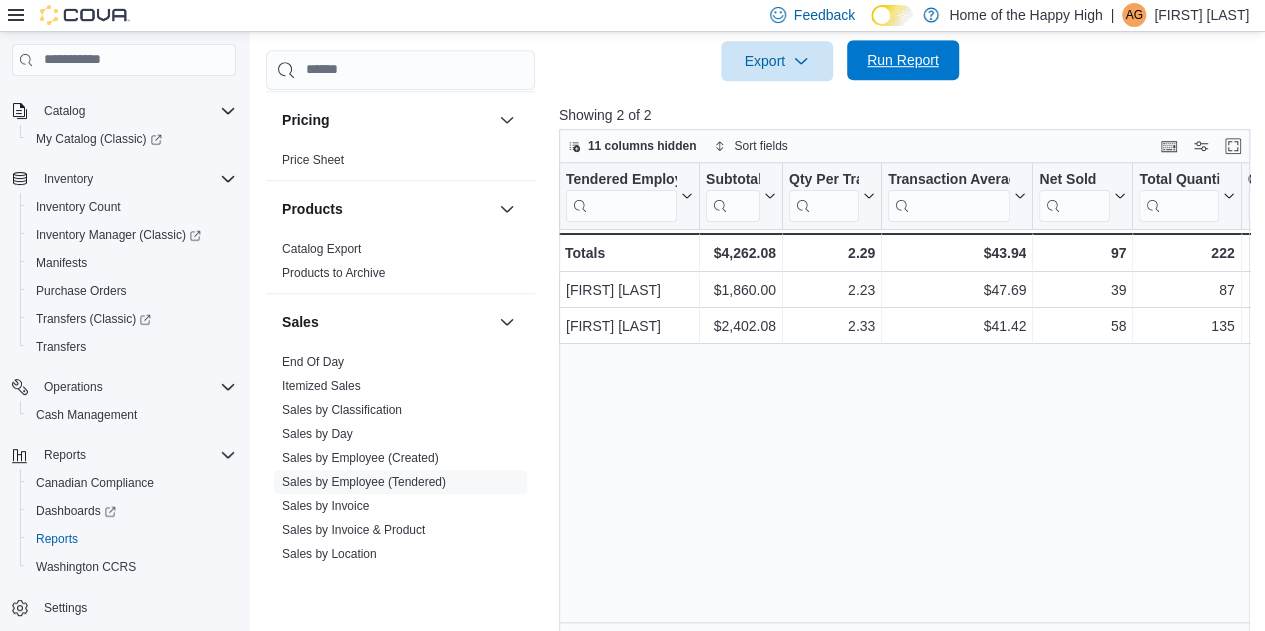 click on "Run Report" at bounding box center [903, 60] 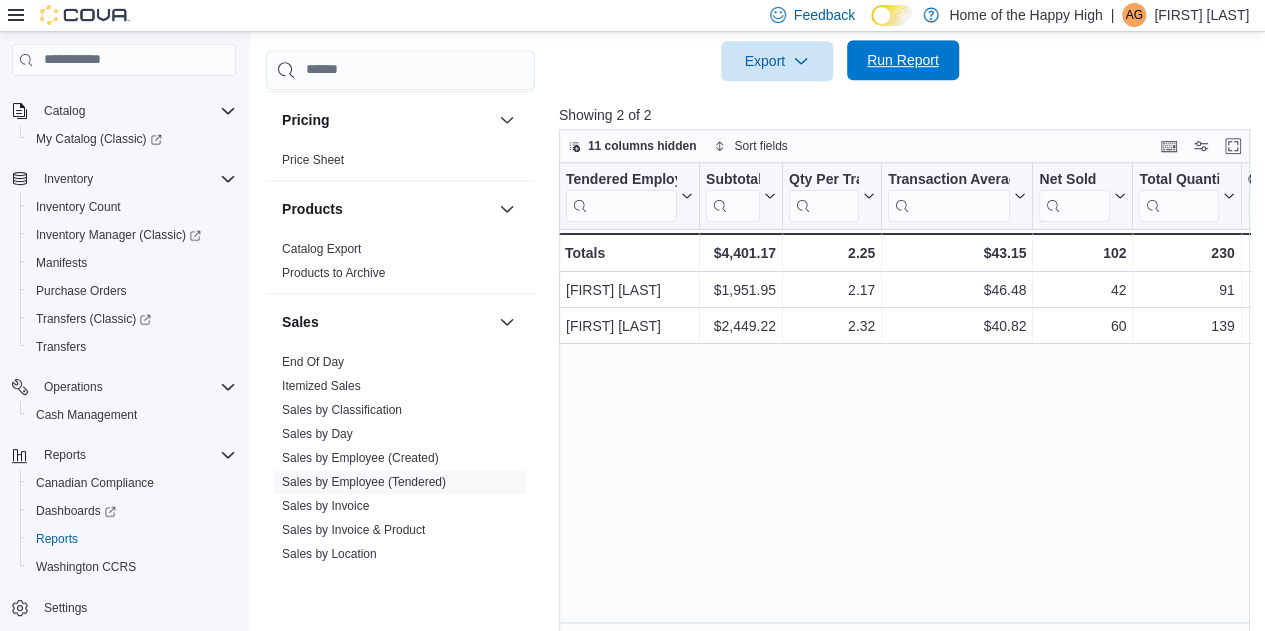 click on "Run Report" at bounding box center (903, 60) 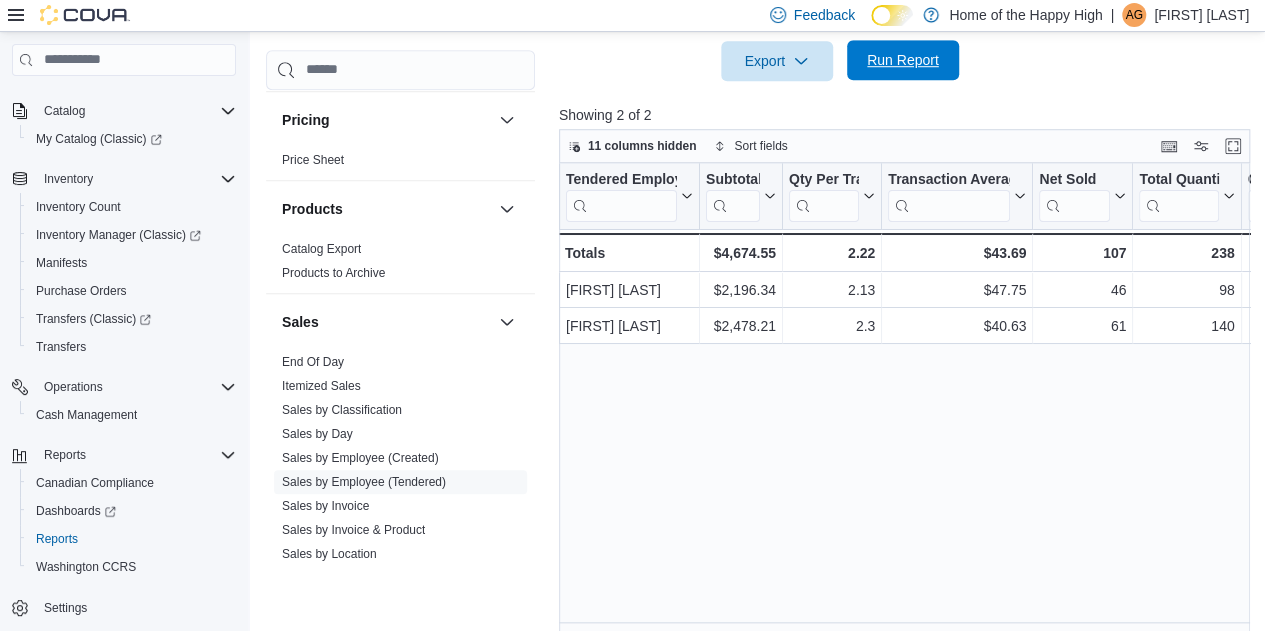 click on "Run Report" at bounding box center [903, 60] 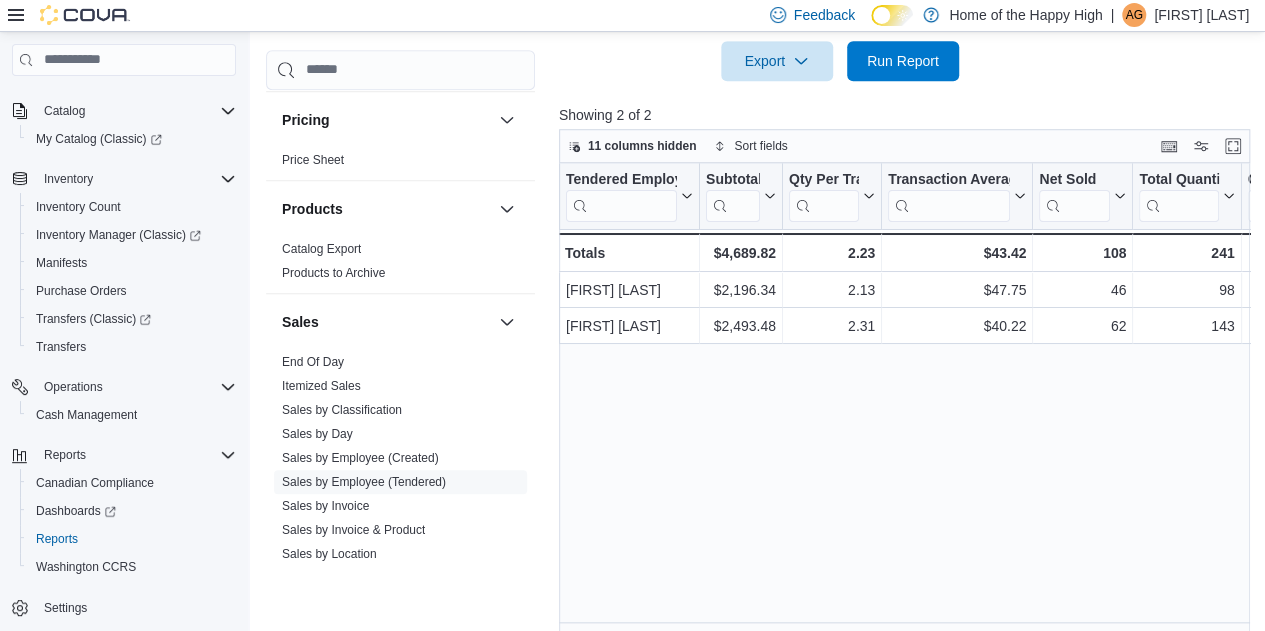 click on "Date Range Today Locations Warman - Second Ave - Prairie Records Classifications All Classifications Products All Products Tendered By Employees All Employees Sale Type All Use Type All Is Delivery All Export  Run Report" at bounding box center (908, -147) 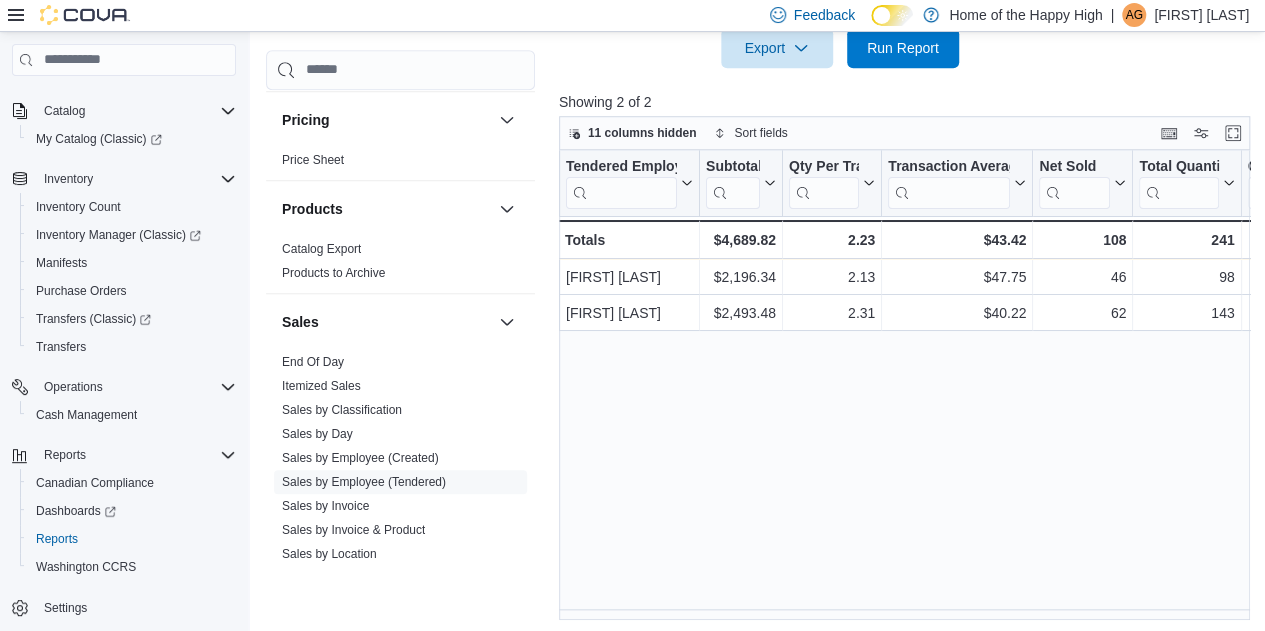 scroll, scrollTop: 732, scrollLeft: 0, axis: vertical 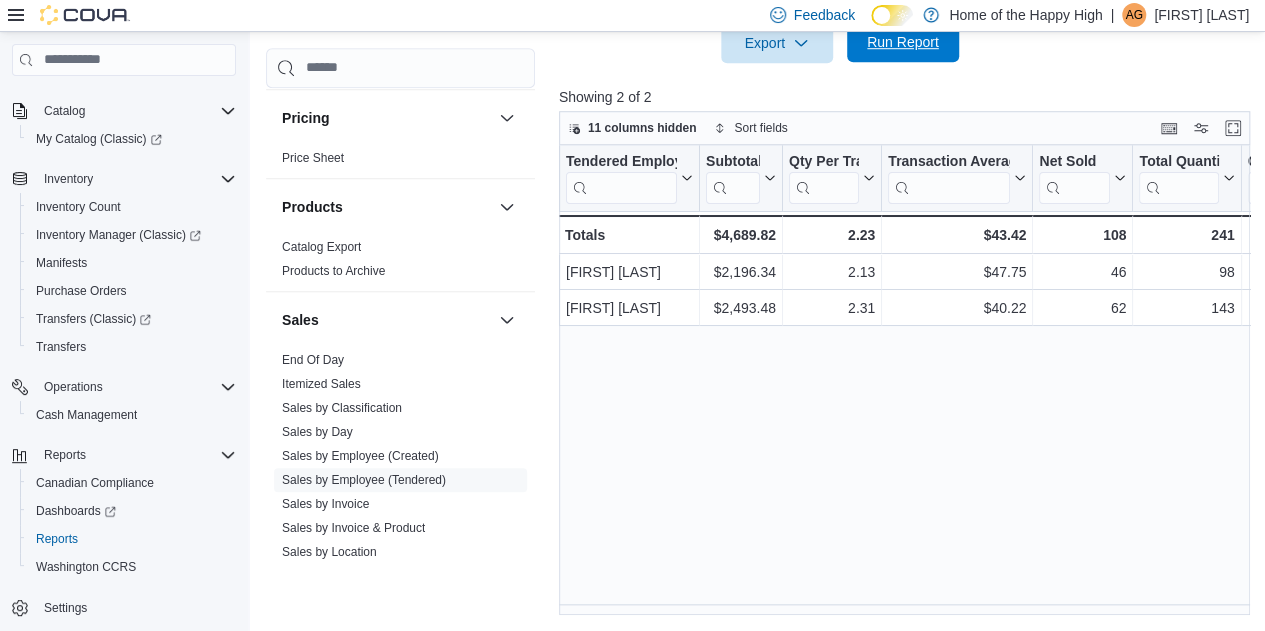 click on "Run Report" at bounding box center [903, 42] 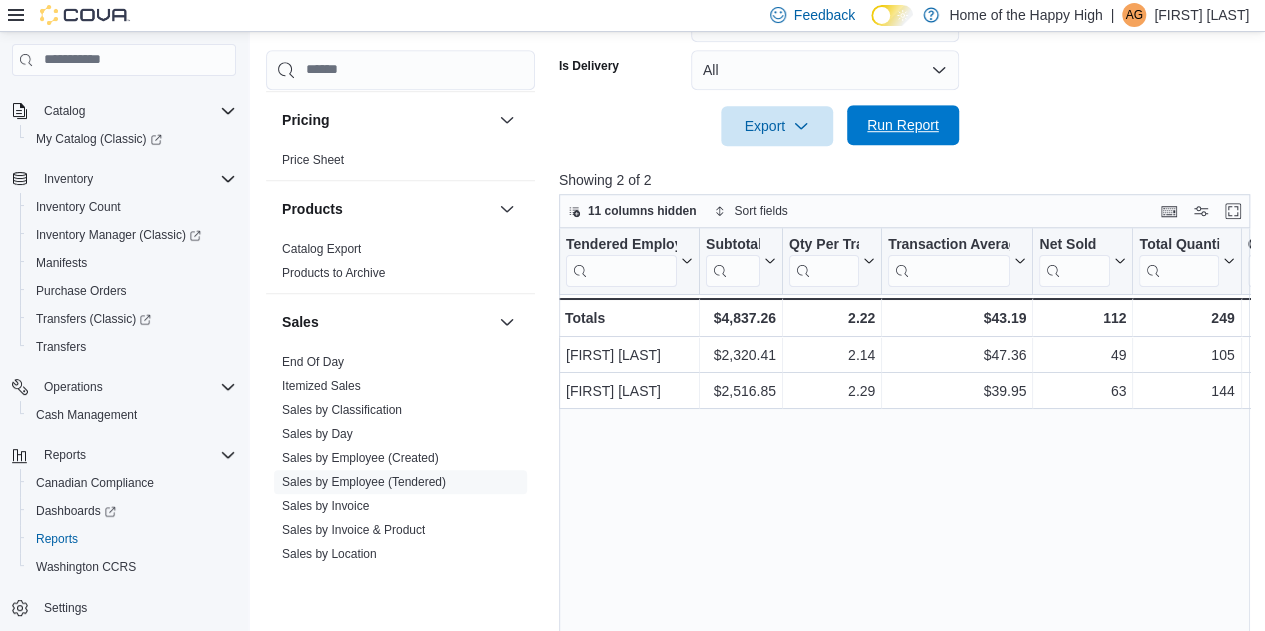 scroll, scrollTop: 643, scrollLeft: 0, axis: vertical 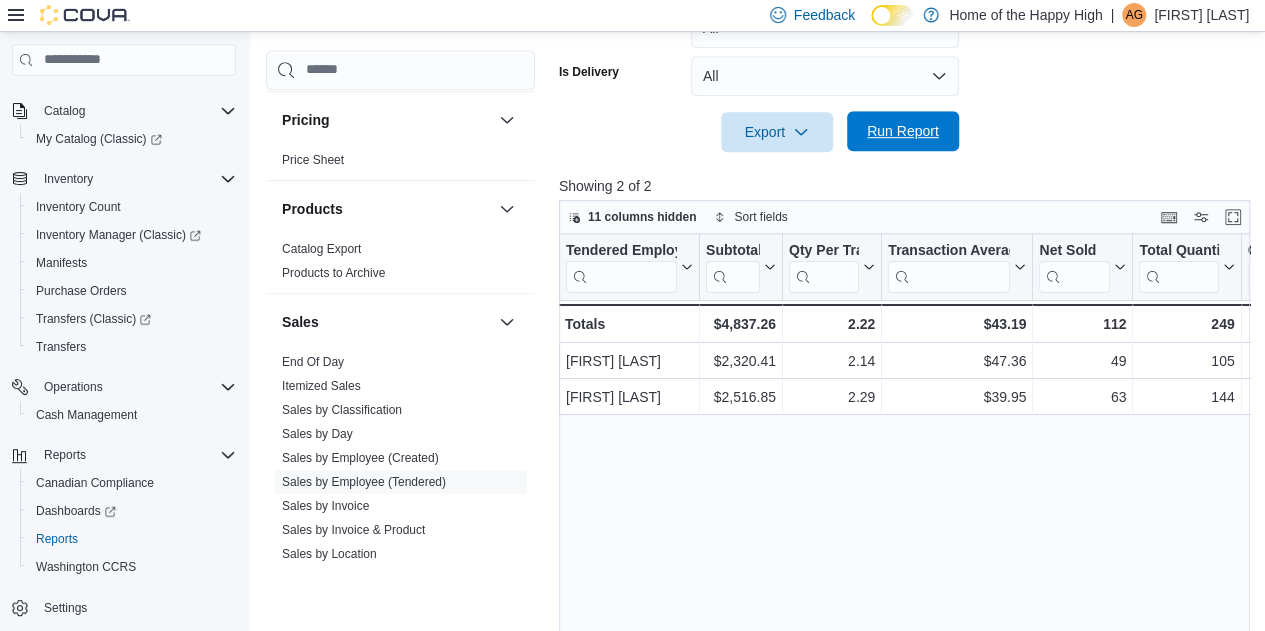 click on "Run Report" at bounding box center [903, 131] 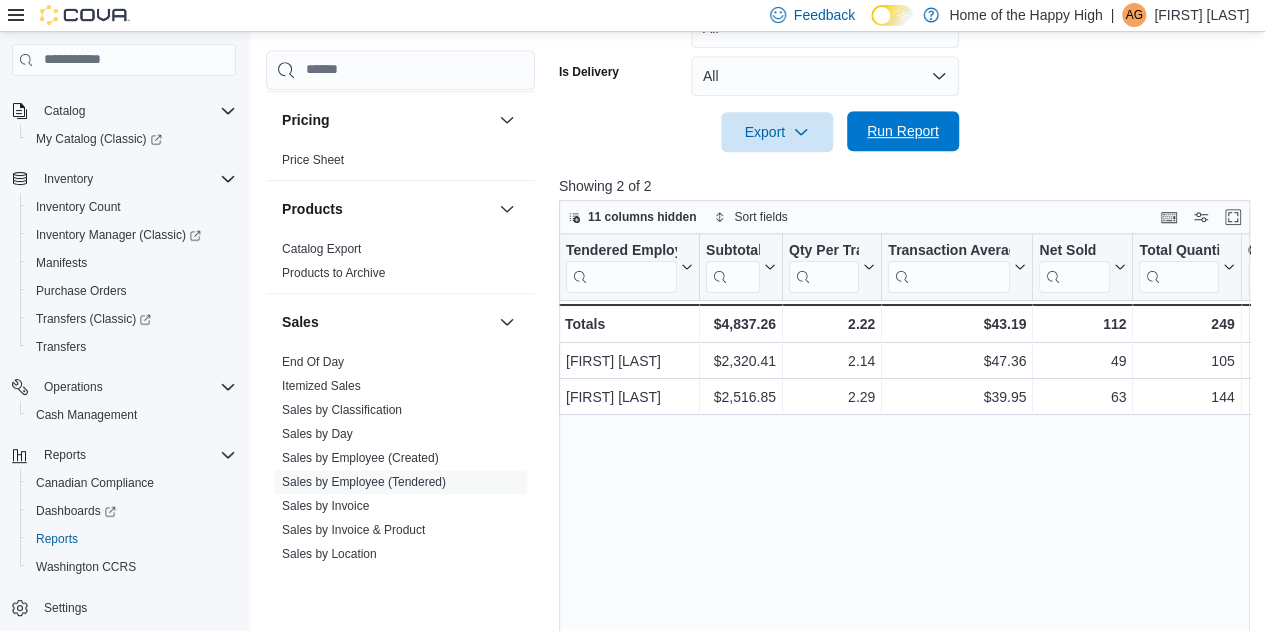 click on "Run Report" at bounding box center [903, 131] 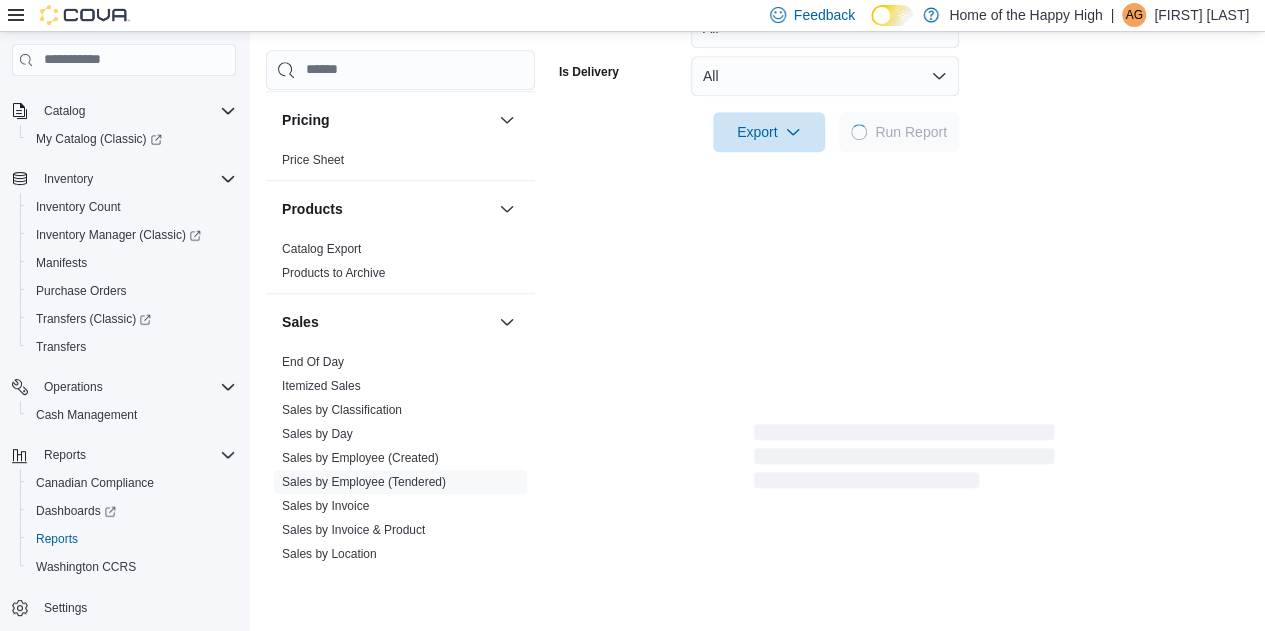 click on "Date Range Today Locations Warman - Second Ave - Prairie Records Classifications All Classifications Products All Products Tendered By Employees All Employees Sale Type All Use Type All Is Delivery All Export  Run Report" at bounding box center (904, -76) 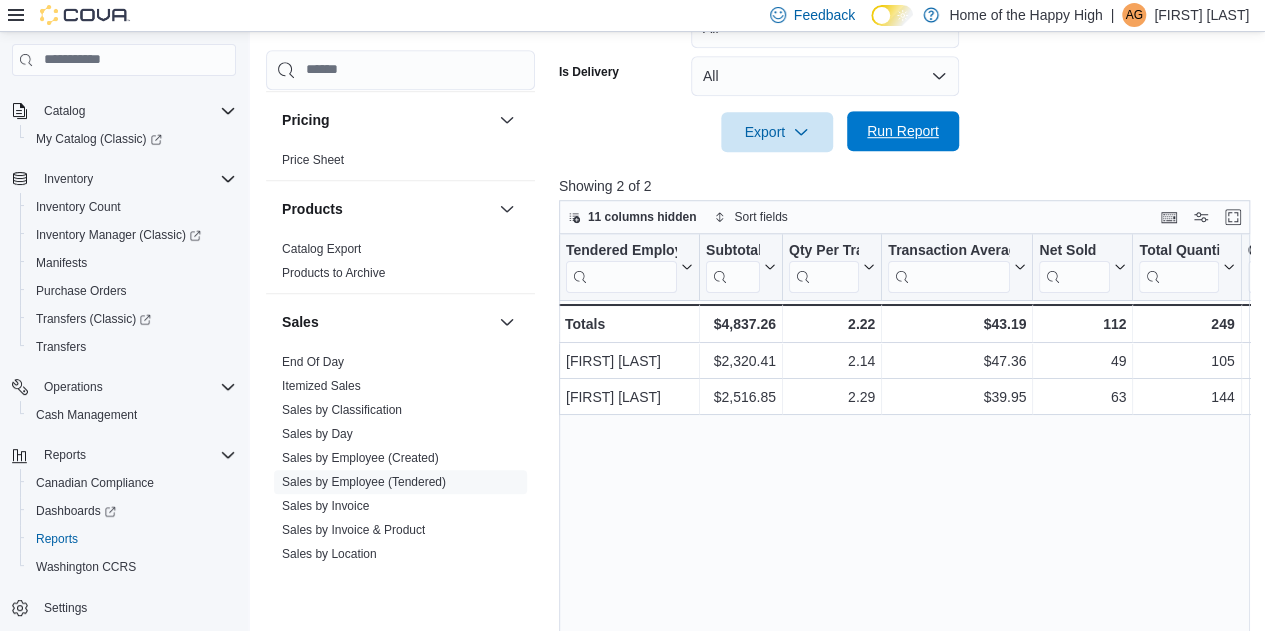 click on "Run Report" at bounding box center (903, 131) 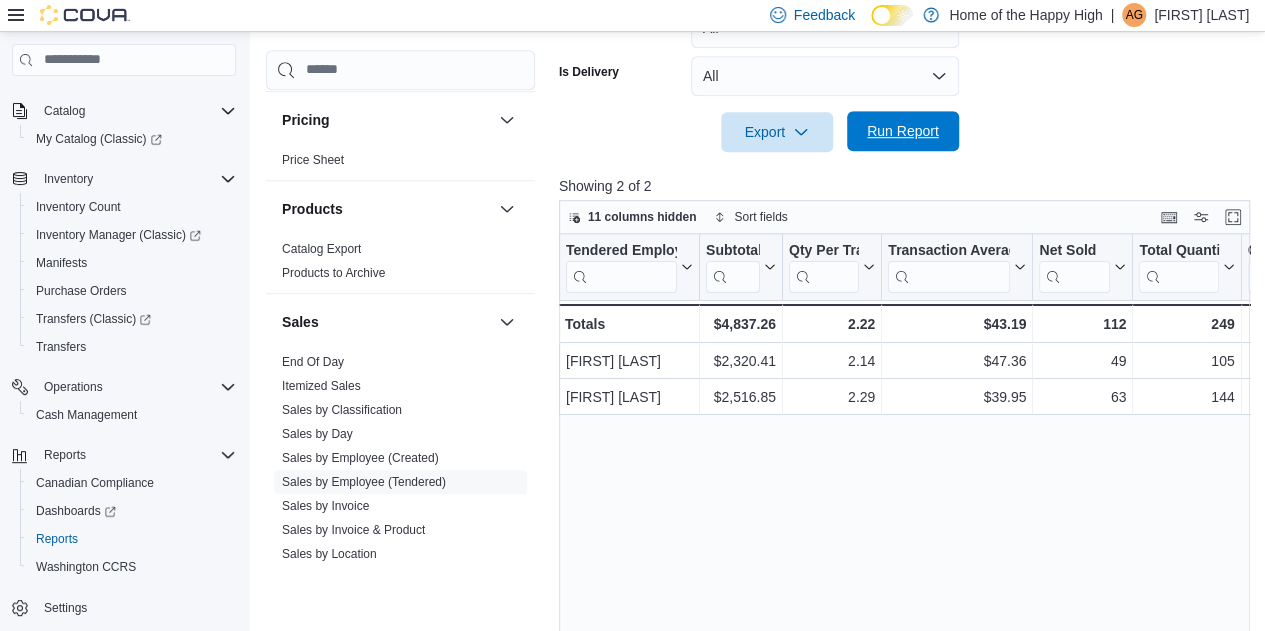click on "Run Report" at bounding box center (903, 131) 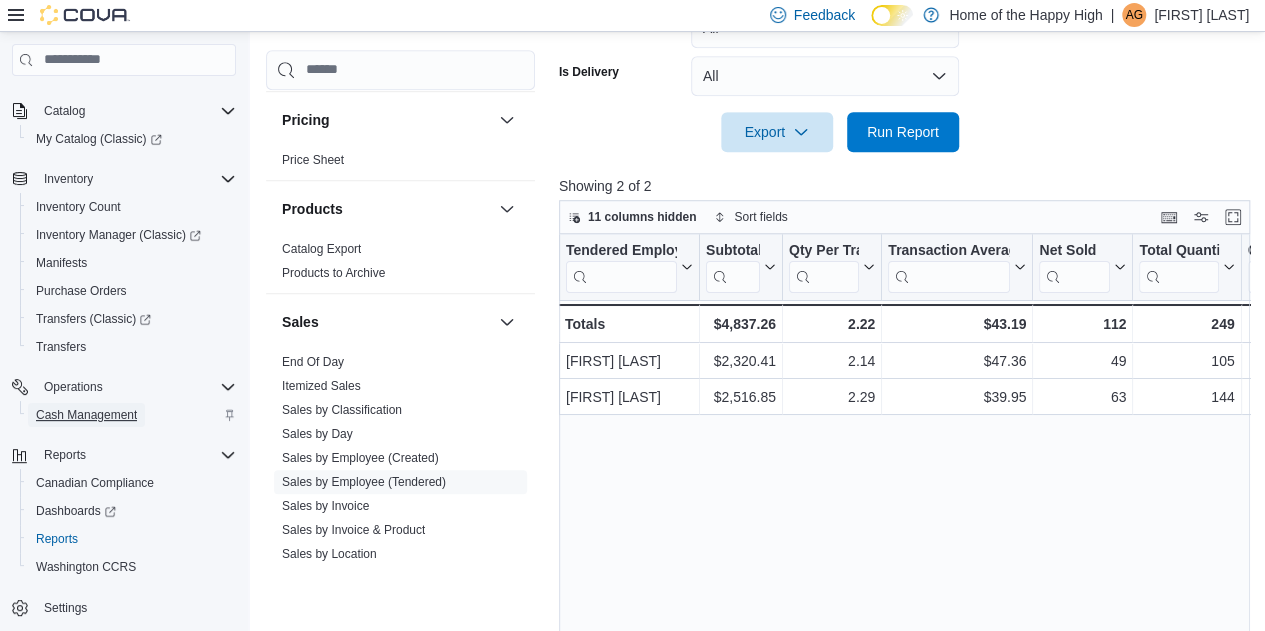 click on "Cash Management" at bounding box center [86, 415] 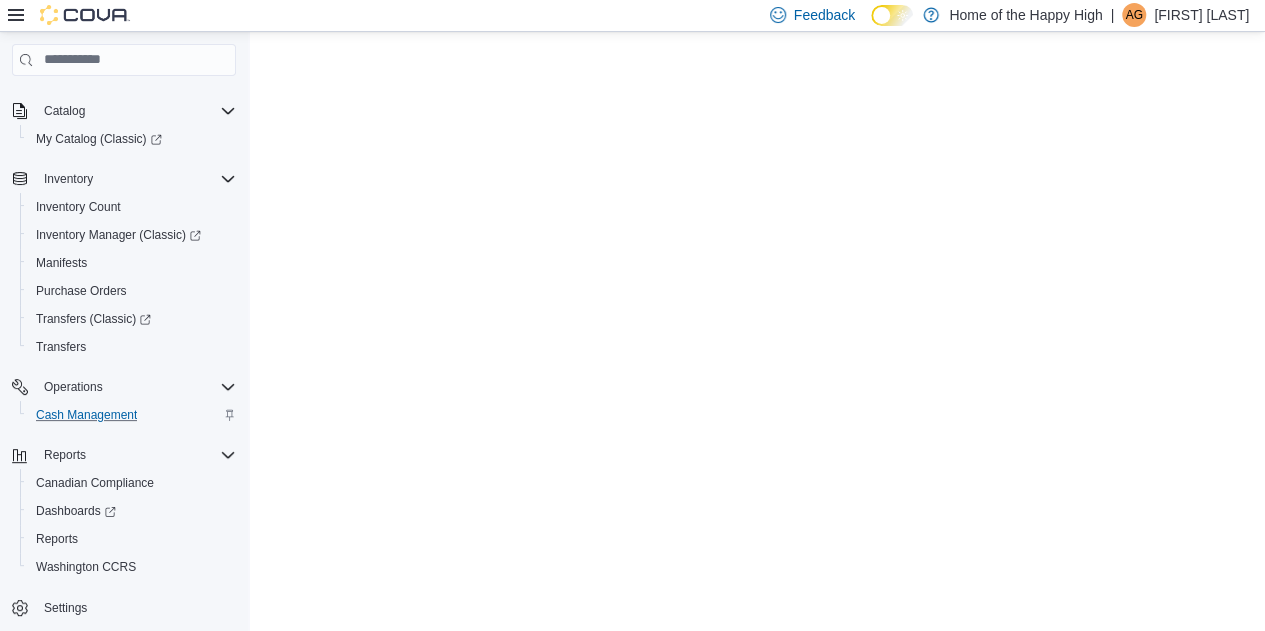 scroll, scrollTop: 0, scrollLeft: 0, axis: both 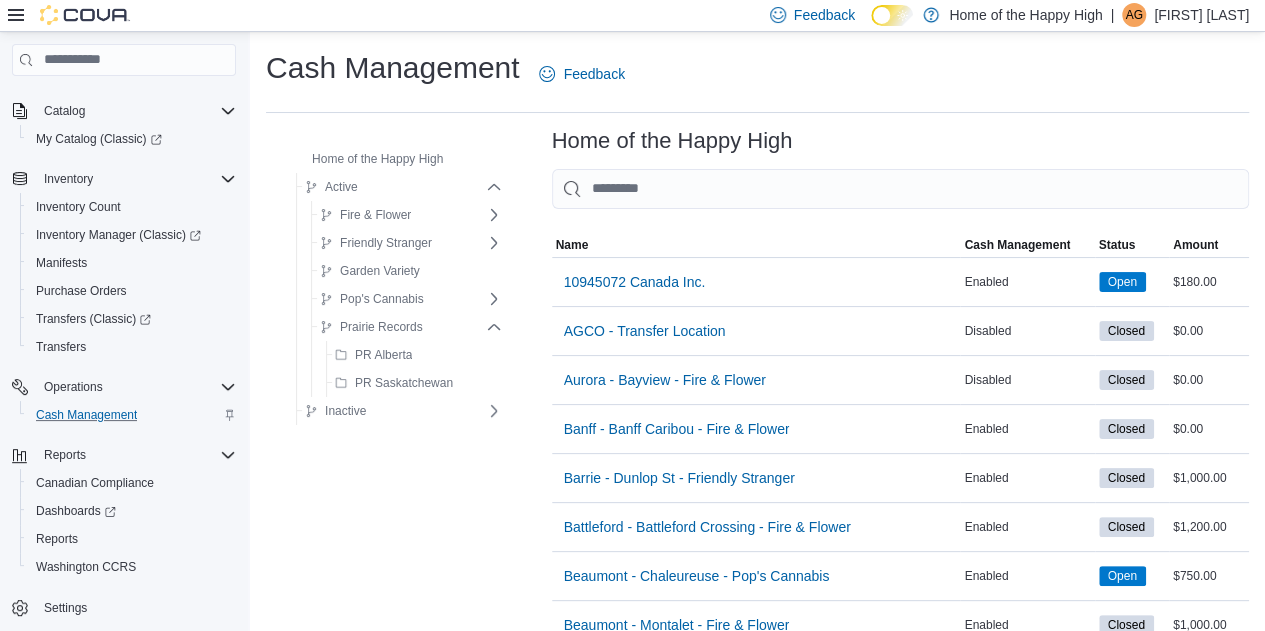 click on "Home of the Happy High   Sorting MemoryTable from EuiInMemoryTable Name Cash Management Status Amount Name 10945072 Canada Inc. Cash Management Enabled Status Open Amount $180.00 Name AGCO - Transfer Location Cash Management Disabled Status Closed Amount $0.00 Name Aurora - Bayview - Fire & Flower Cash Management Disabled Status Closed Amount $0.00 Name Banff - Banff Caribou - Fire & Flower Cash Management Enabled Status Closed Amount $0.00 Name Barrie - Dunlop St - Friendly Stranger Cash Management Enabled Status Closed Amount $1,000.00 Name Battleford - Battleford Crossing - Fire & Flower Cash Management Enabled Status Closed Amount $1,200.00 Name Beaumont - Chaleureuse - Pop's Cannabis Cash Management Enabled Status Open Amount $750.00 Name Beaumont - Montalet - Fire & Flower Cash Management Enabled Status Closed Amount $1,000.00 Name Brampton - McLaughlin Rd - Fire & Flower Cash Management Enabled Status Closed Amount $0.00 Name Brampton - Steeles Ave - Fire & Flower Cash Management Enabled Status Closed" at bounding box center (900, 4481) 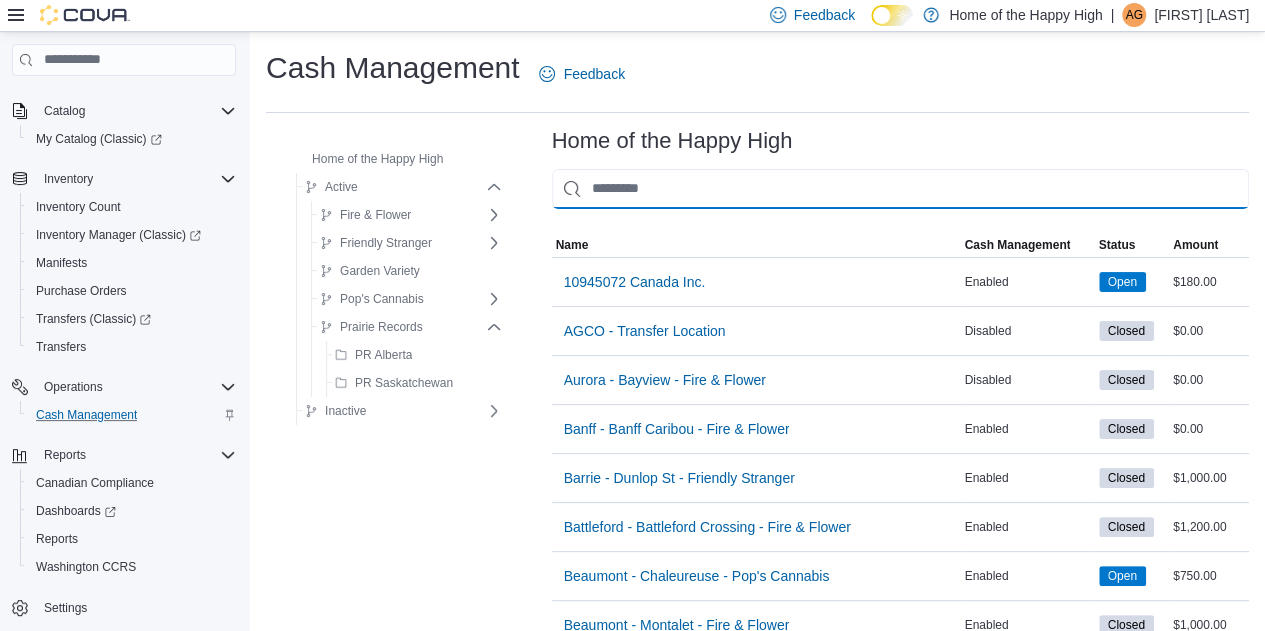 click at bounding box center (900, 189) 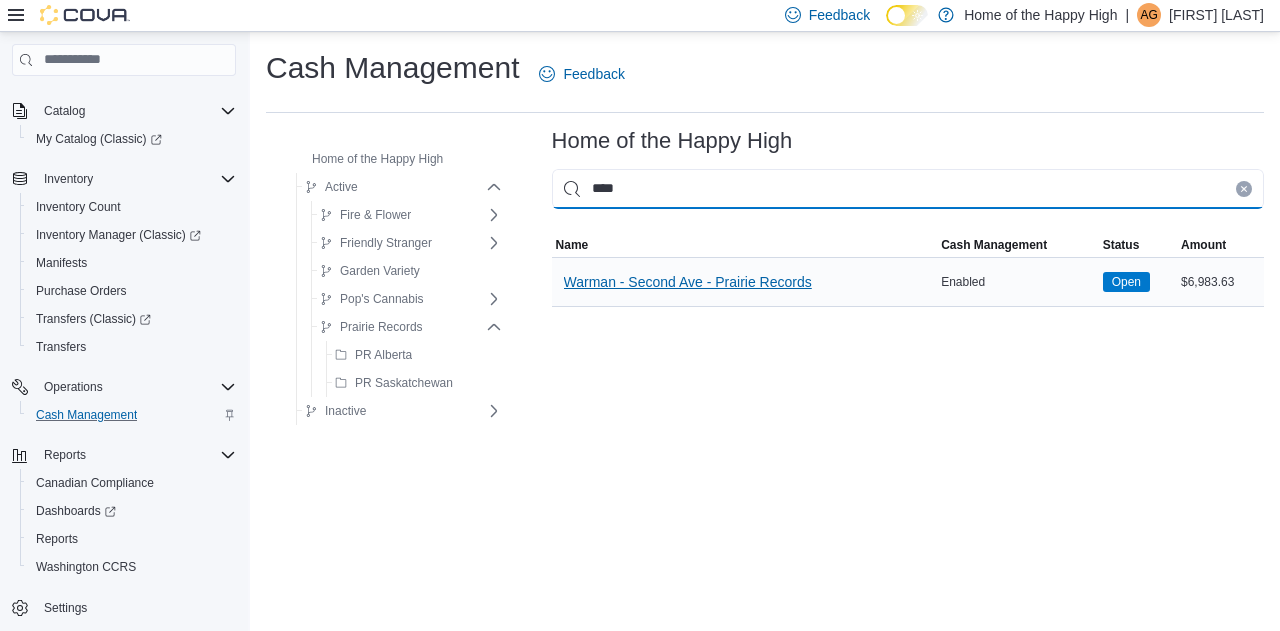 type on "****" 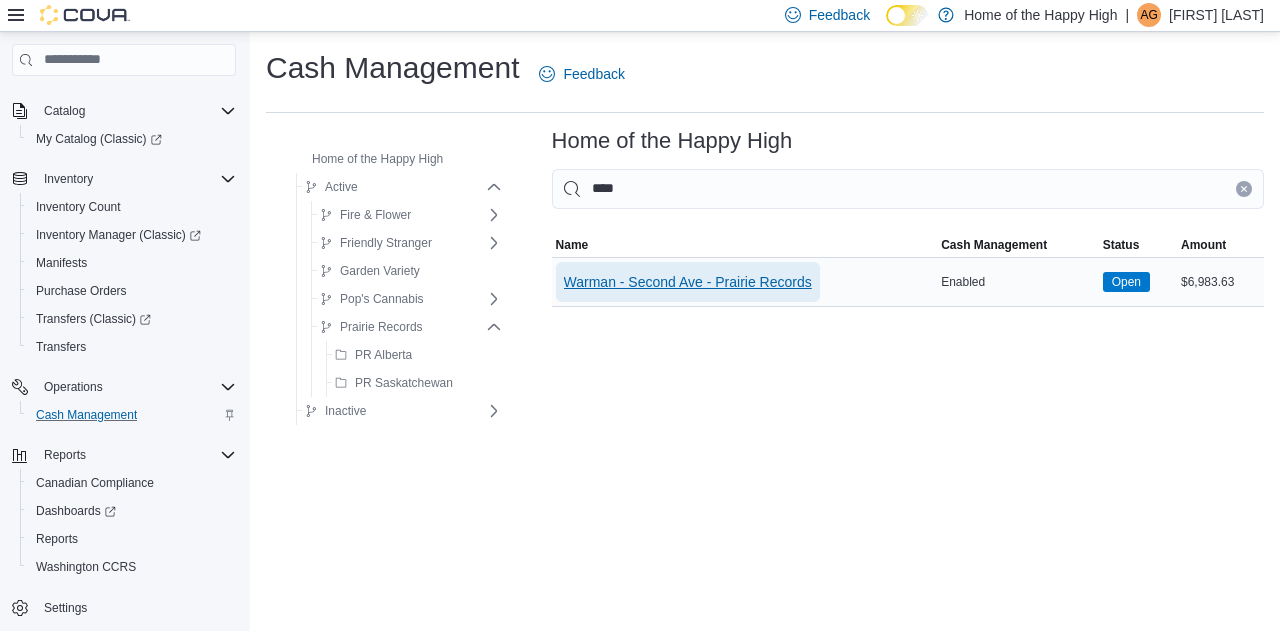 click on "Warman - Second Ave - Prairie Records" at bounding box center (688, 282) 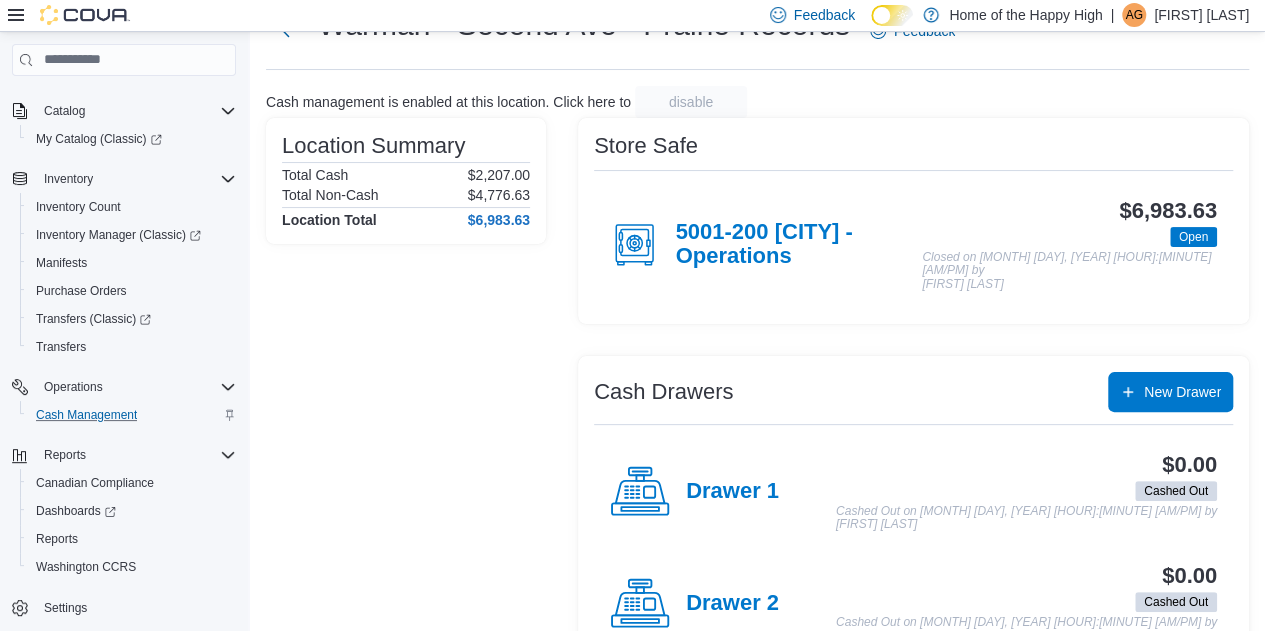 scroll, scrollTop: 80, scrollLeft: 0, axis: vertical 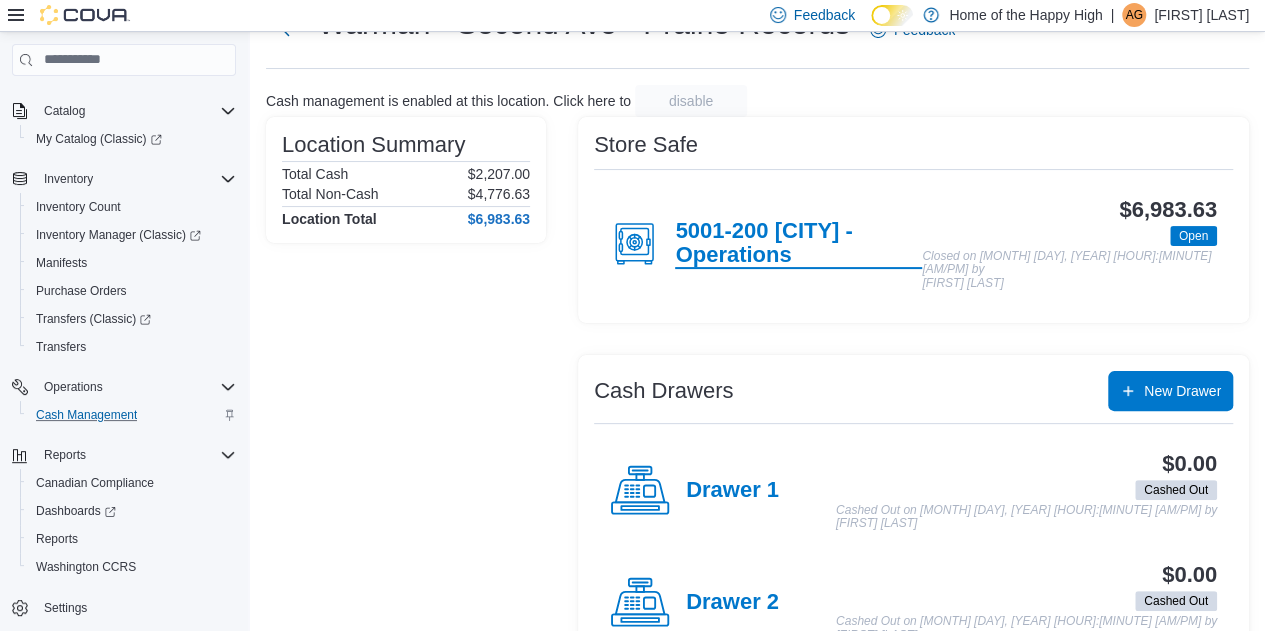 click on "5001-200 Warman - Operations" at bounding box center [798, 244] 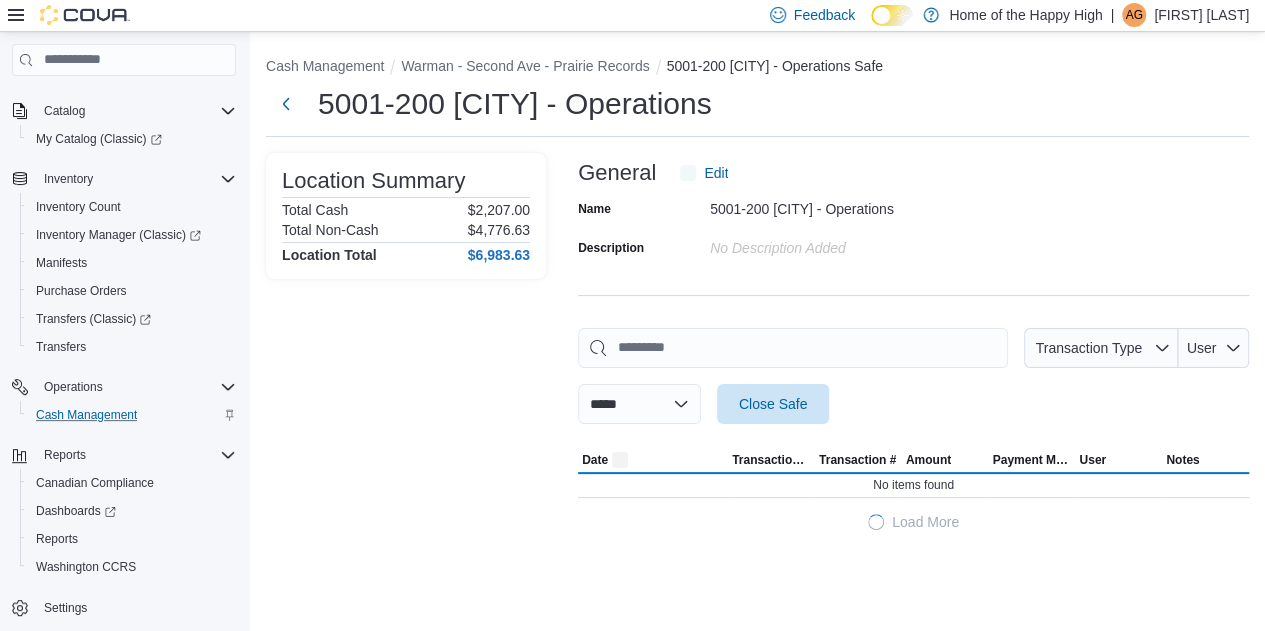 scroll, scrollTop: 0, scrollLeft: 0, axis: both 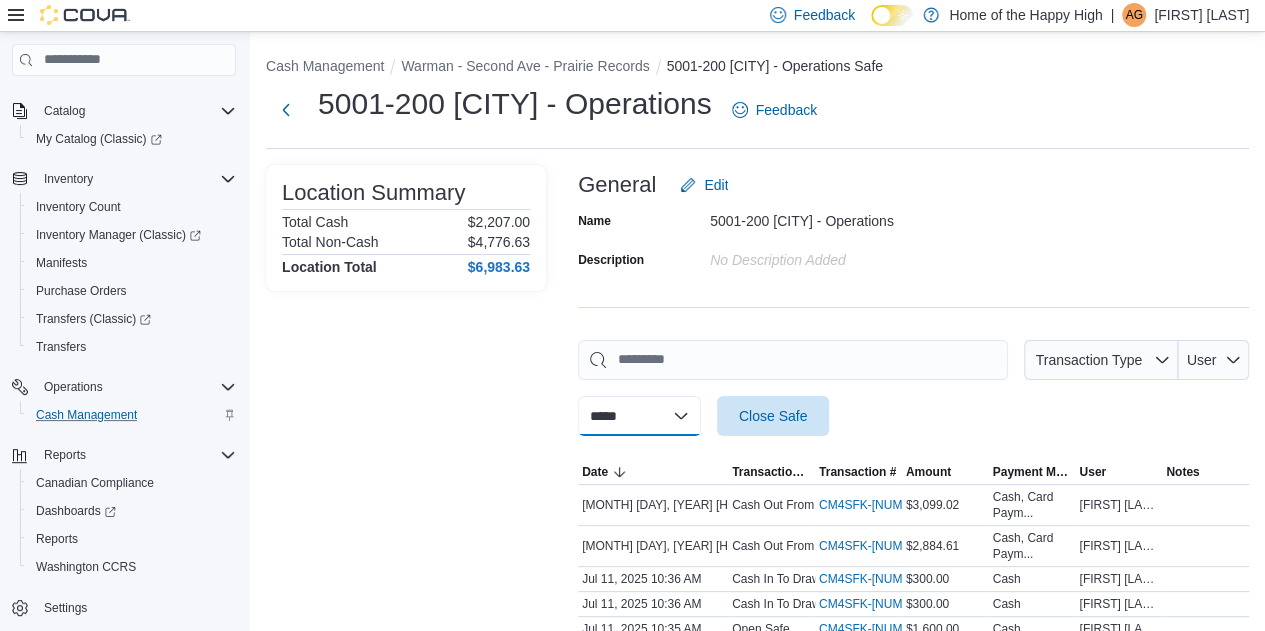 click on "**********" at bounding box center (639, 416) 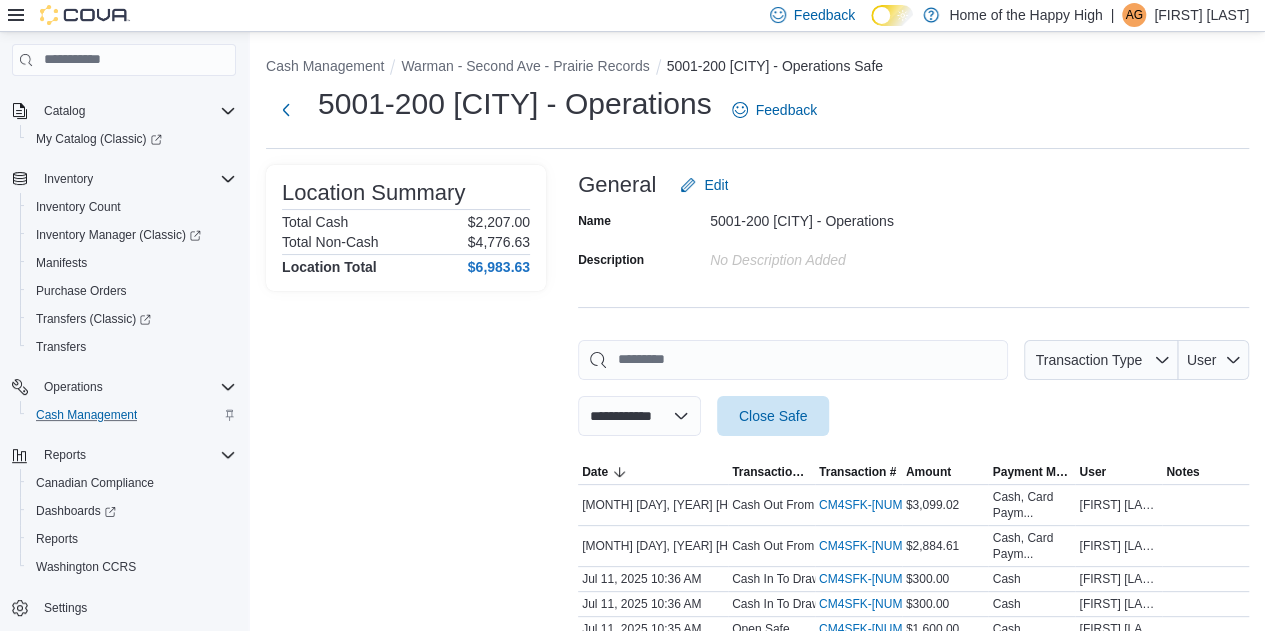 click on "**********" at bounding box center (639, 416) 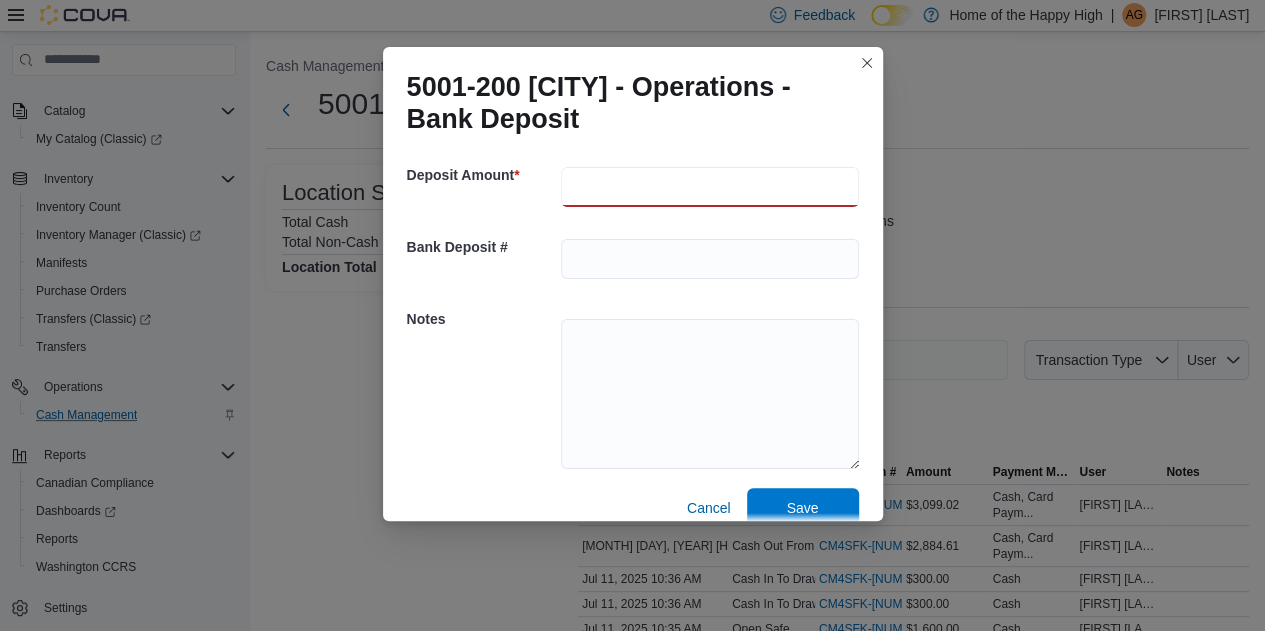 click at bounding box center [710, 187] 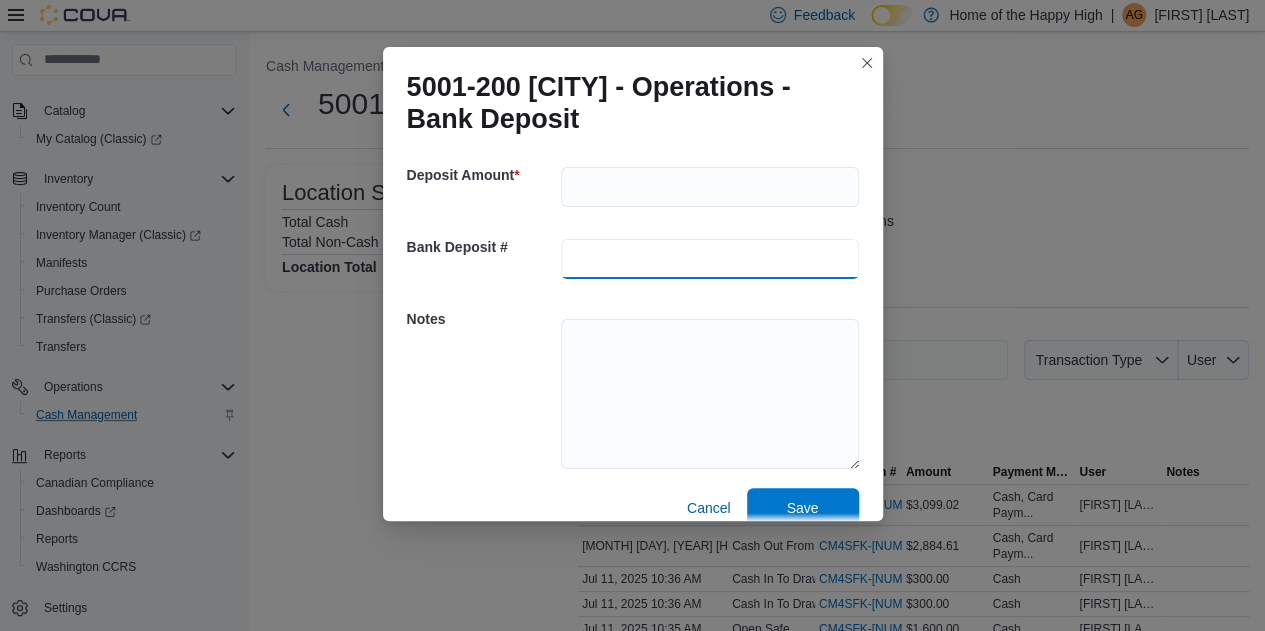 click at bounding box center (710, 259) 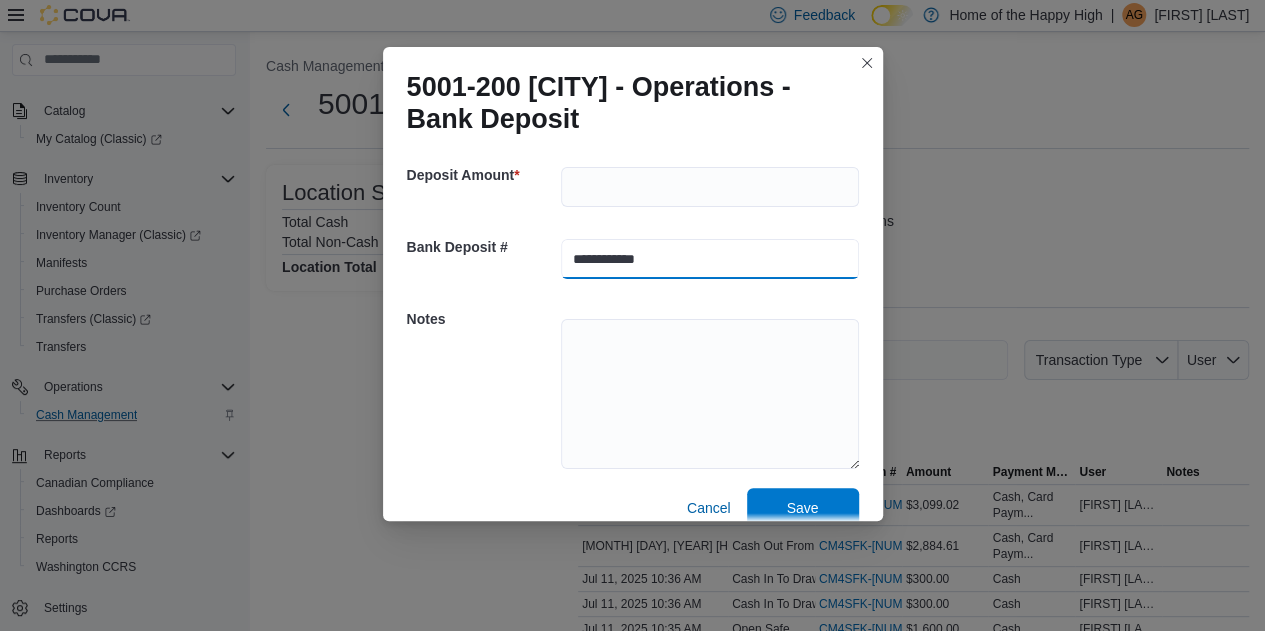 type on "**********" 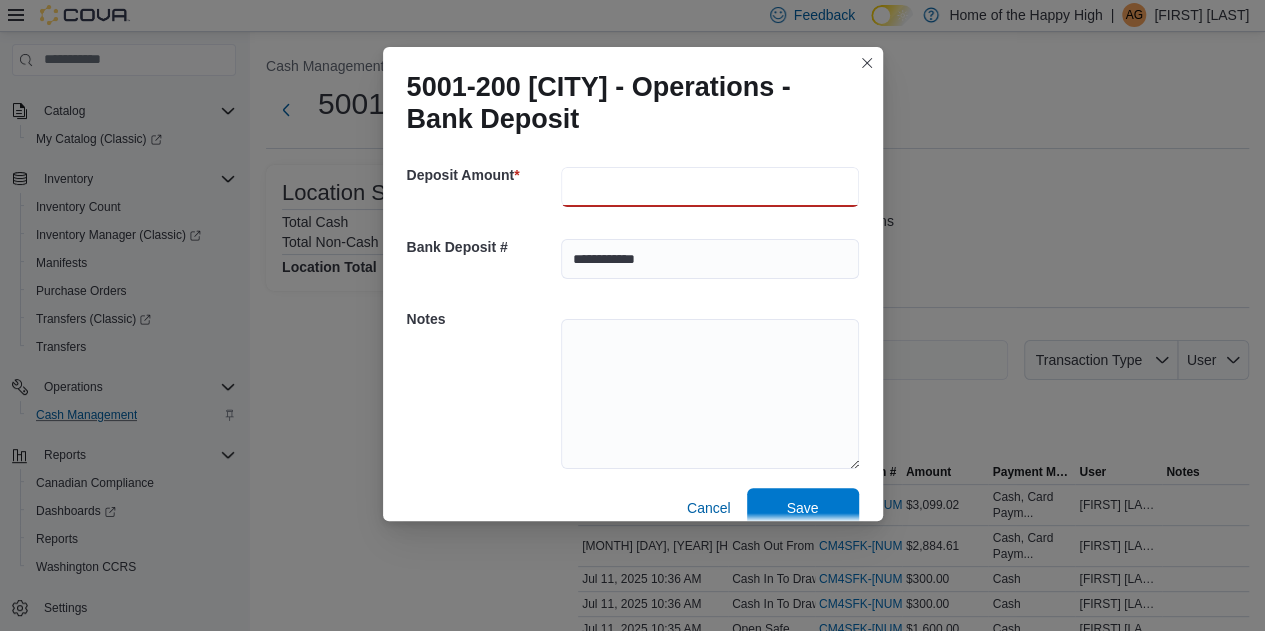 click at bounding box center (710, 187) 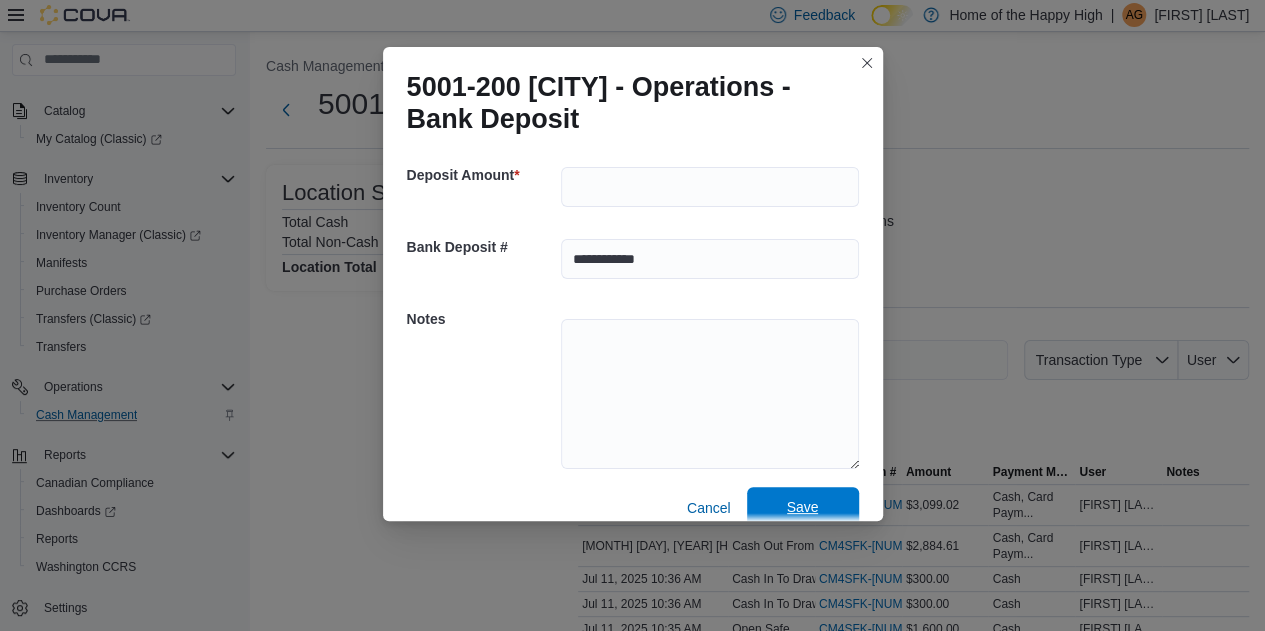 click on "Save" at bounding box center [803, 507] 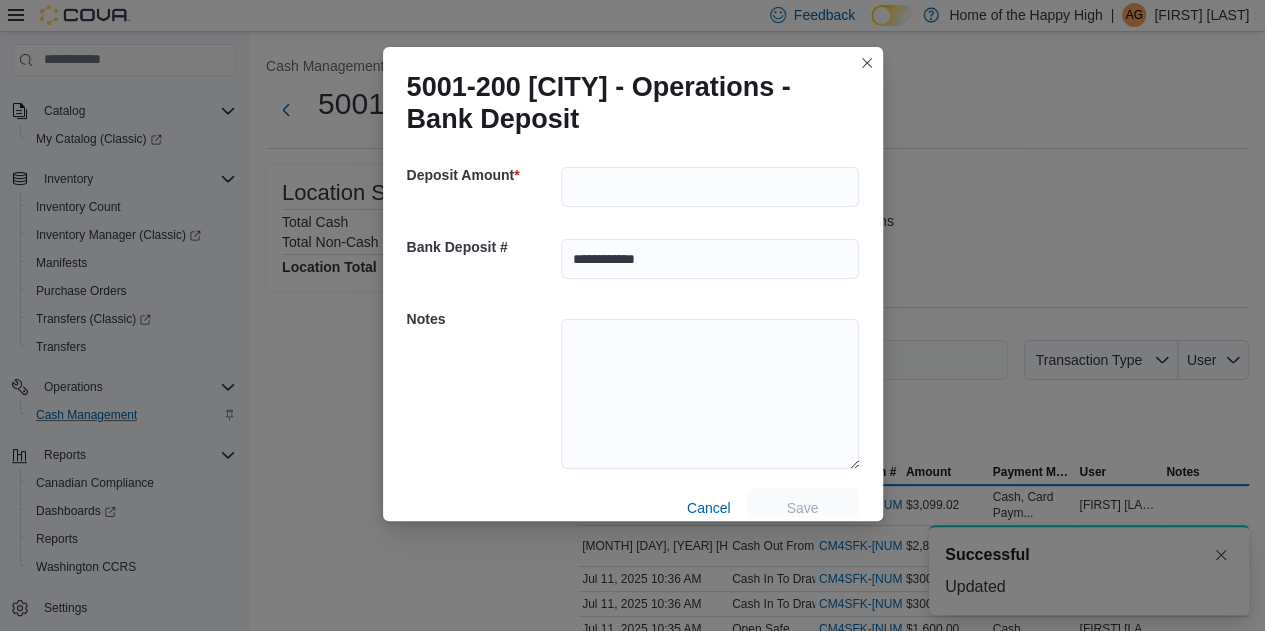 scroll, scrollTop: 0, scrollLeft: 0, axis: both 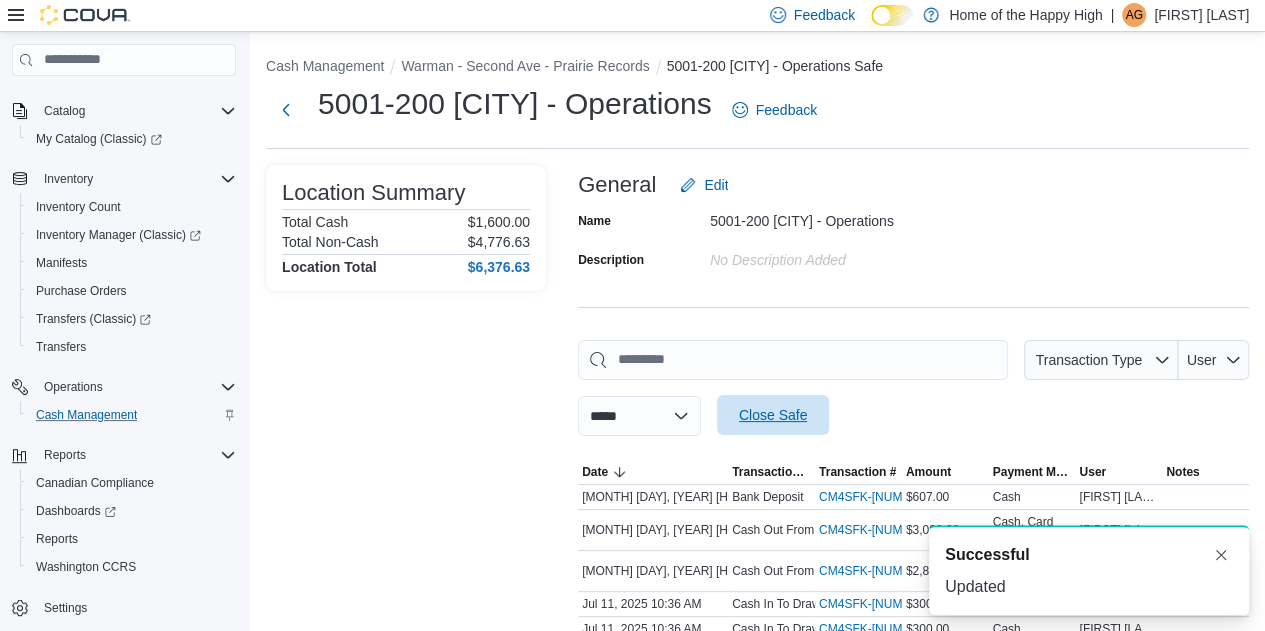 click on "Close Safe" at bounding box center [773, 415] 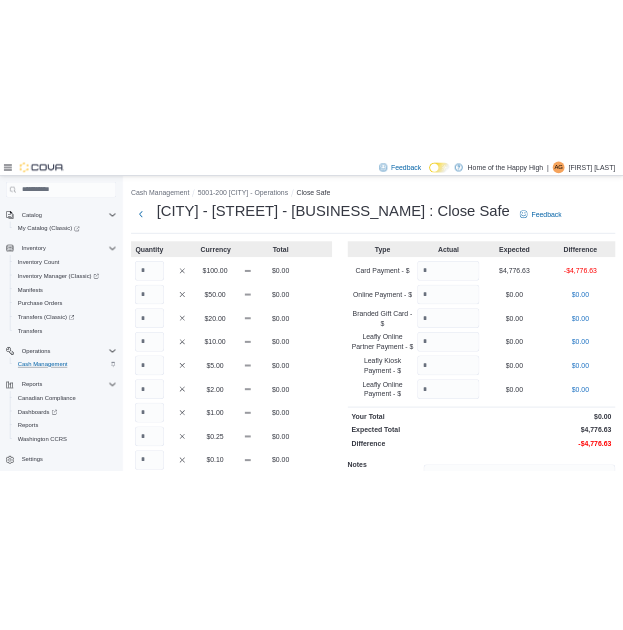 scroll, scrollTop: 218, scrollLeft: 0, axis: vertical 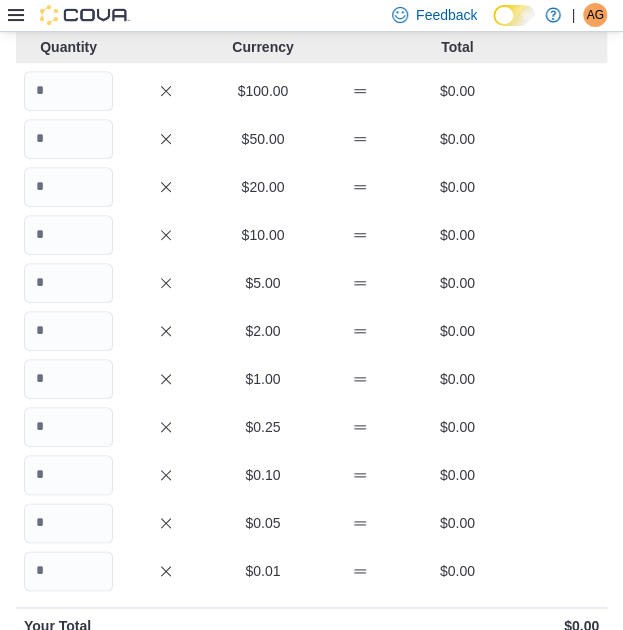 click on "$5.00 $0.00" at bounding box center [311, 283] 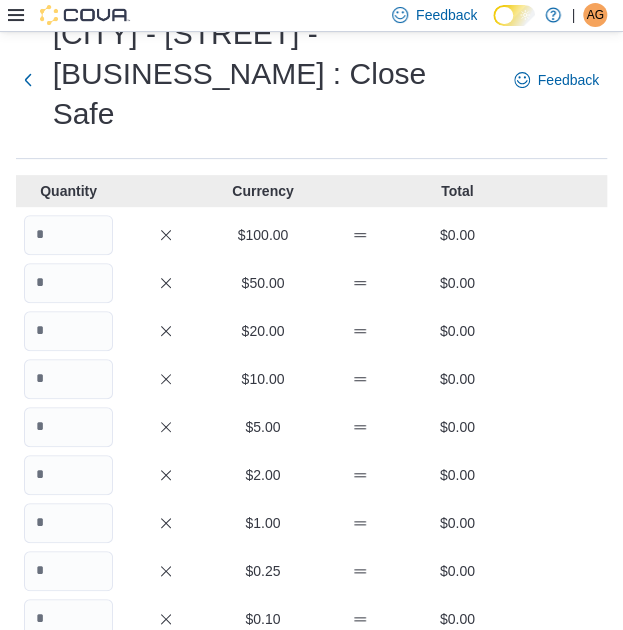 scroll, scrollTop: 73, scrollLeft: 0, axis: vertical 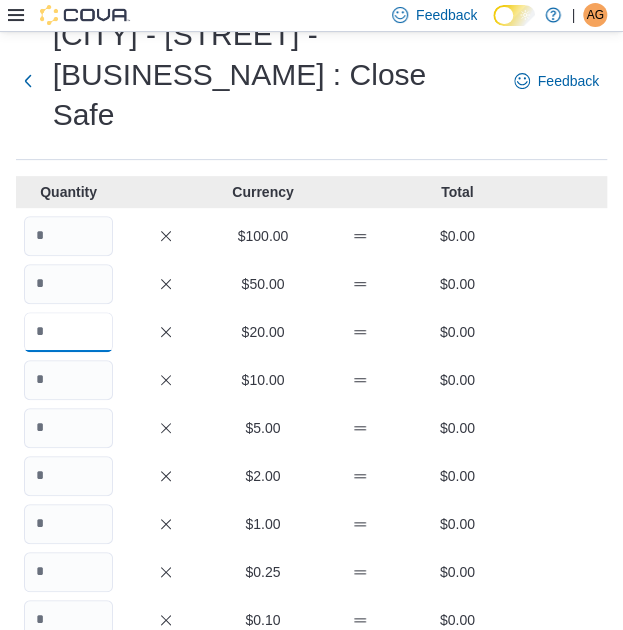click at bounding box center (68, 332) 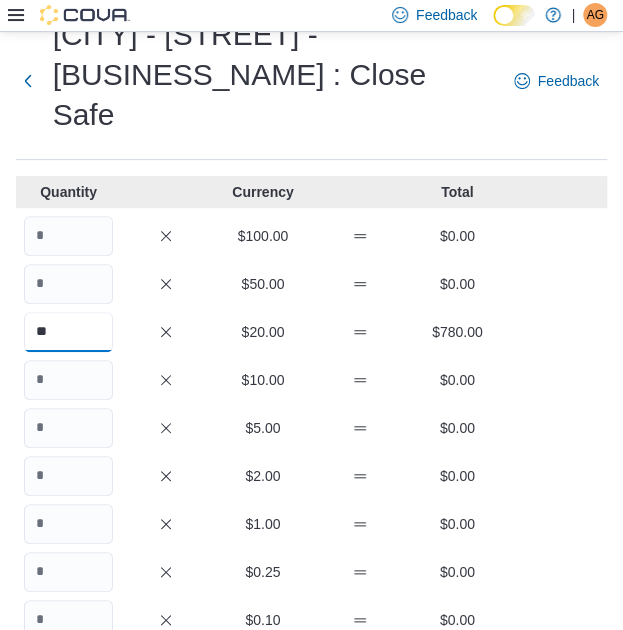 type on "**" 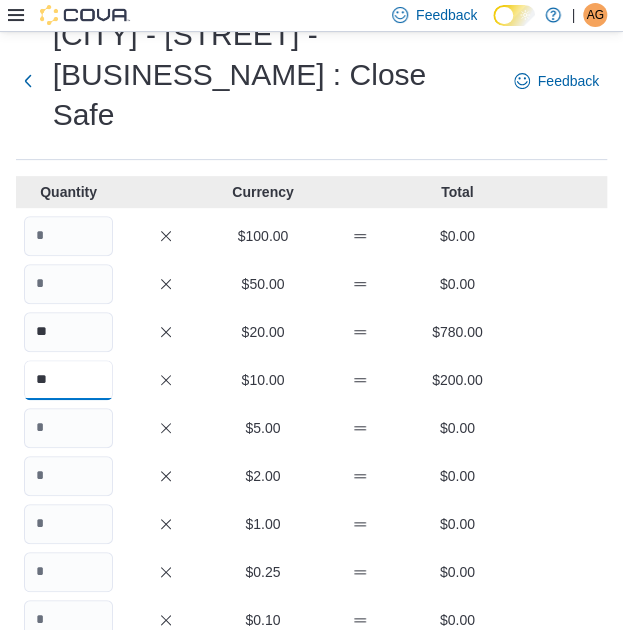 type on "**" 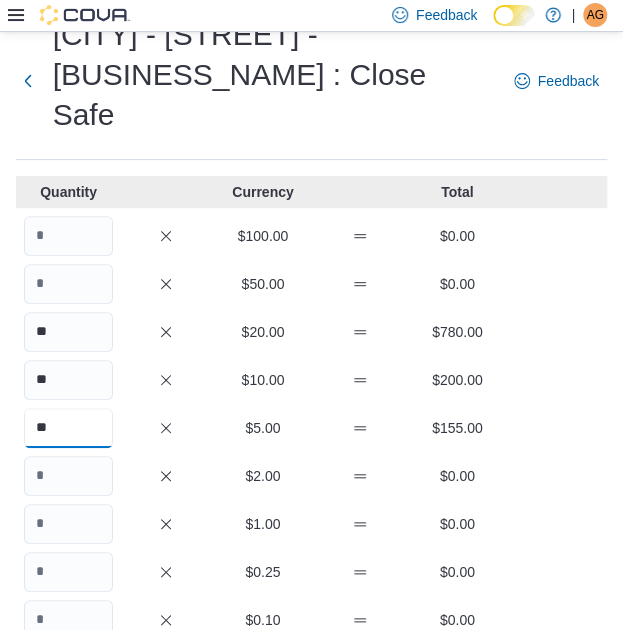 type on "**" 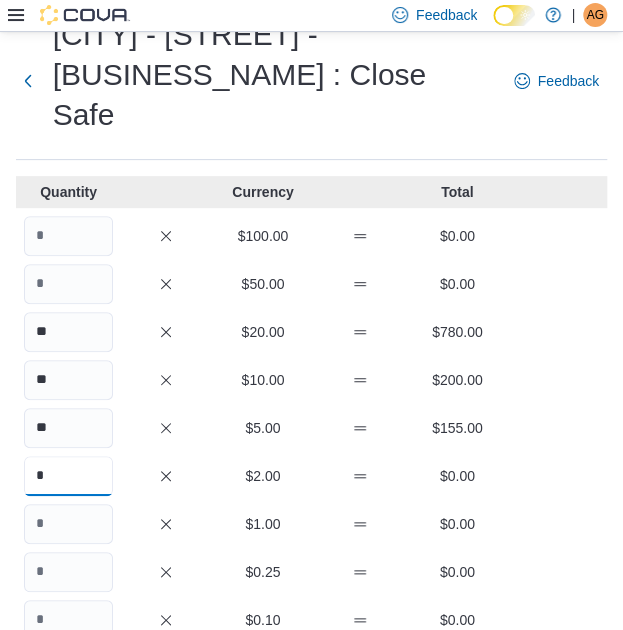 type on "*" 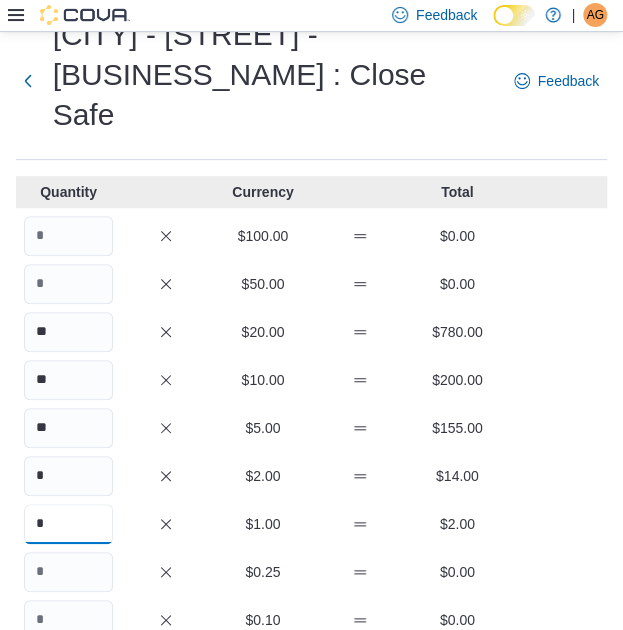 type on "*" 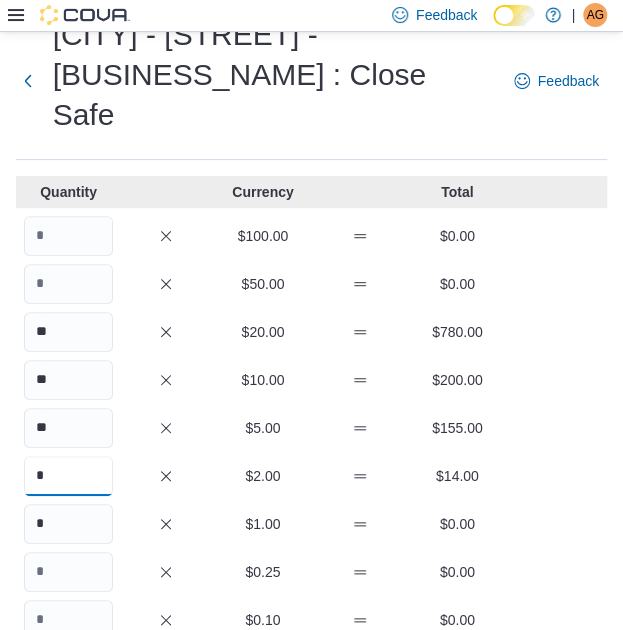 click on "*" at bounding box center [68, 476] 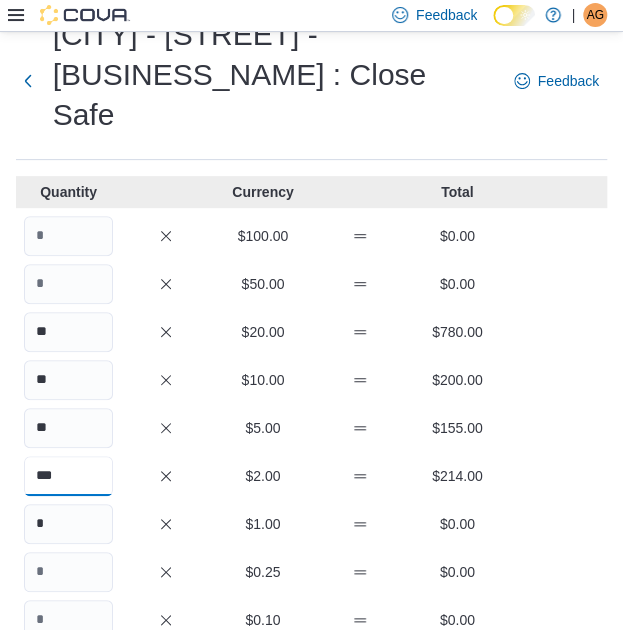 type on "***" 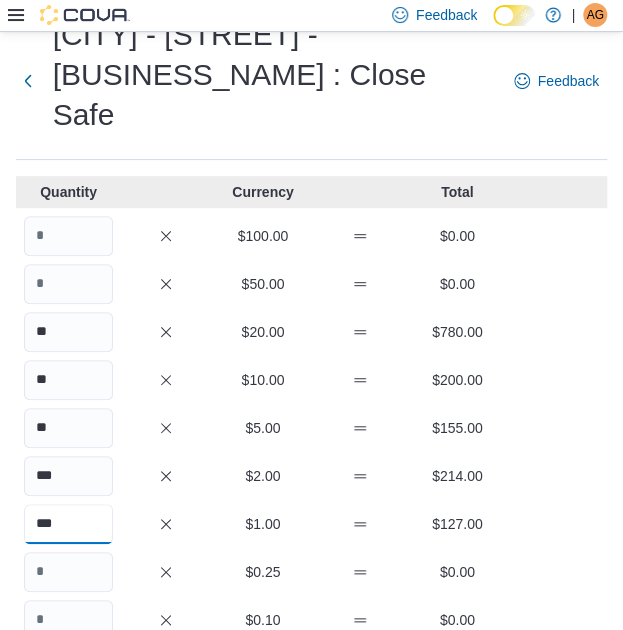 type on "***" 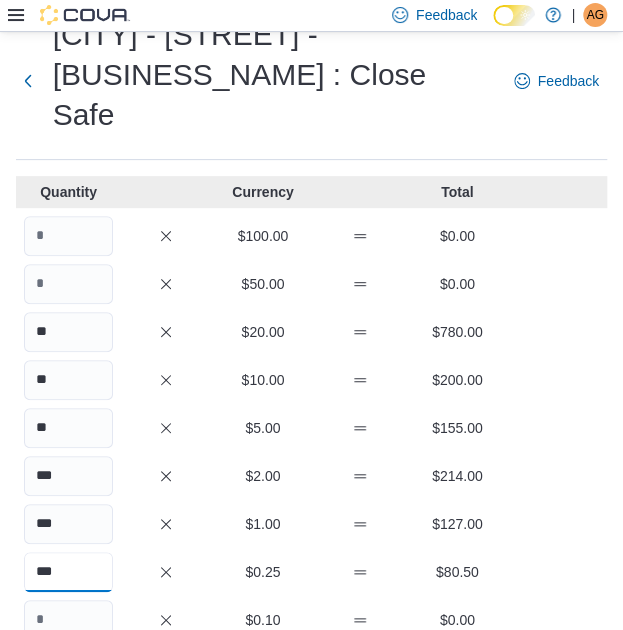 type on "***" 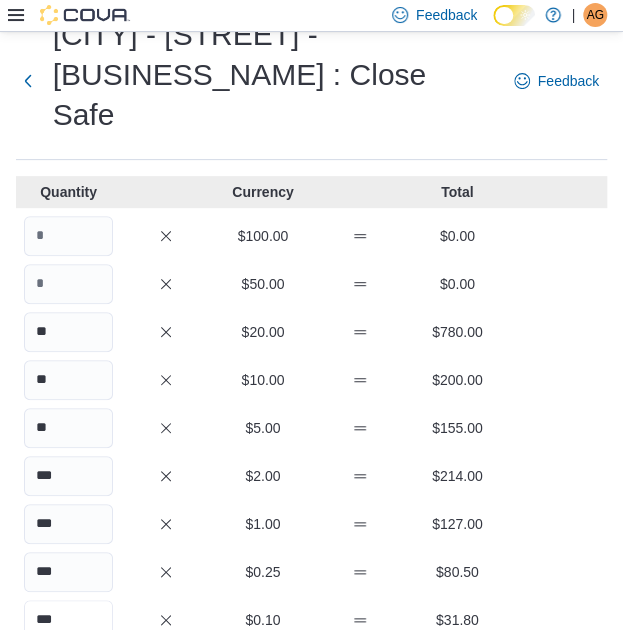 type on "***" 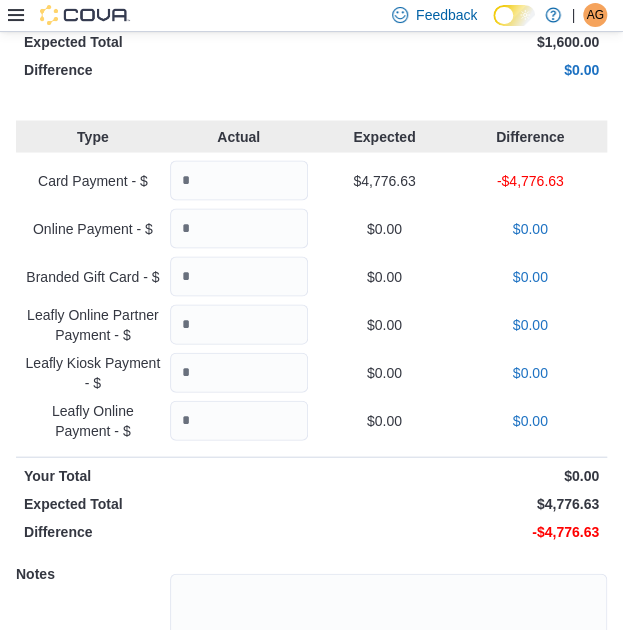 scroll, scrollTop: 827, scrollLeft: 0, axis: vertical 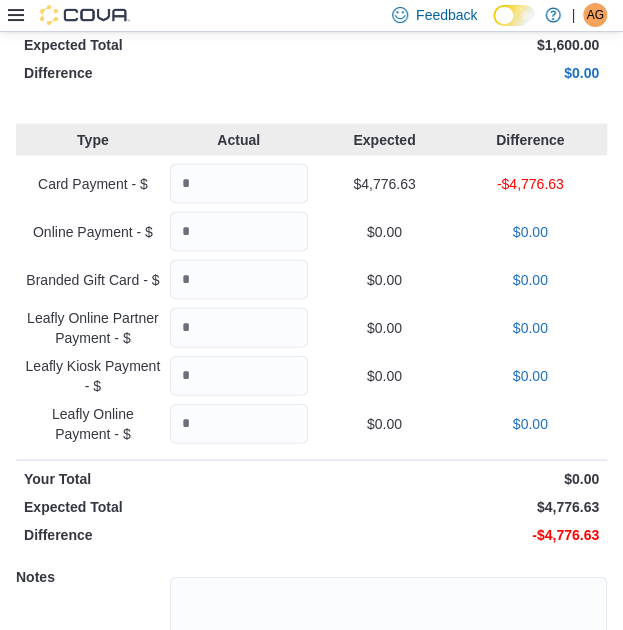 type on "***" 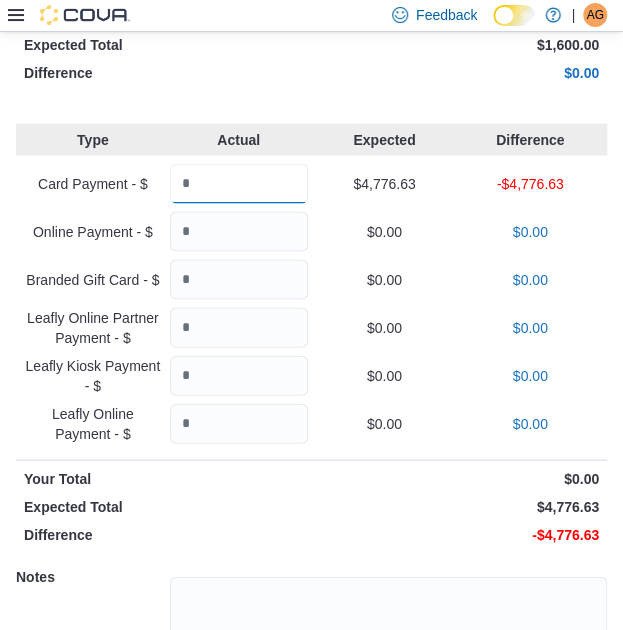 click at bounding box center [239, 183] 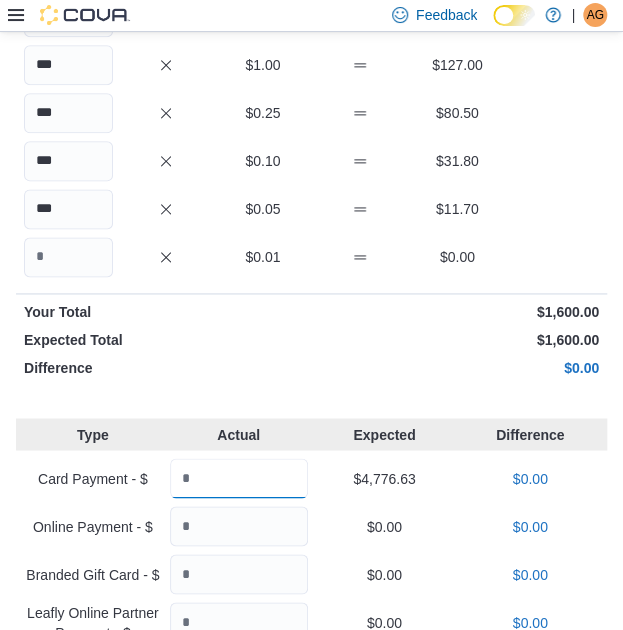 scroll, scrollTop: 958, scrollLeft: 0, axis: vertical 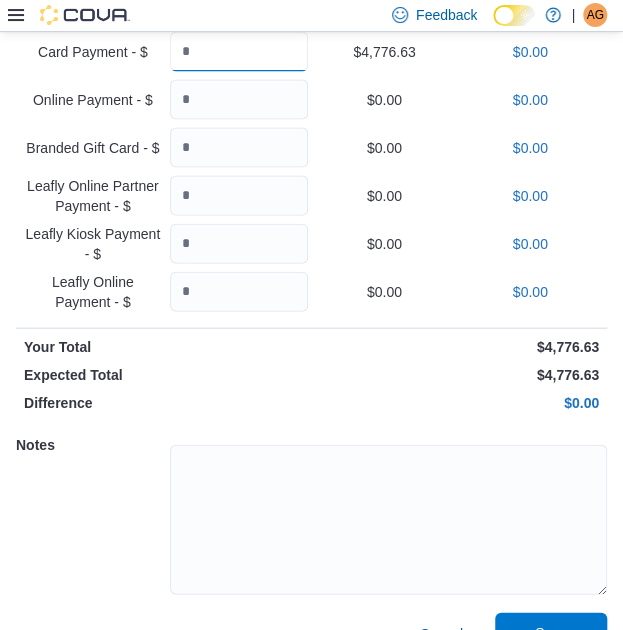 type on "*******" 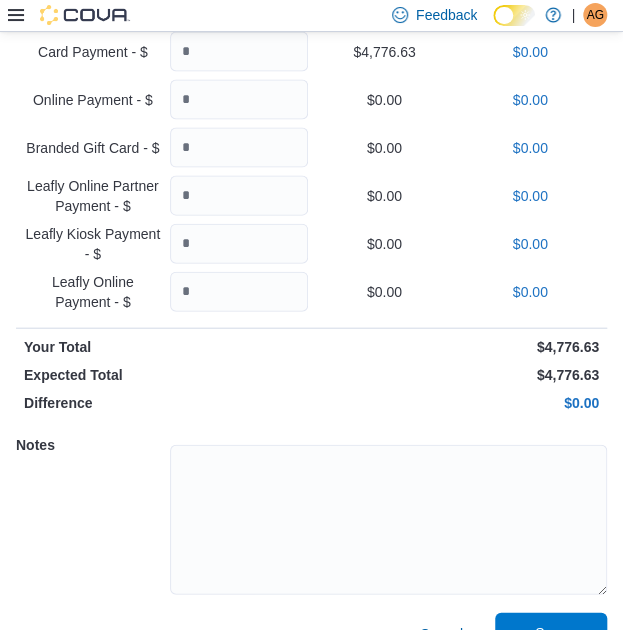 click on "Save" at bounding box center [551, 633] 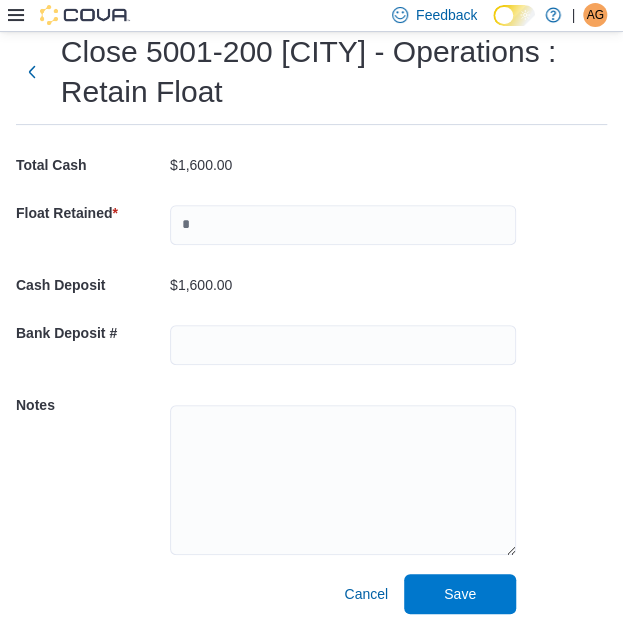 scroll, scrollTop: 68, scrollLeft: 0, axis: vertical 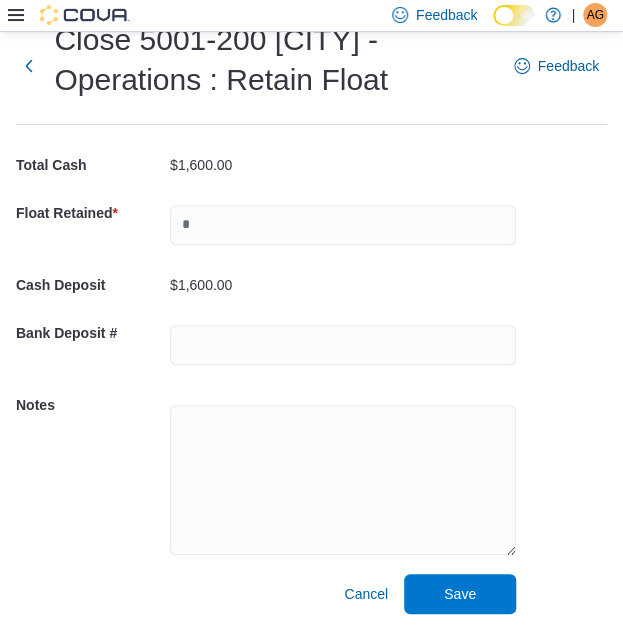 click on "Float Retained  *" at bounding box center [266, 225] 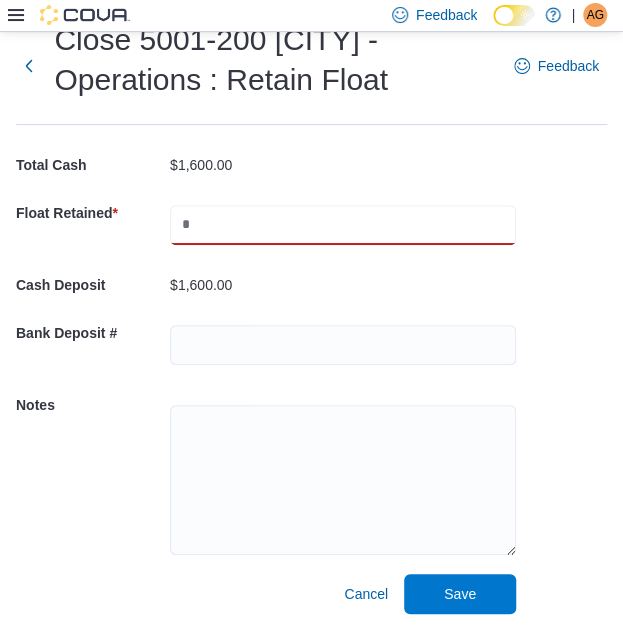 click at bounding box center [343, 225] 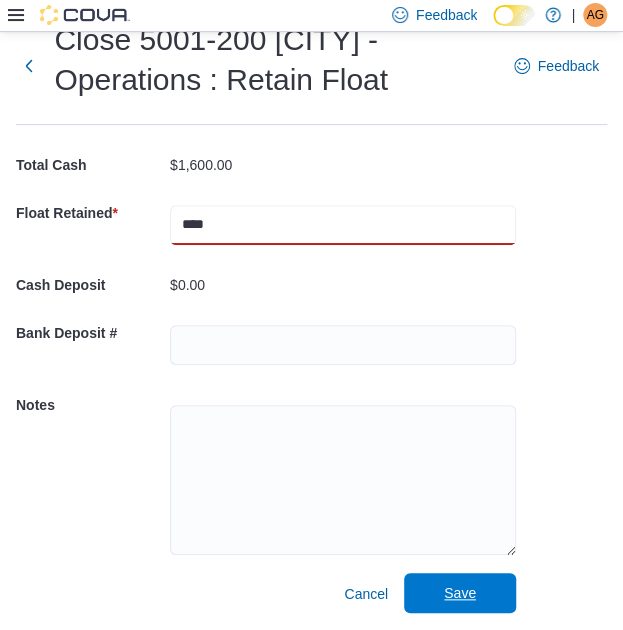 type on "****" 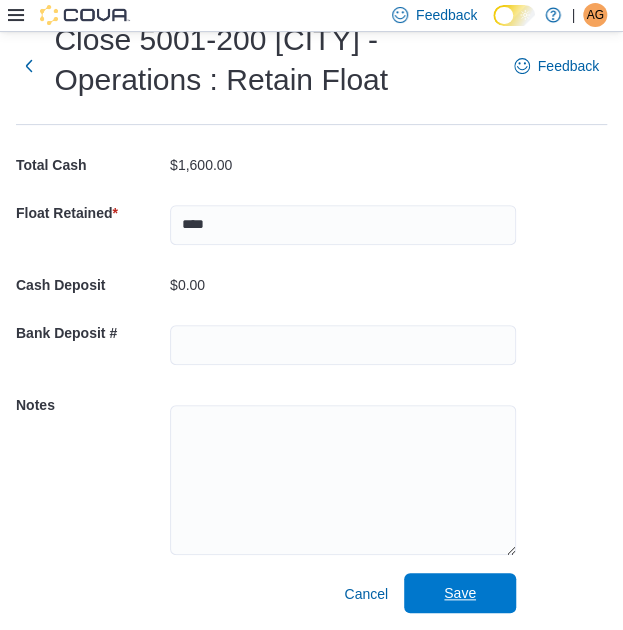 click on "Save" at bounding box center (460, 593) 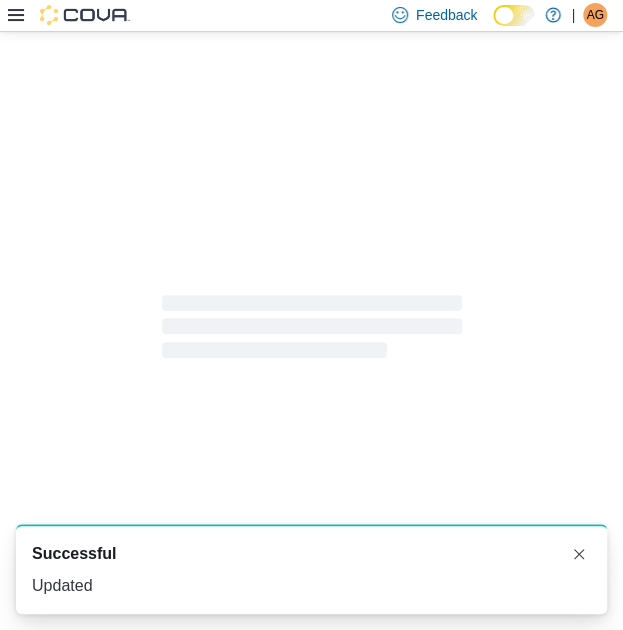 scroll, scrollTop: 1, scrollLeft: 0, axis: vertical 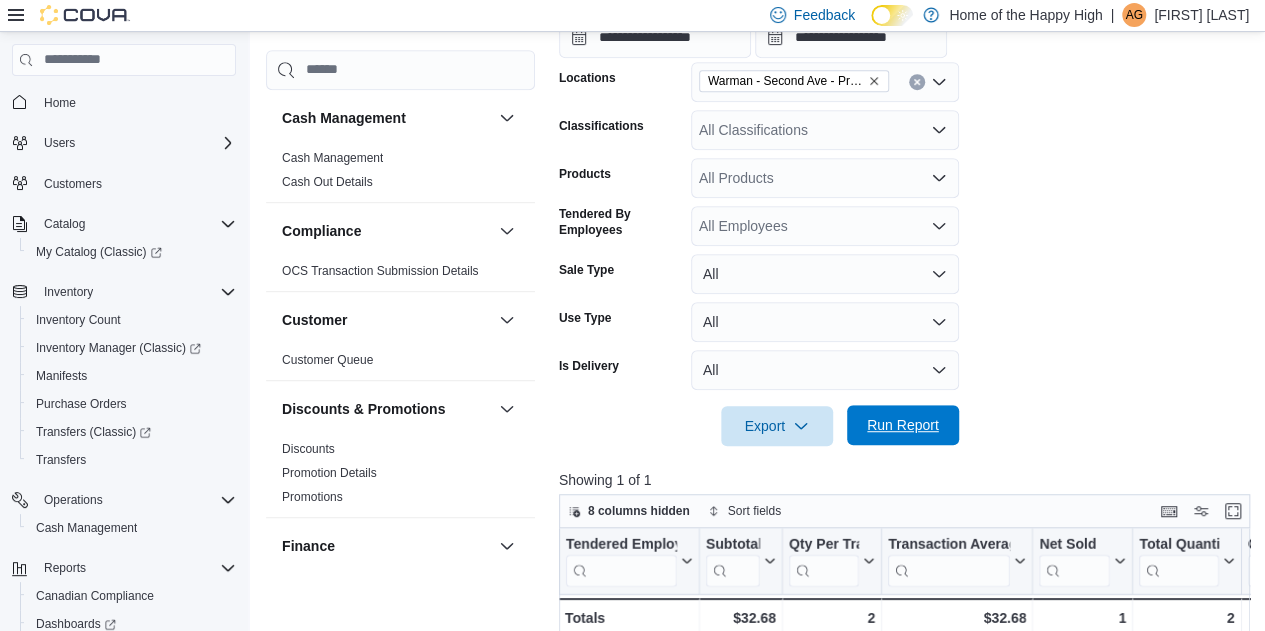click on "Run Report" at bounding box center (903, 425) 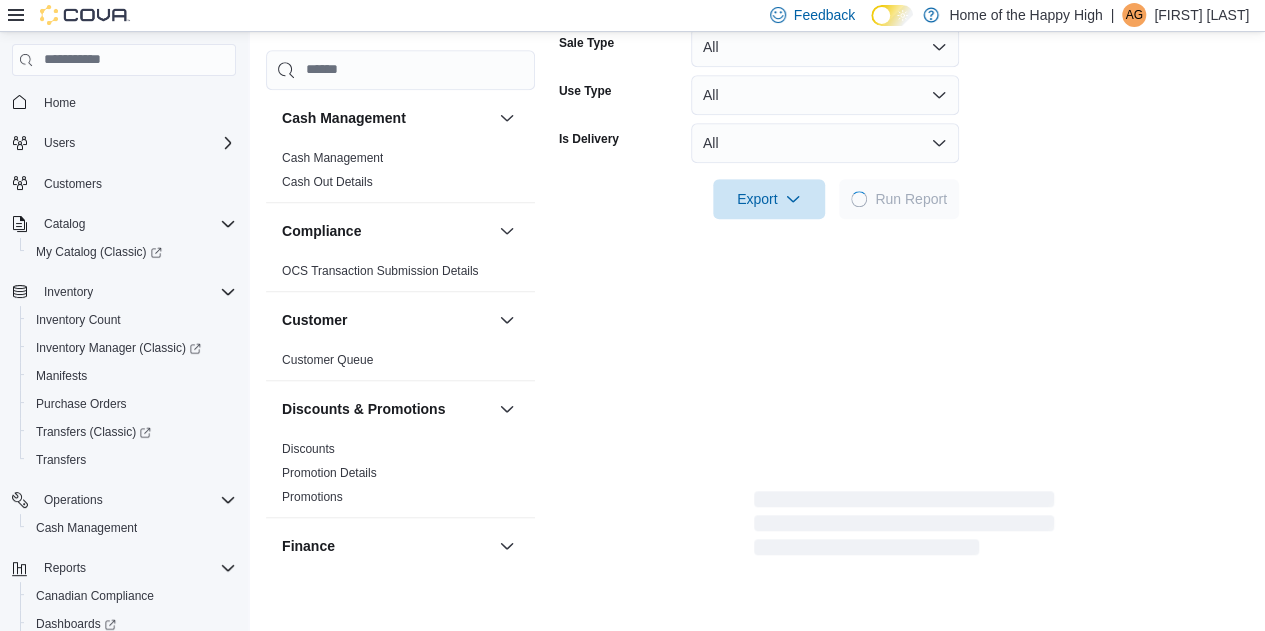 scroll, scrollTop: 659, scrollLeft: 0, axis: vertical 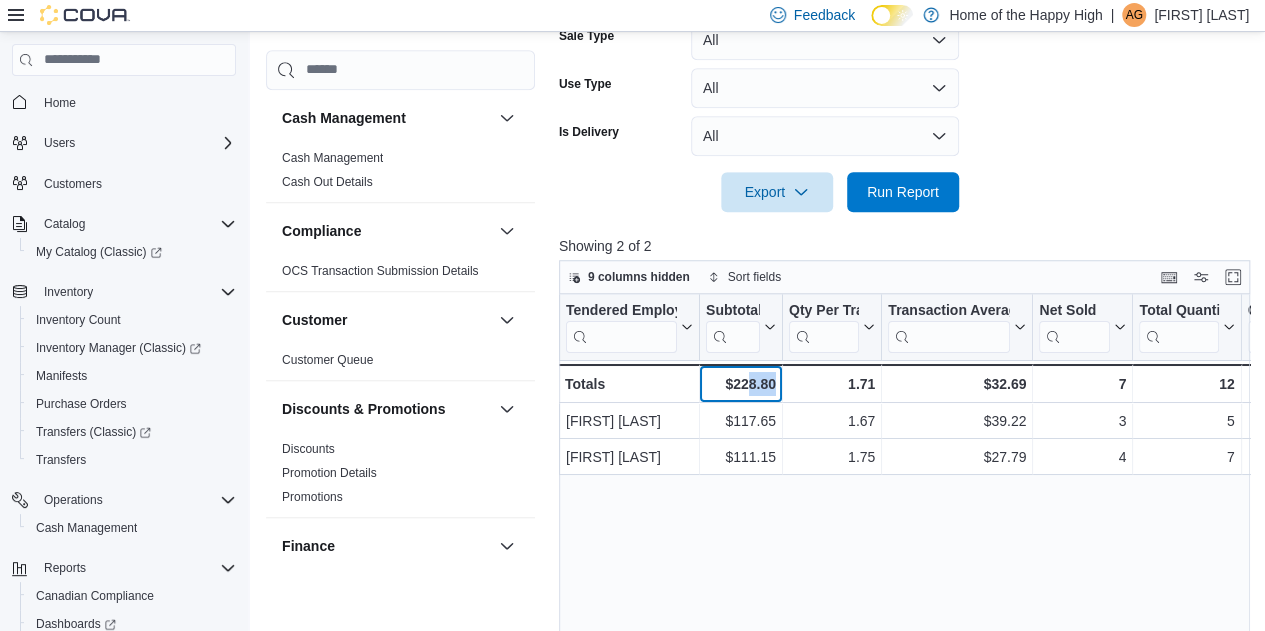 drag, startPoint x: 746, startPoint y: 381, endPoint x: 780, endPoint y: 515, distance: 138.24615 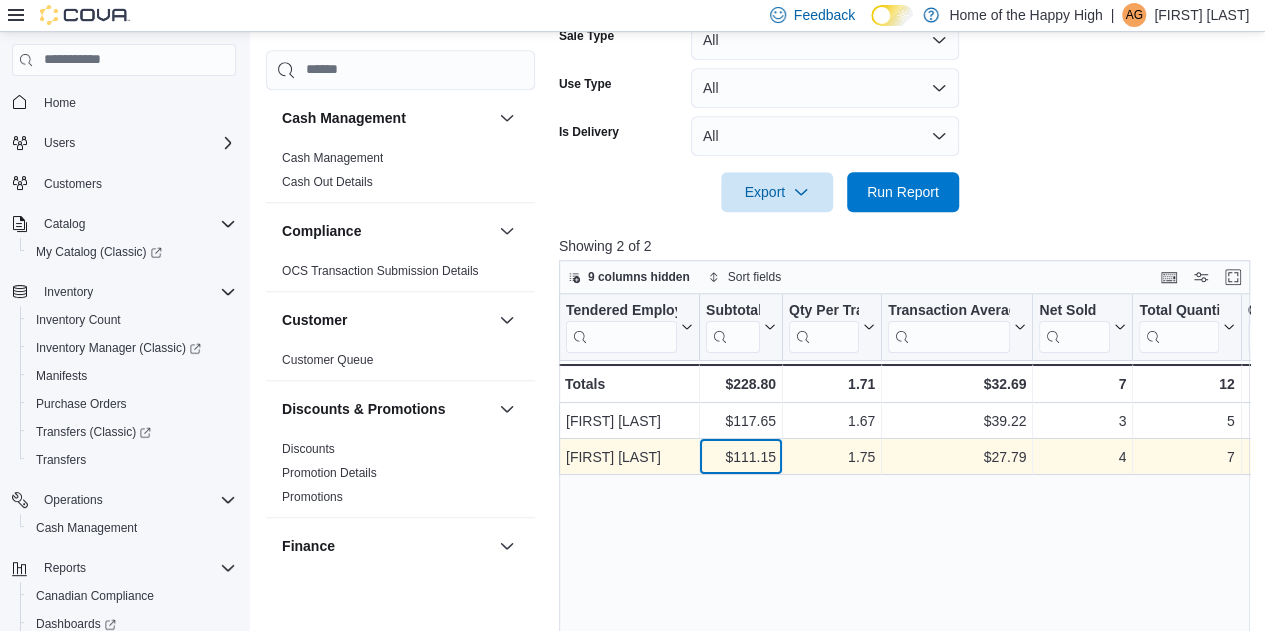 click on "$111.15 -  Subtotal, column 2, row 2" at bounding box center (741, 457) 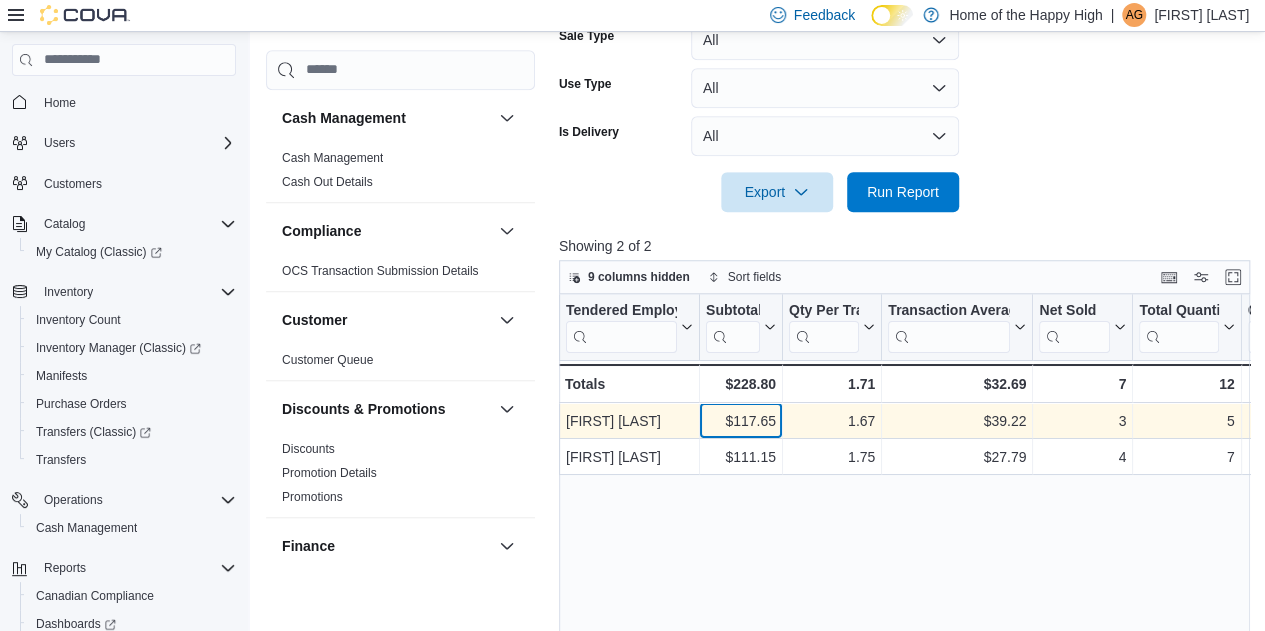 click on "$117.65 -  Subtotal, column 2, row 1" at bounding box center (741, 421) 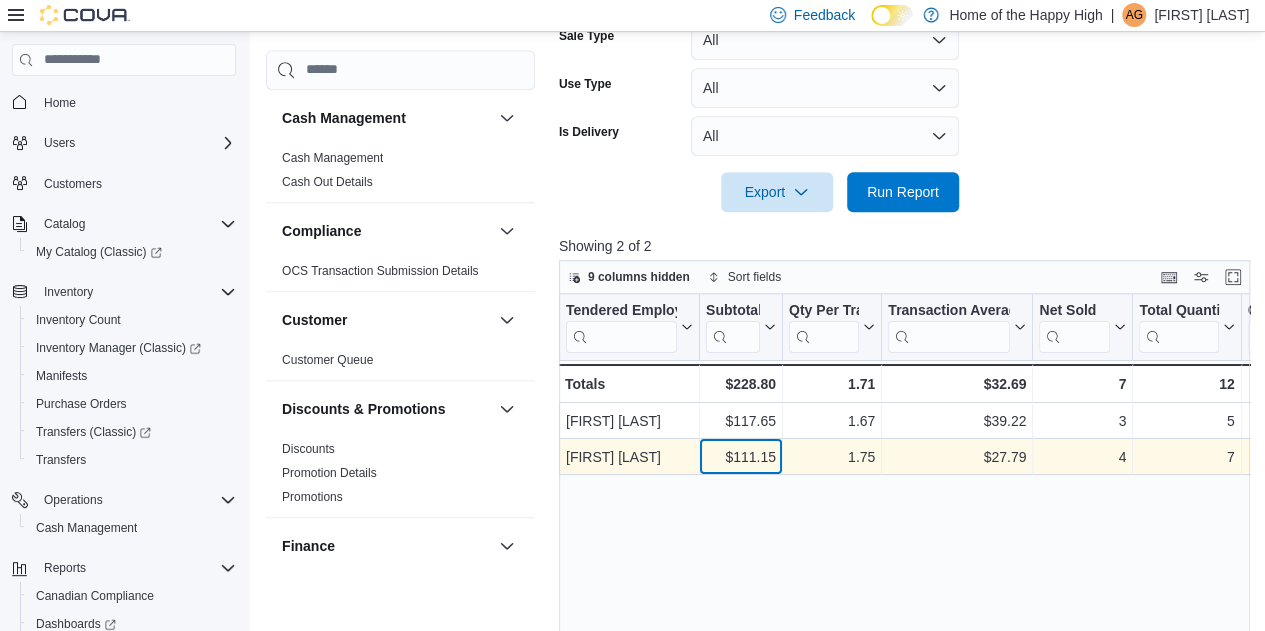 click on "$111.15 -  Subtotal, column 2, row 2" at bounding box center (741, 457) 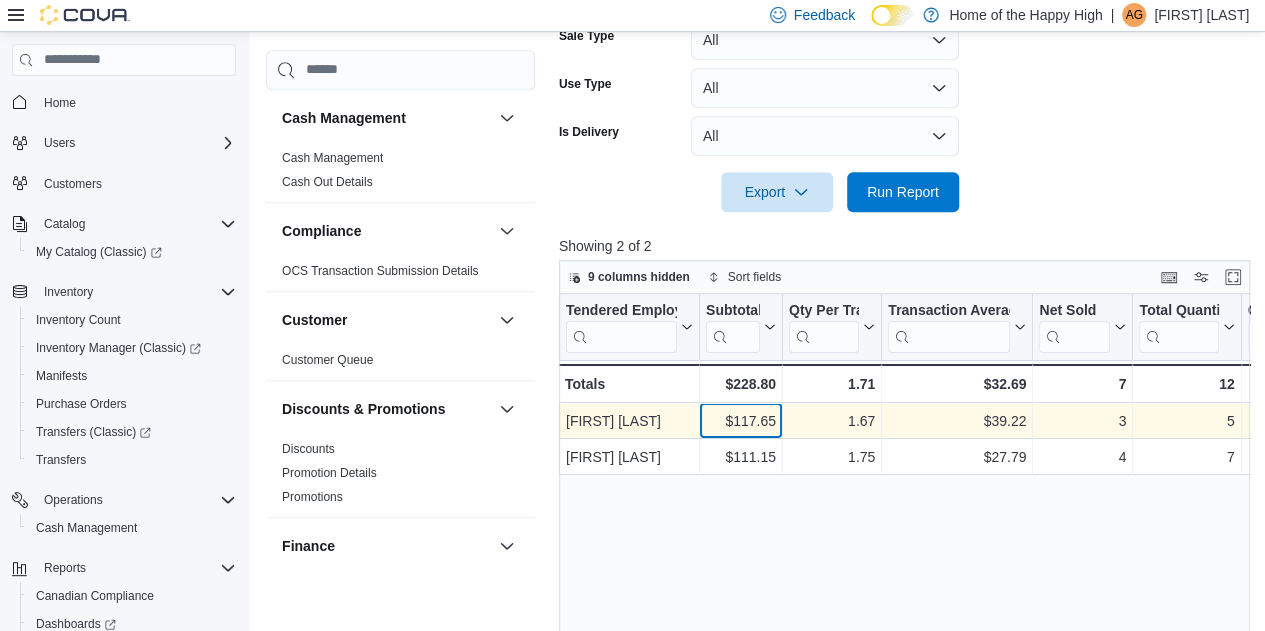 click on "$117.65" at bounding box center (741, 421) 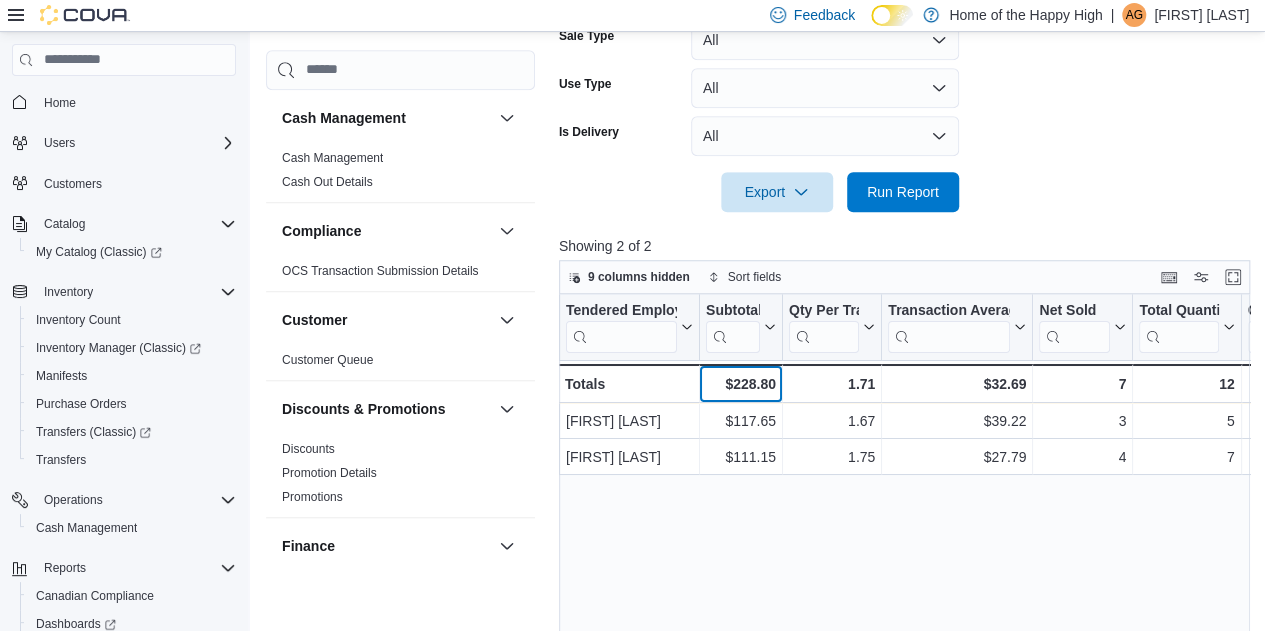 click on "$228.80 -  Subtotal, column 2, row 3" at bounding box center (741, 383) 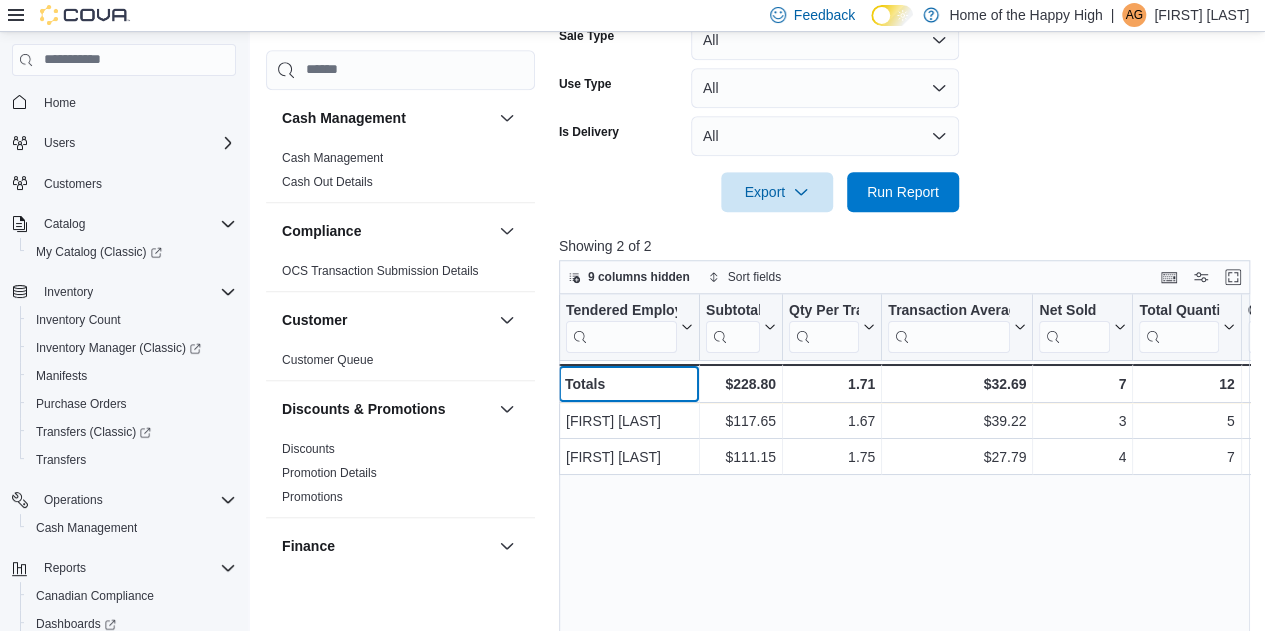click on "Totals" at bounding box center (629, 384) 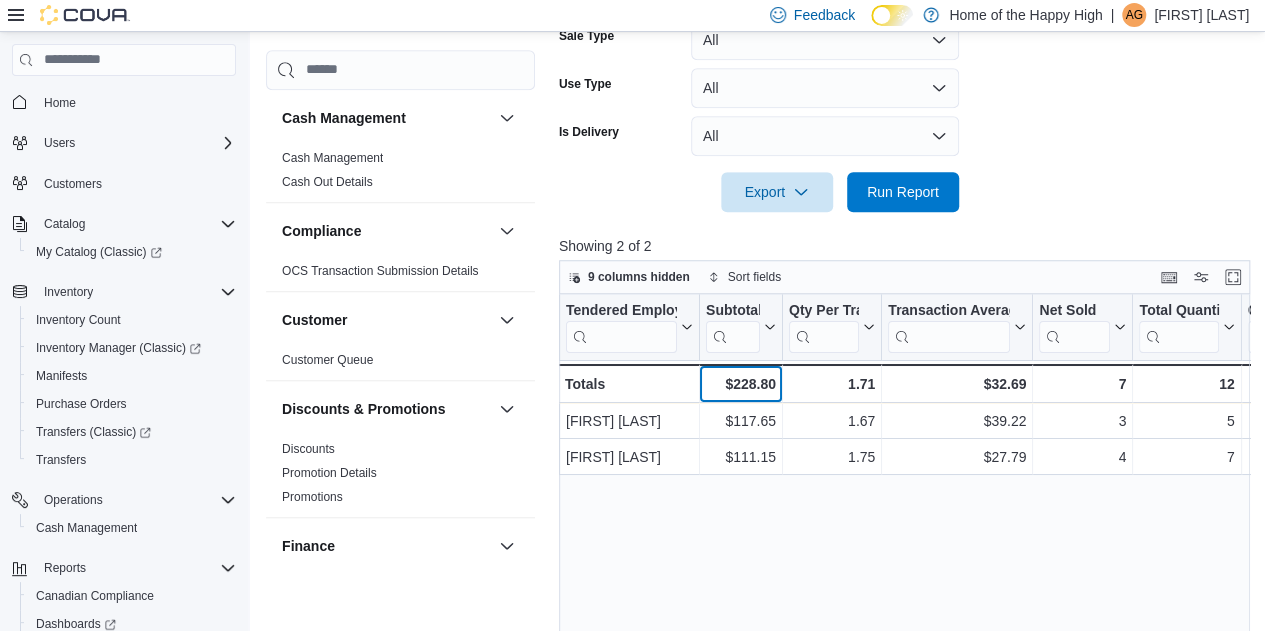 click on "$228.80 -  Subtotal, column 2, row 3" at bounding box center (741, 383) 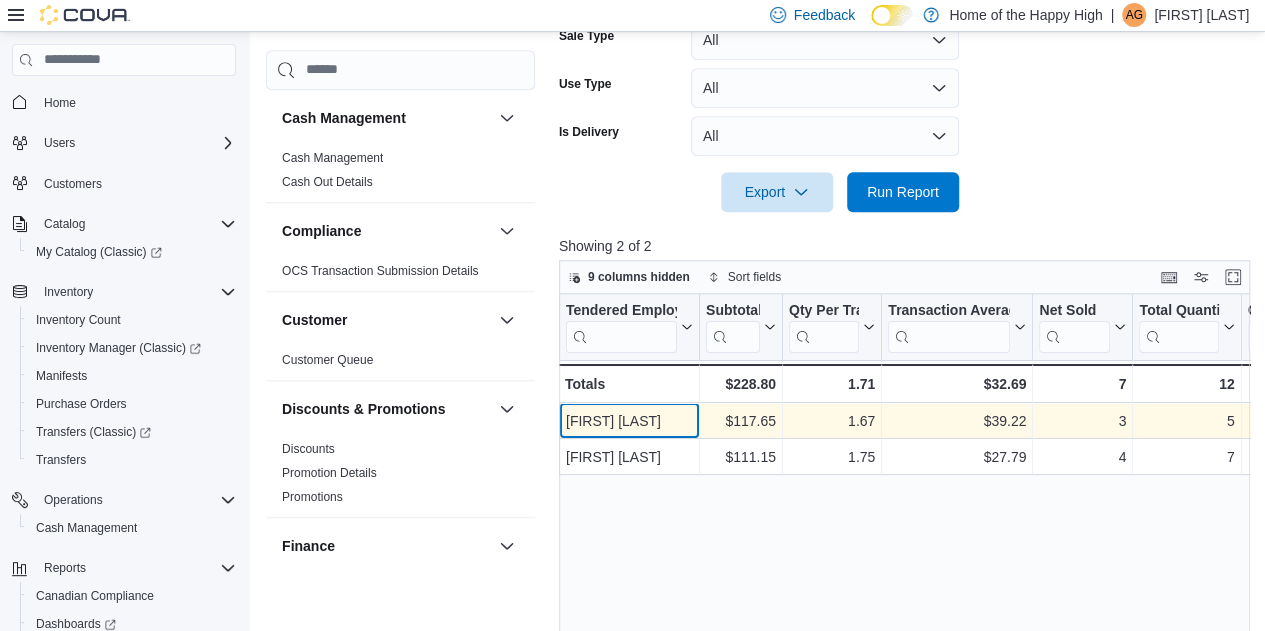 click on "Tristan Hallihan -  Tendered Employee, column 1, row 1" at bounding box center (629, 421) 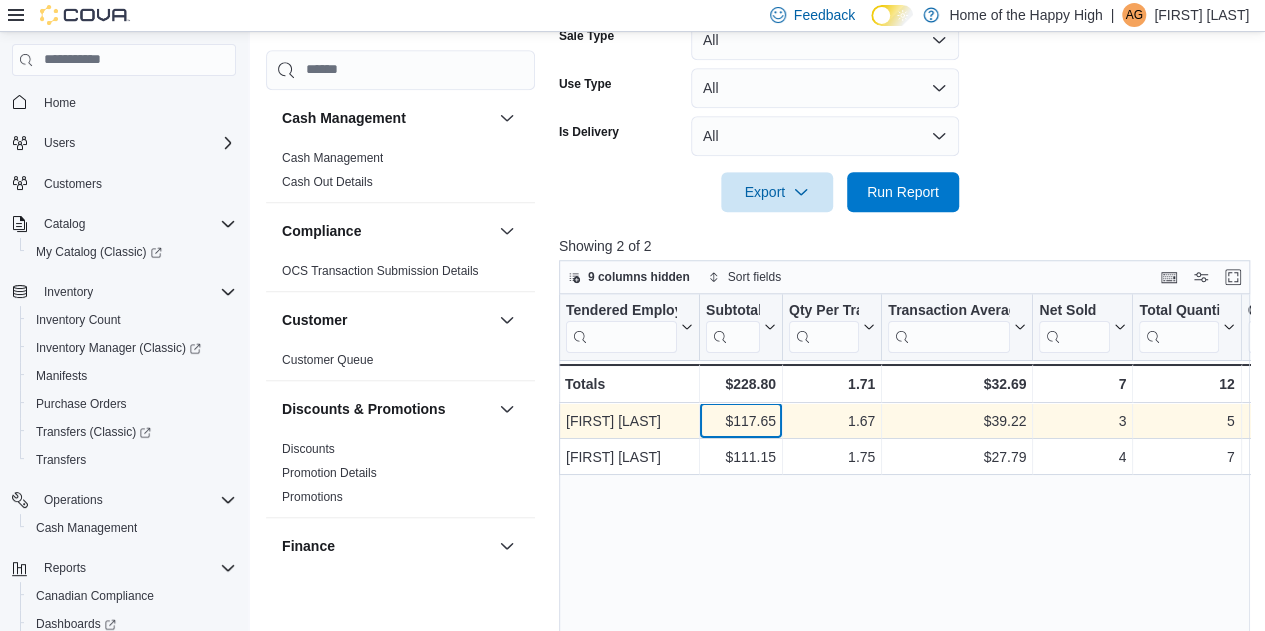 click on "$117.65 -  Subtotal, column 2, row 1" at bounding box center [741, 421] 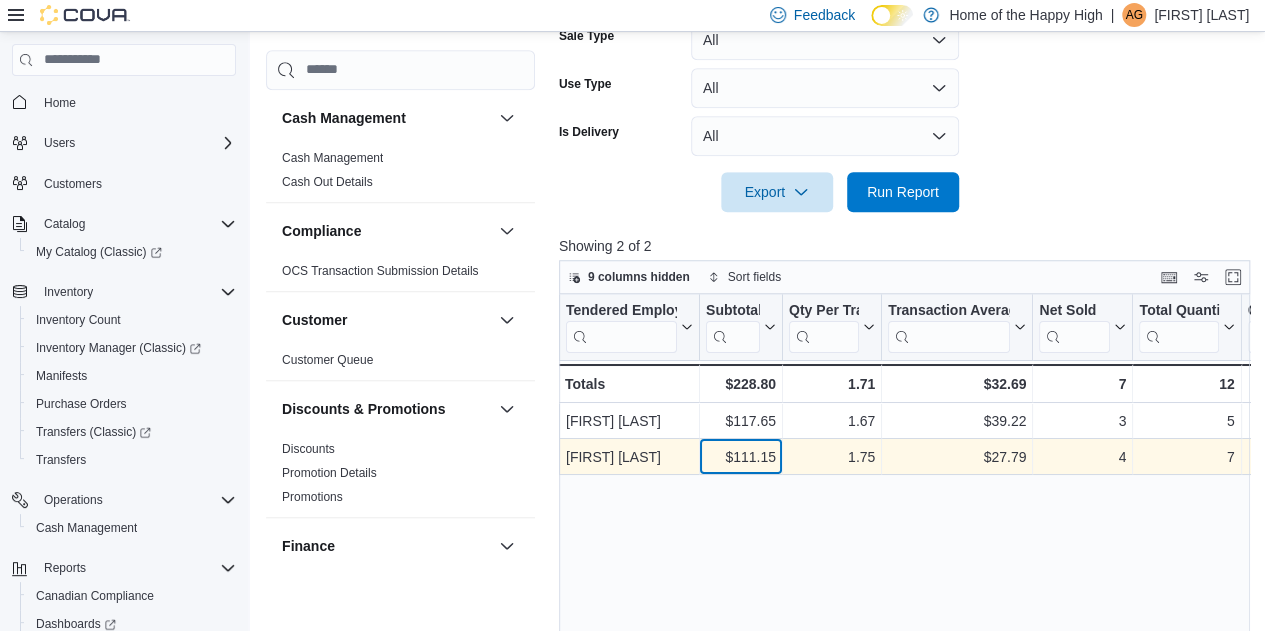 click on "$111.15" at bounding box center [741, 457] 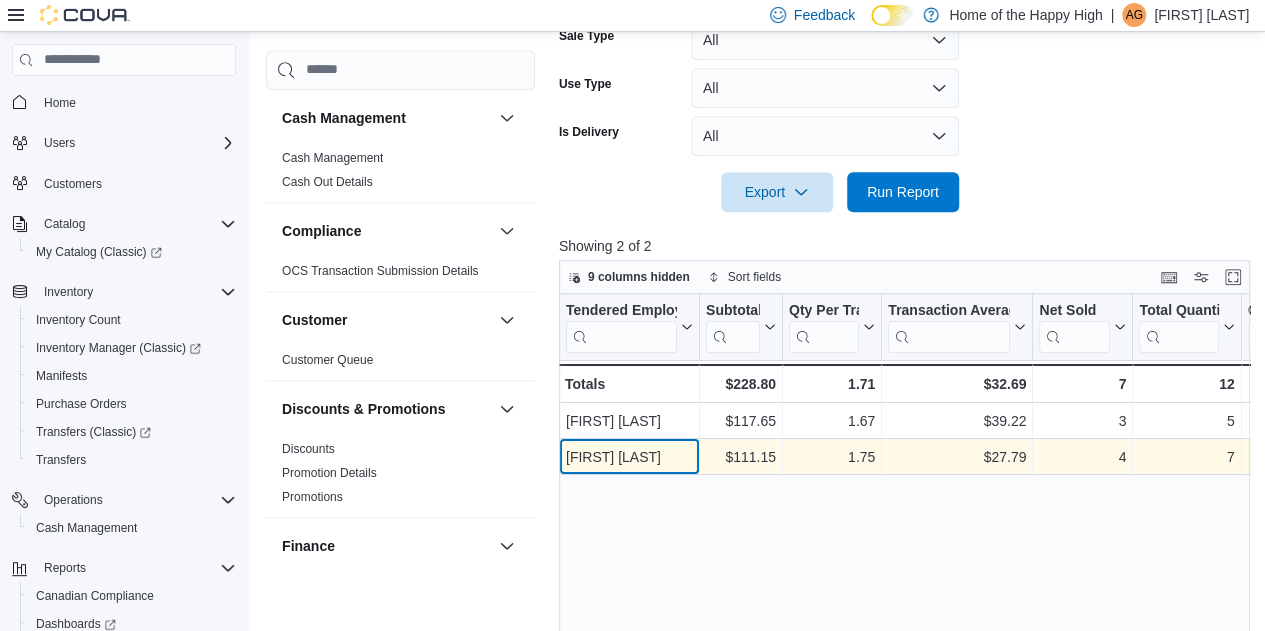 click on "Alexander Gingara" at bounding box center (629, 457) 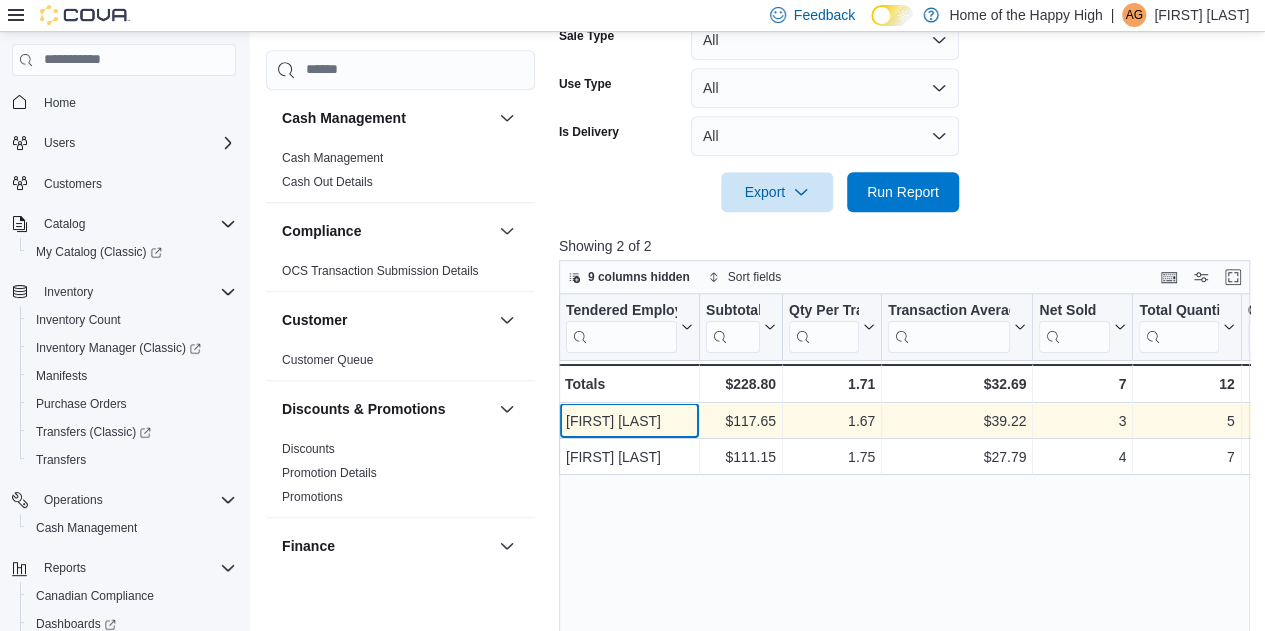 click on "Tristan Hallihan" at bounding box center [629, 421] 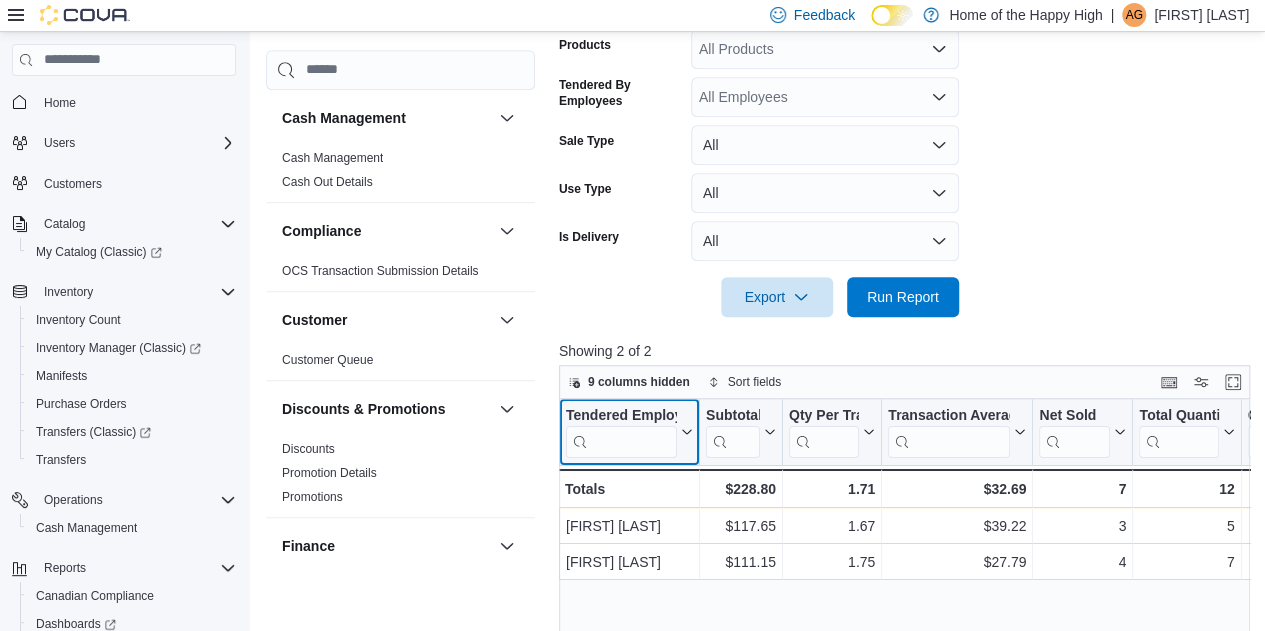 scroll, scrollTop: 553, scrollLeft: 0, axis: vertical 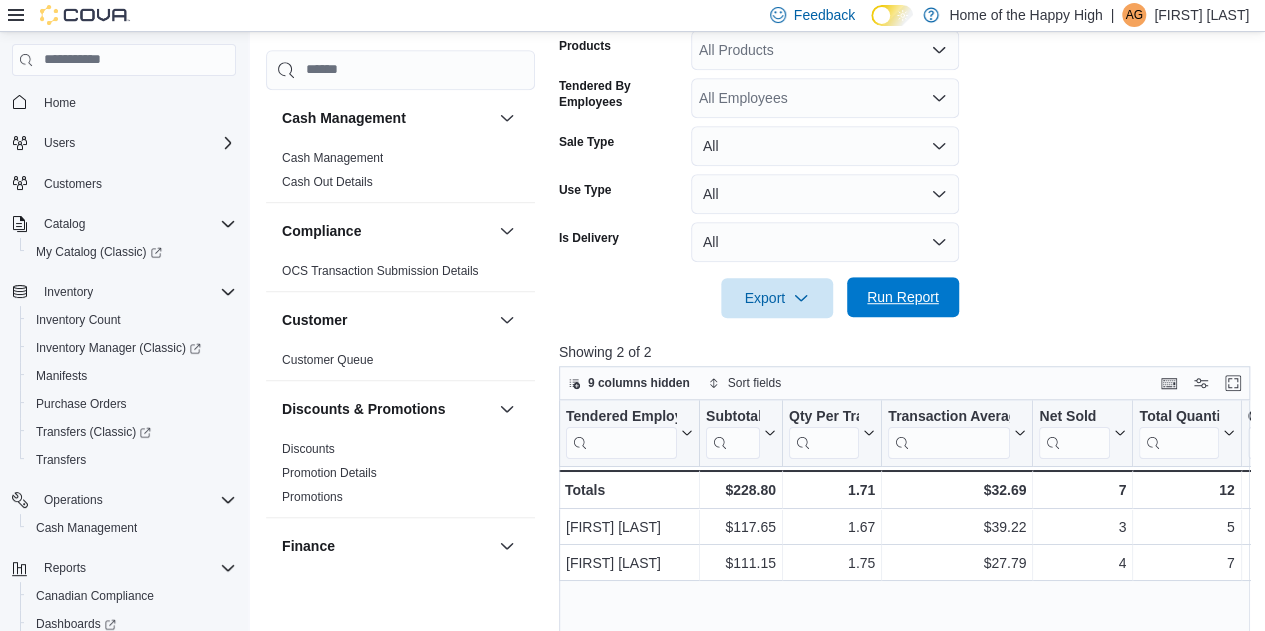 click on "Run Report" at bounding box center (903, 297) 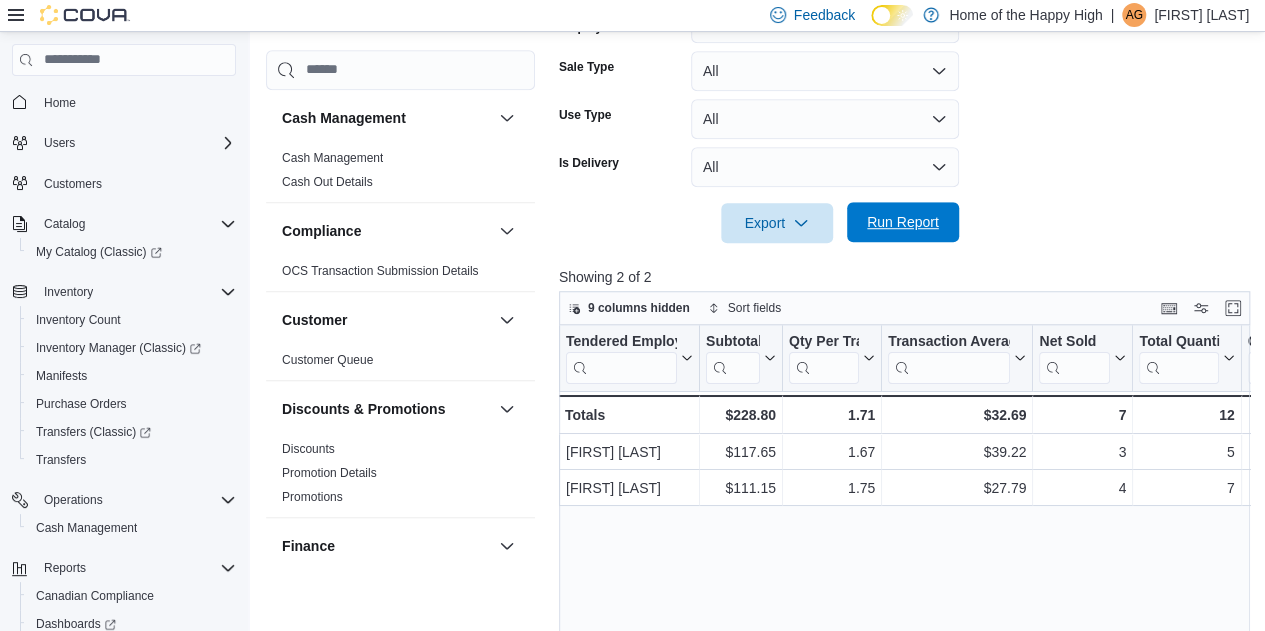scroll, scrollTop: 633, scrollLeft: 0, axis: vertical 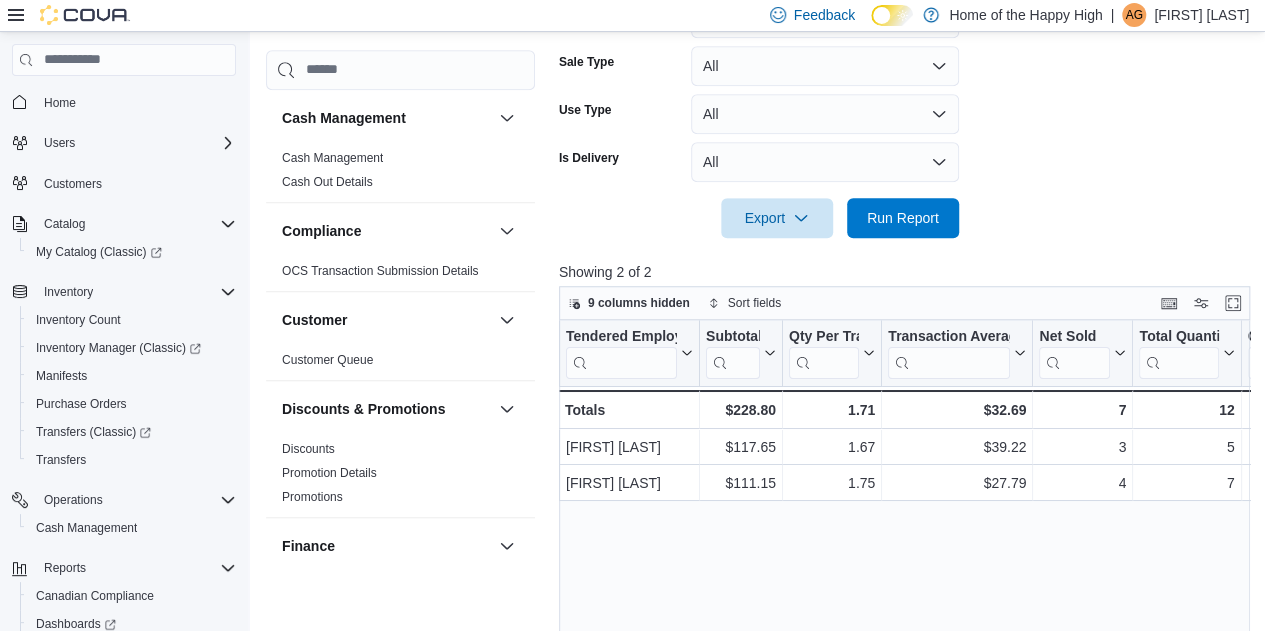 click on "**********" at bounding box center (908, -28) 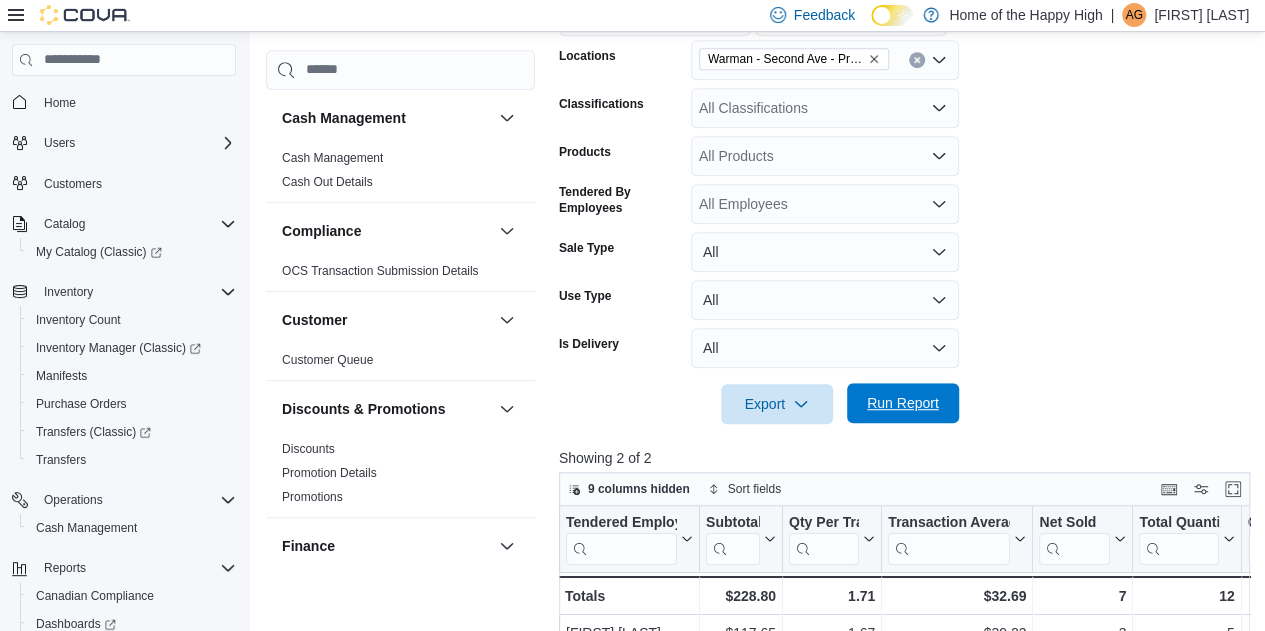 click on "Run Report" at bounding box center (903, 403) 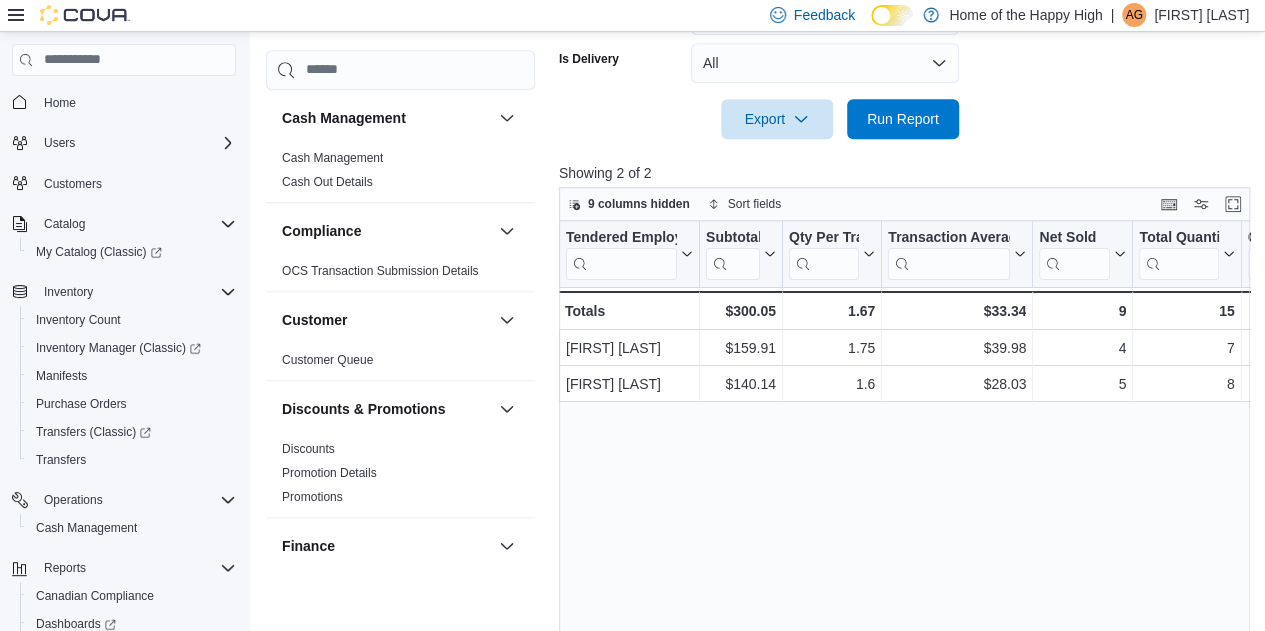 scroll, scrollTop: 753, scrollLeft: 0, axis: vertical 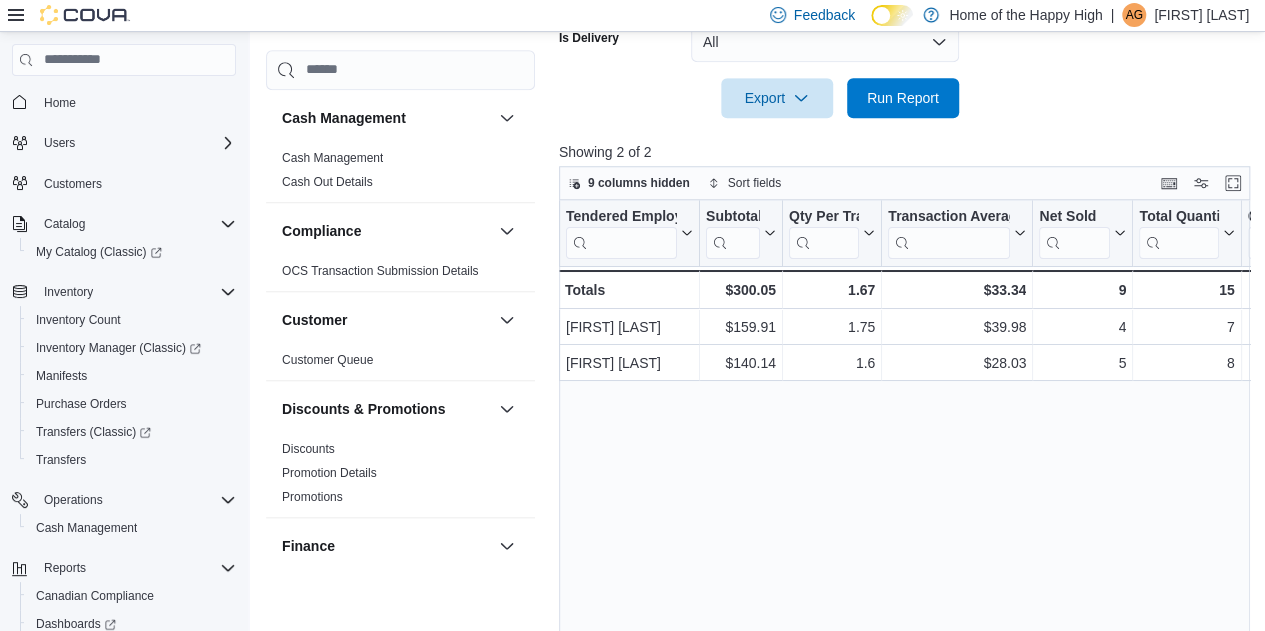 click on "**********" at bounding box center (908, -148) 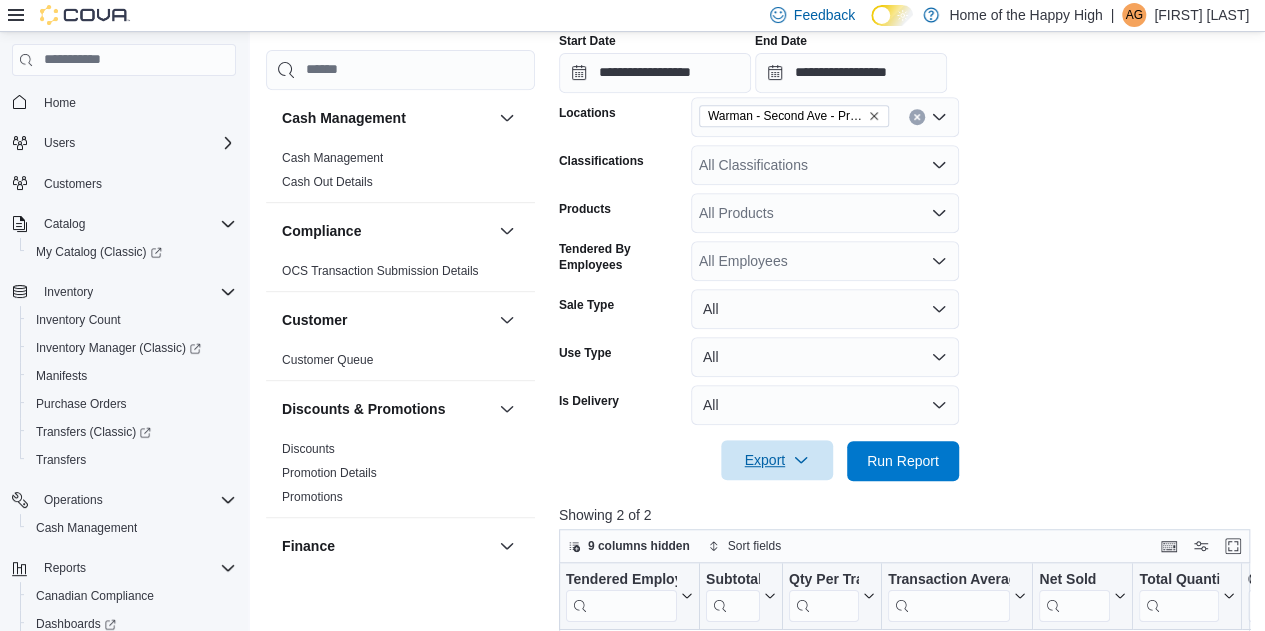 scroll, scrollTop: 389, scrollLeft: 0, axis: vertical 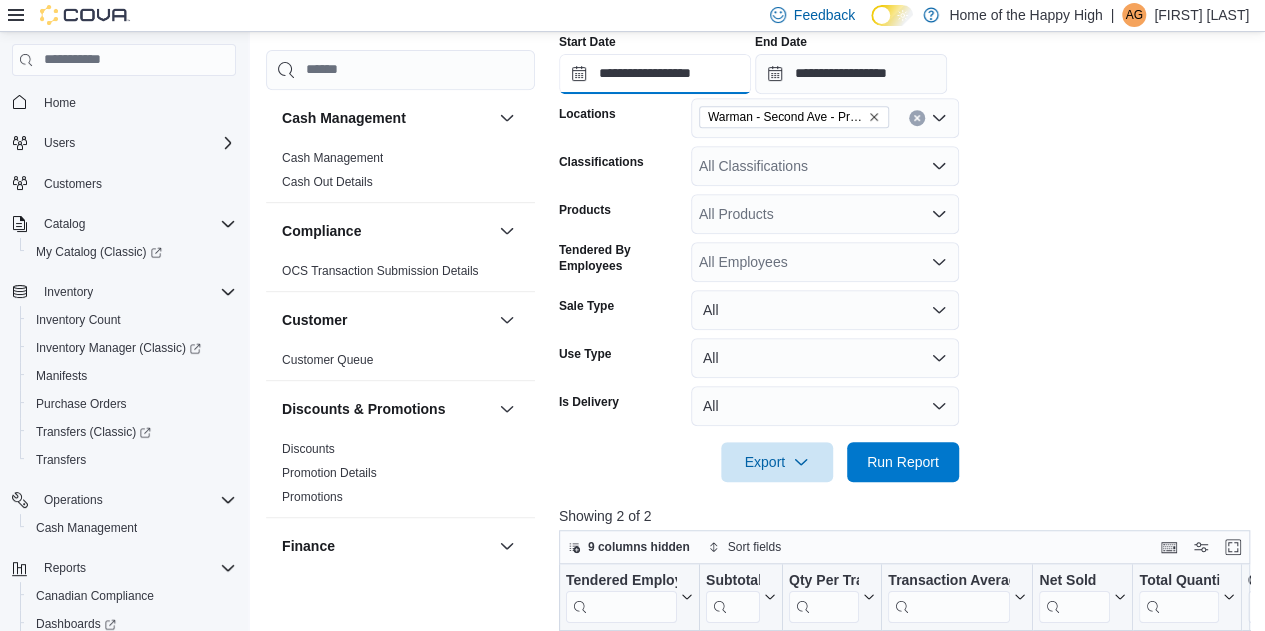 click on "**********" at bounding box center [655, 74] 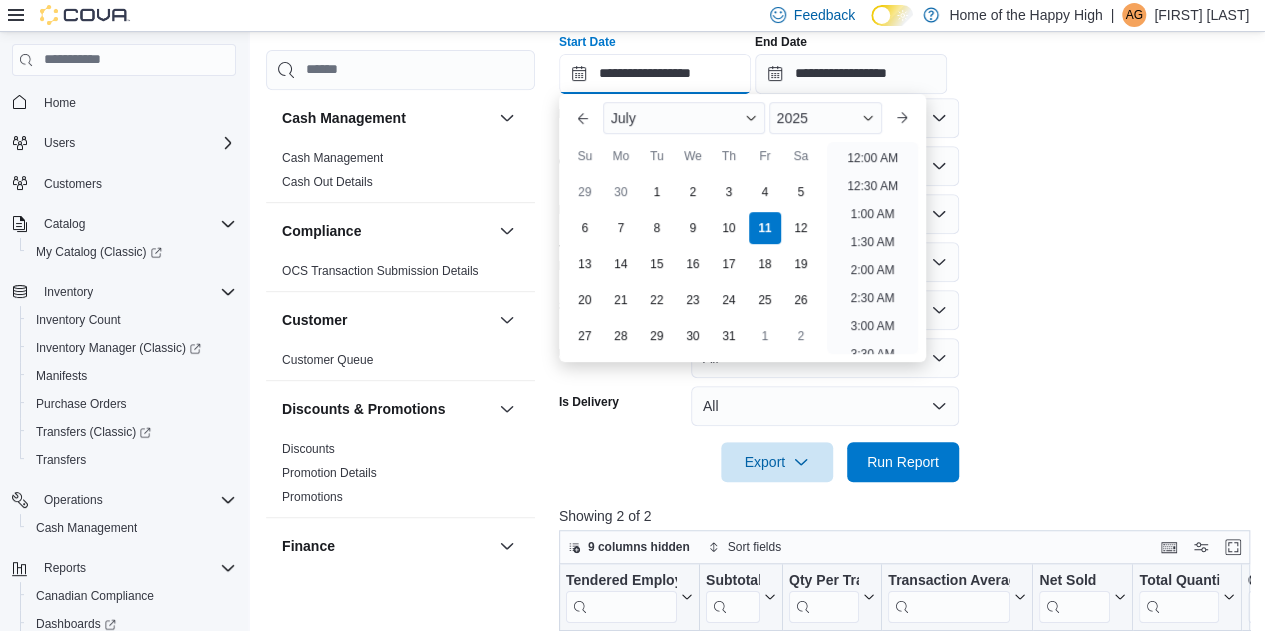 scroll, scrollTop: 1126, scrollLeft: 0, axis: vertical 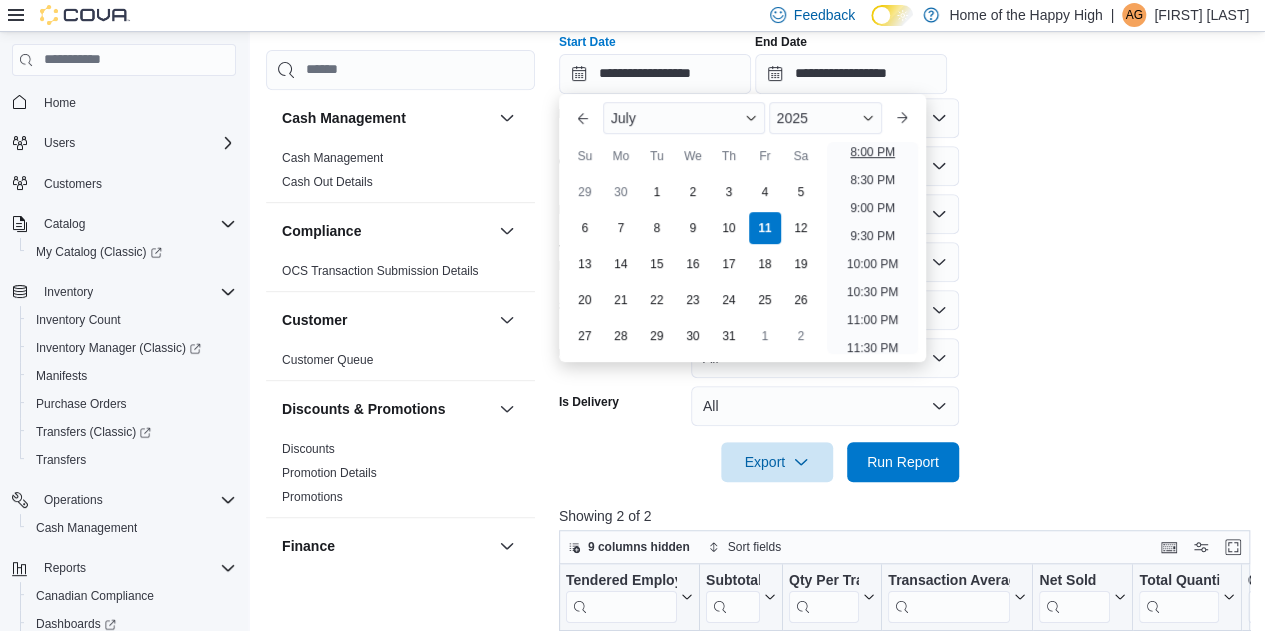 click on "8:00 PM" at bounding box center (872, 152) 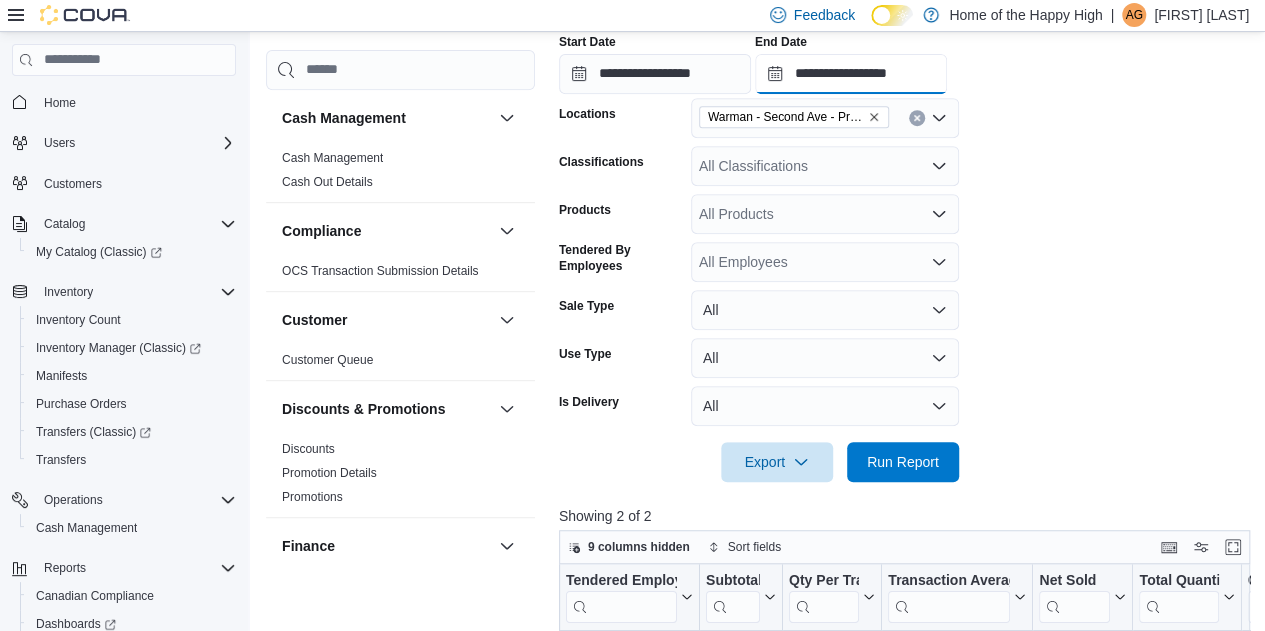 click on "**********" at bounding box center [851, 74] 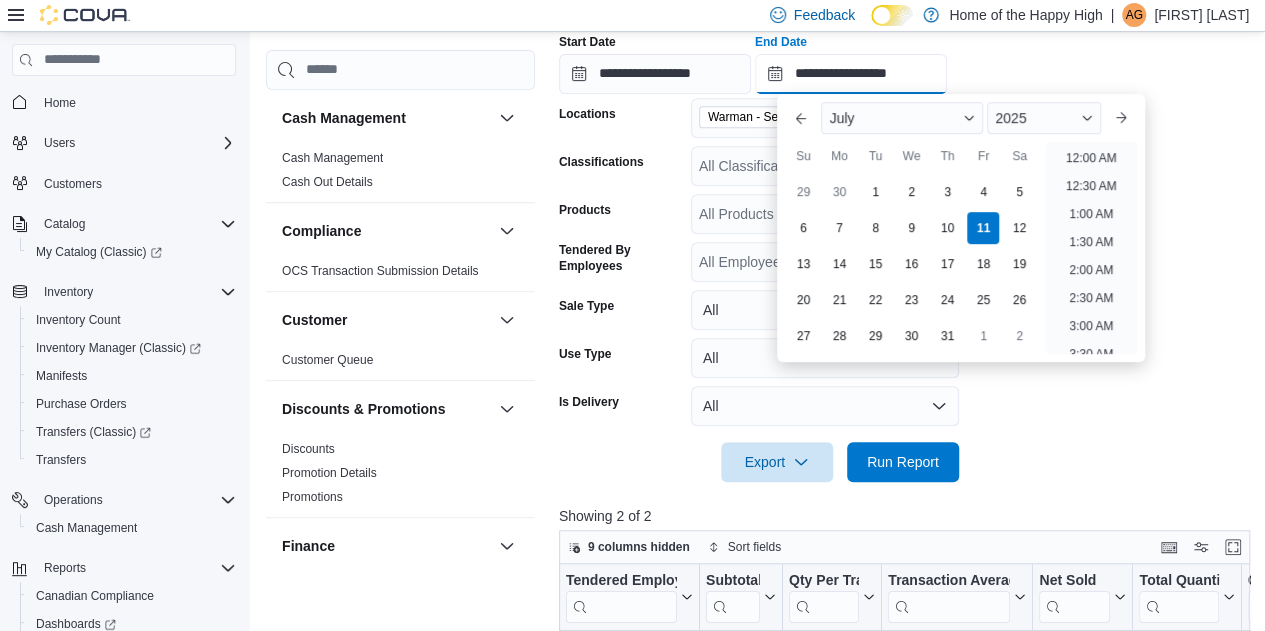 scroll, scrollTop: 1136, scrollLeft: 0, axis: vertical 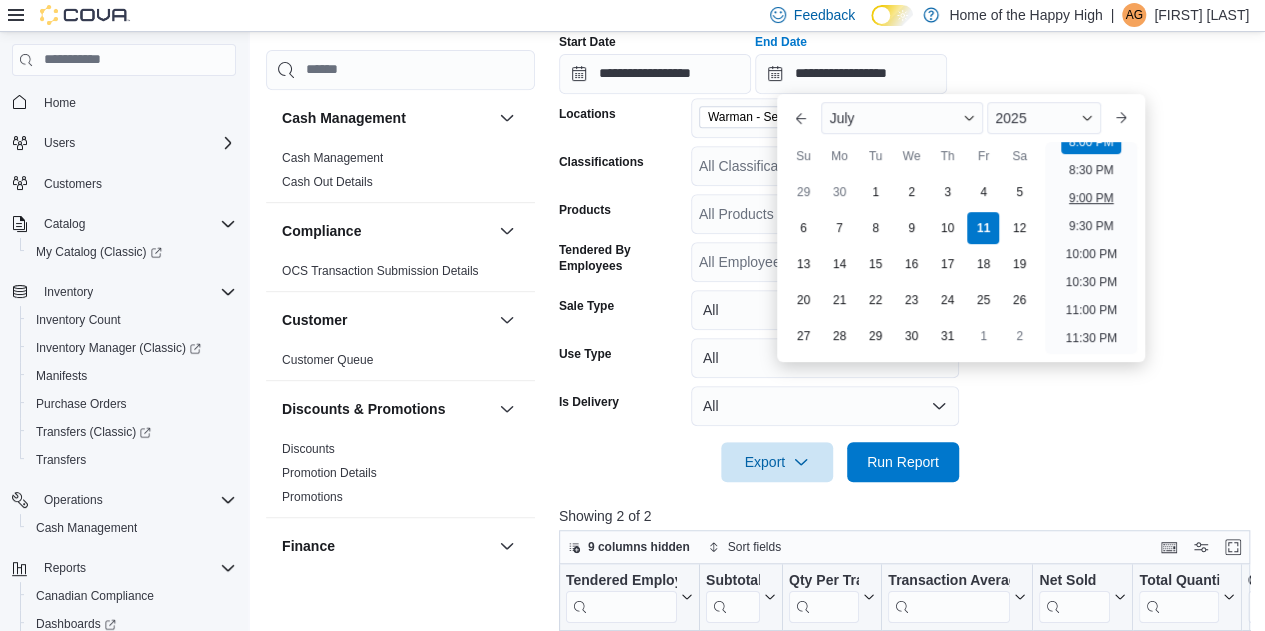 click on "9:00 PM" at bounding box center (1091, 198) 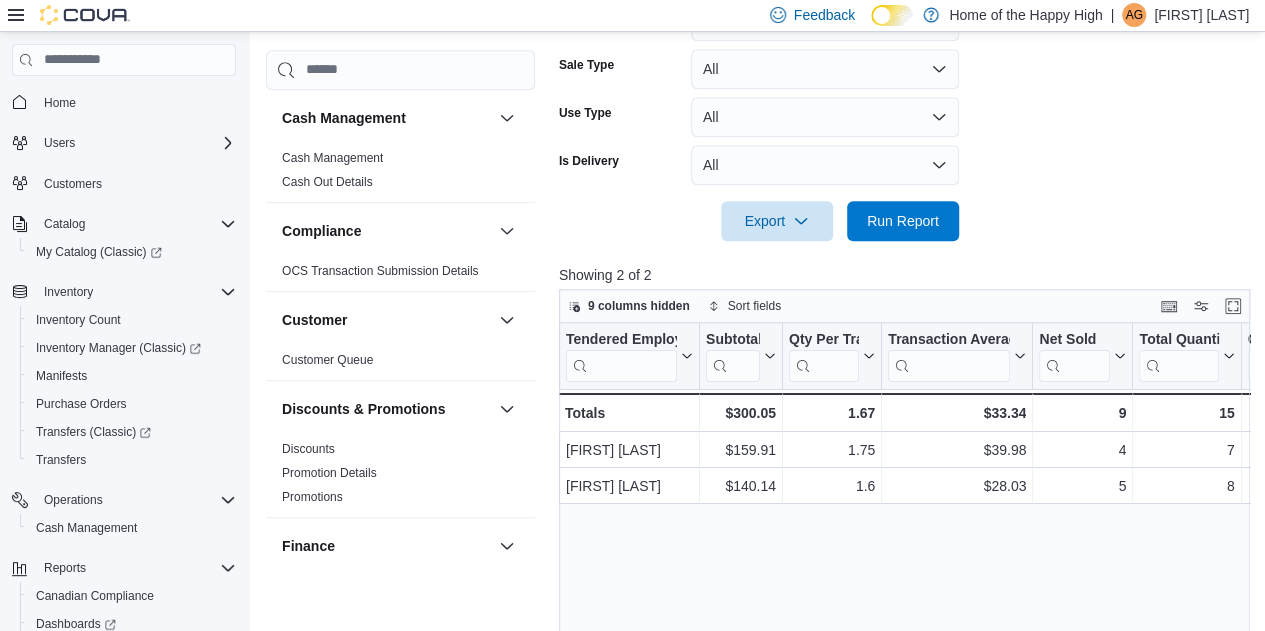scroll, scrollTop: 633, scrollLeft: 0, axis: vertical 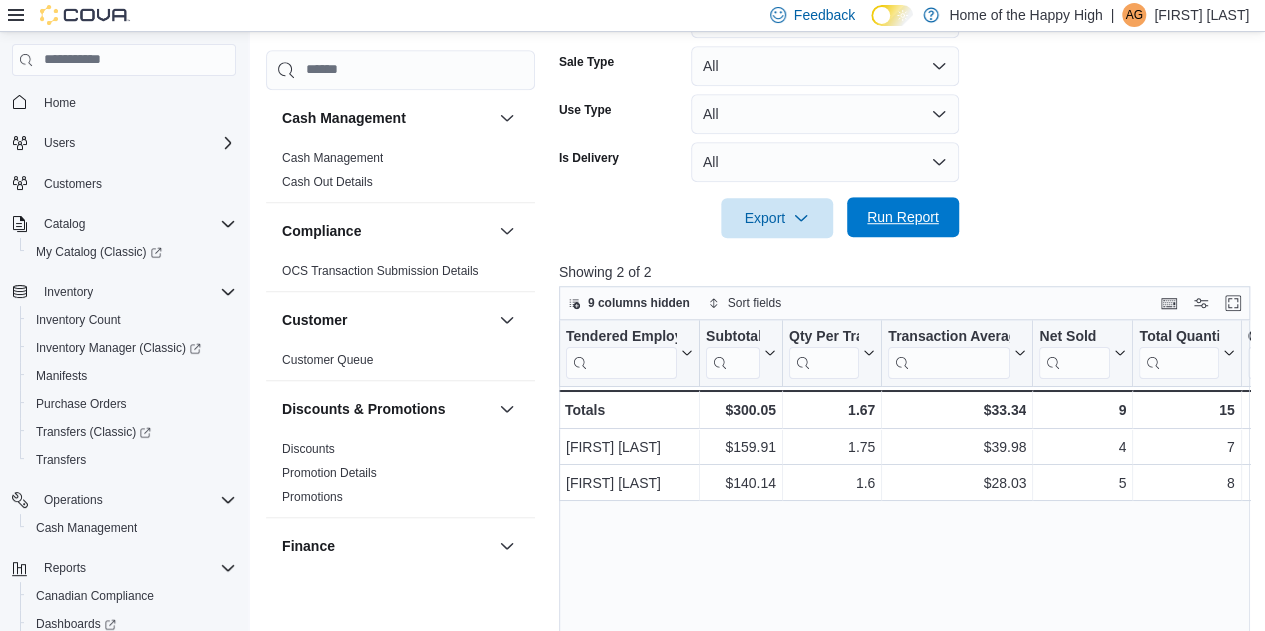 click on "Run Report" at bounding box center (903, 217) 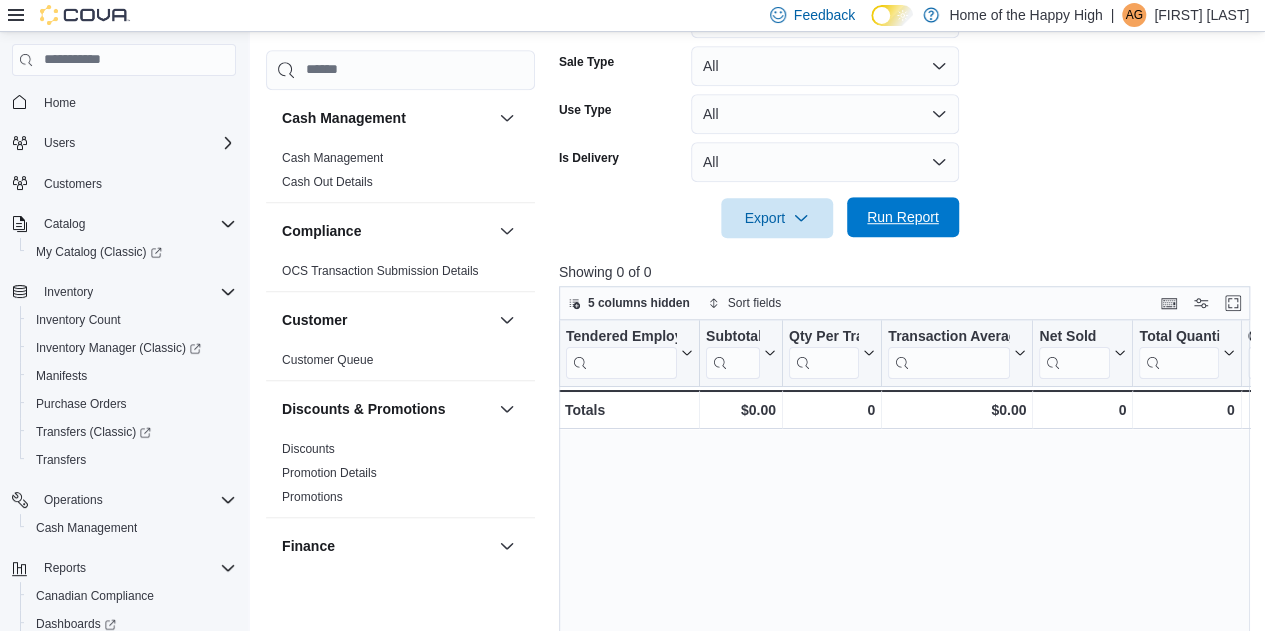 click on "Run Report" at bounding box center (903, 217) 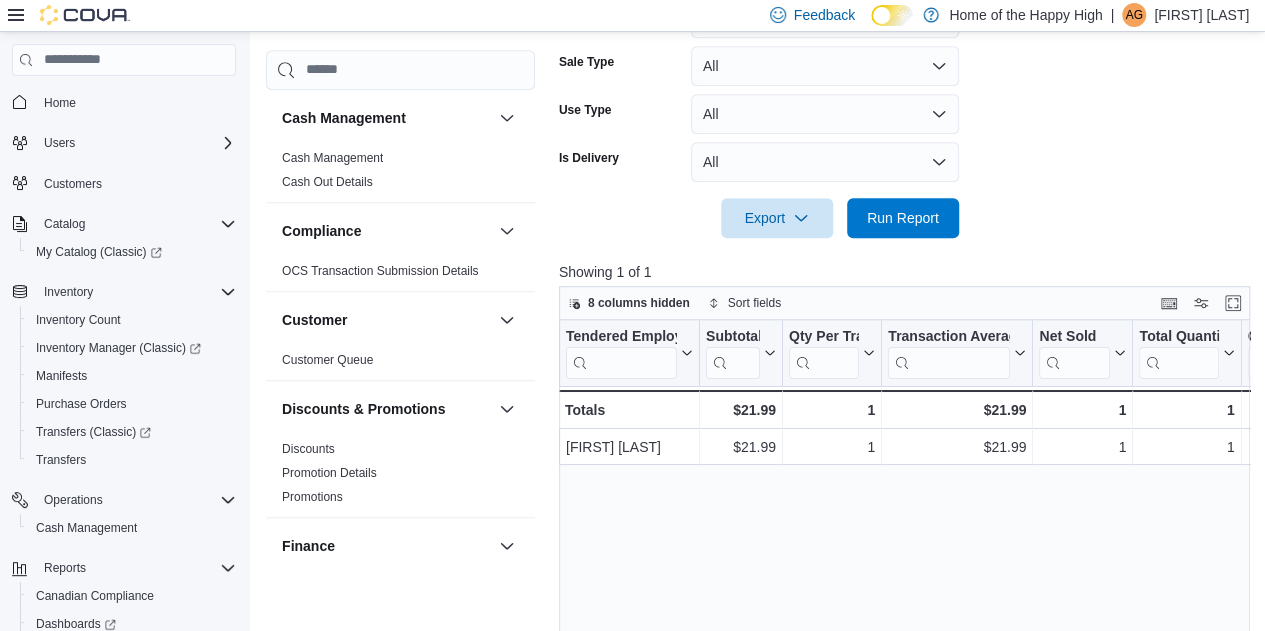 click on "**********" at bounding box center [908, -28] 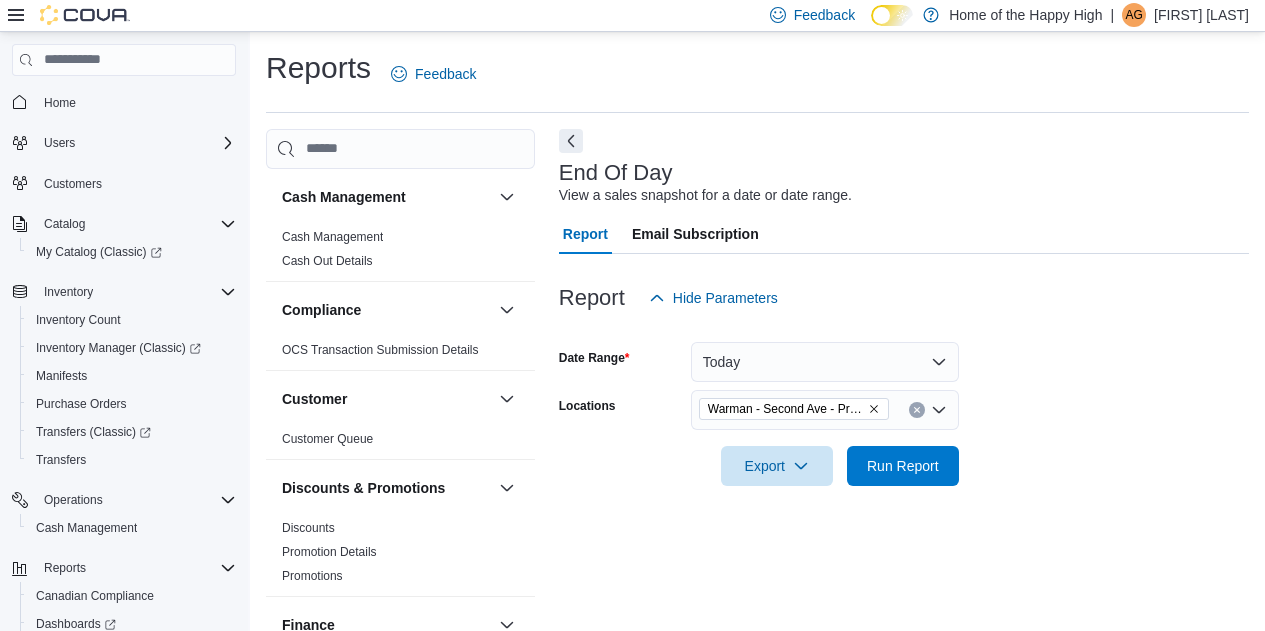 scroll, scrollTop: 26, scrollLeft: 0, axis: vertical 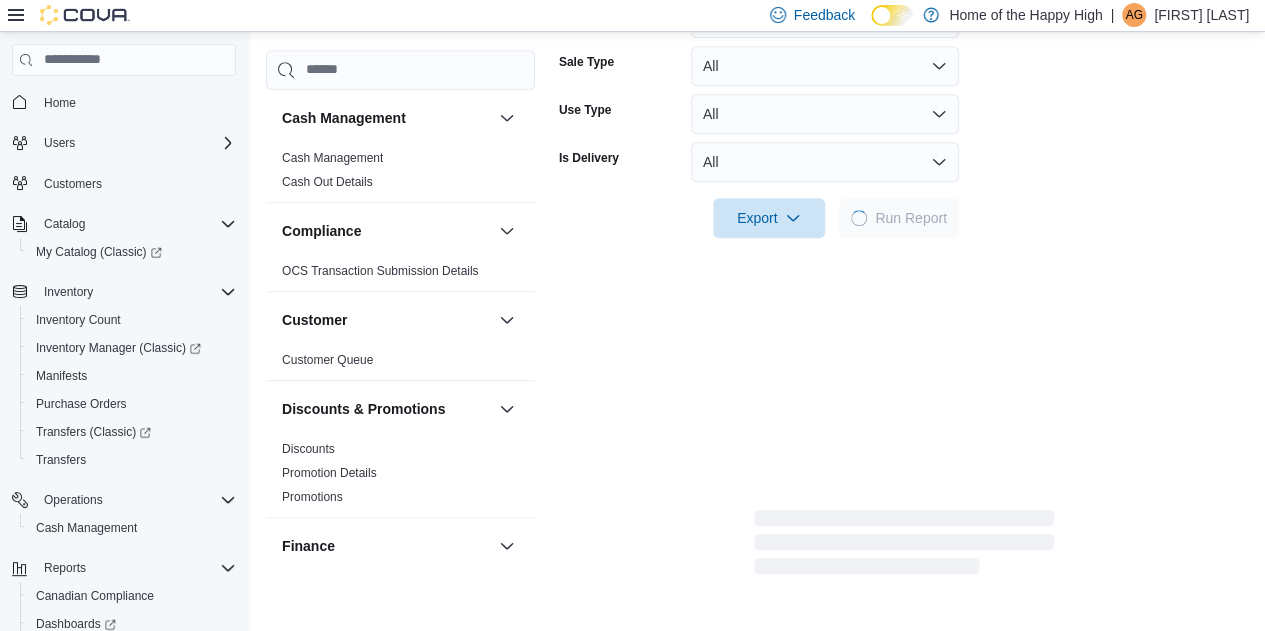 click on "**********" at bounding box center (904, -28) 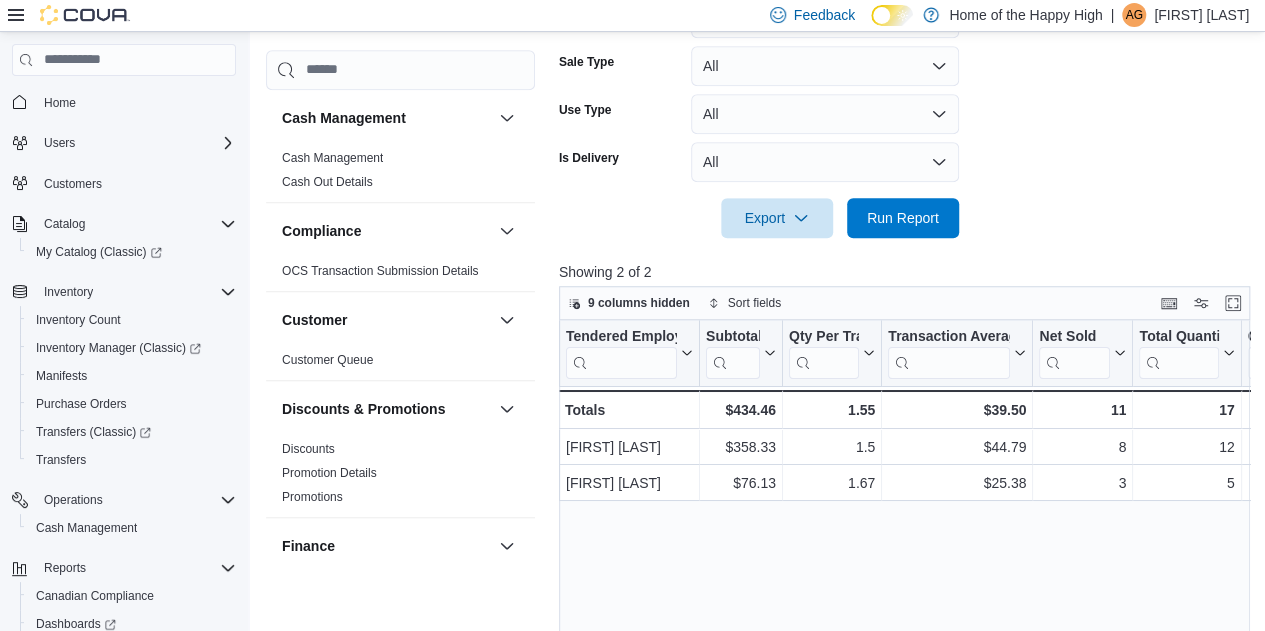 click on "**********" at bounding box center (908, -28) 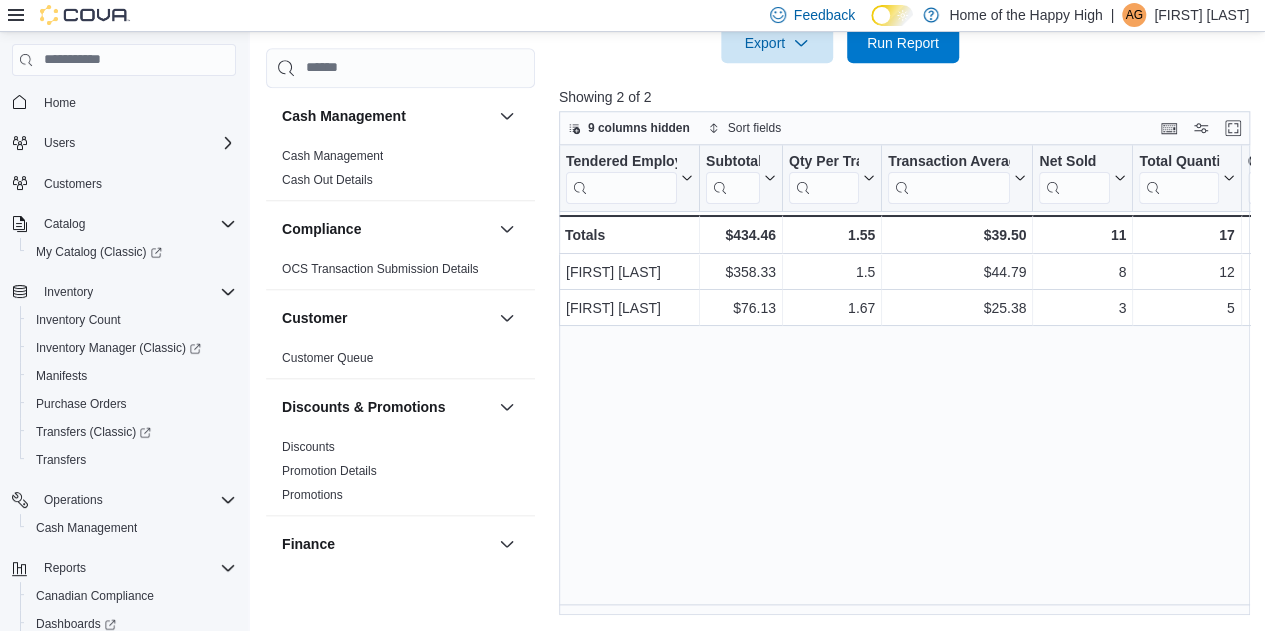 scroll, scrollTop: 669, scrollLeft: 0, axis: vertical 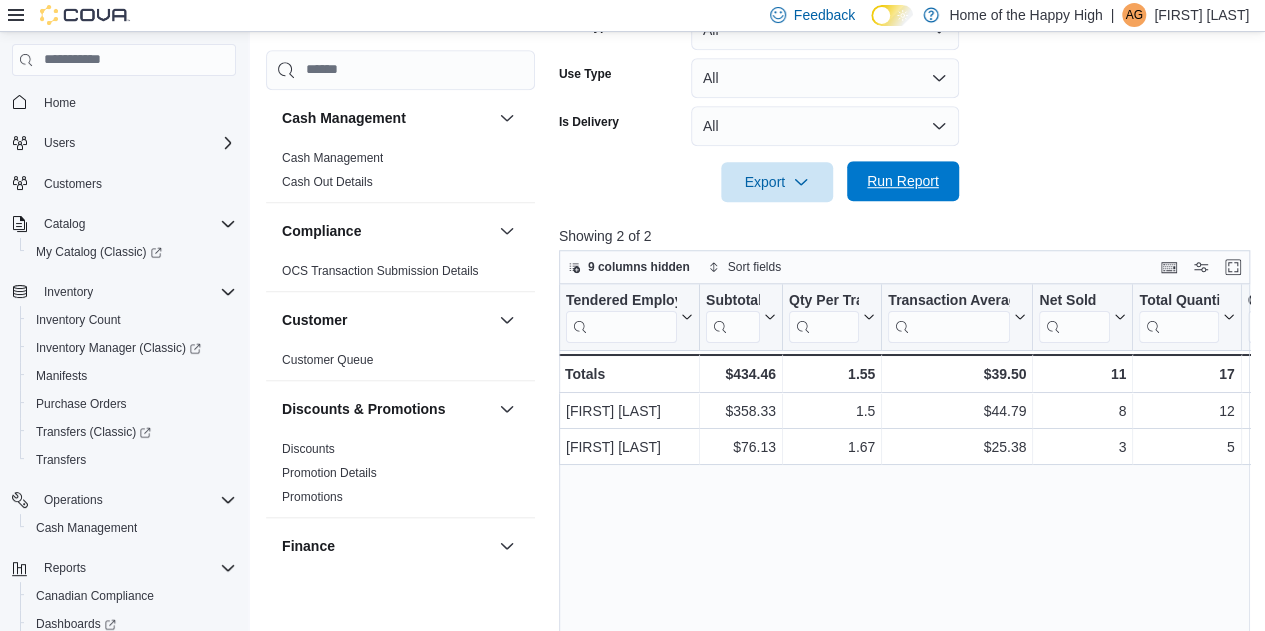 click on "Run Report" at bounding box center (903, 181) 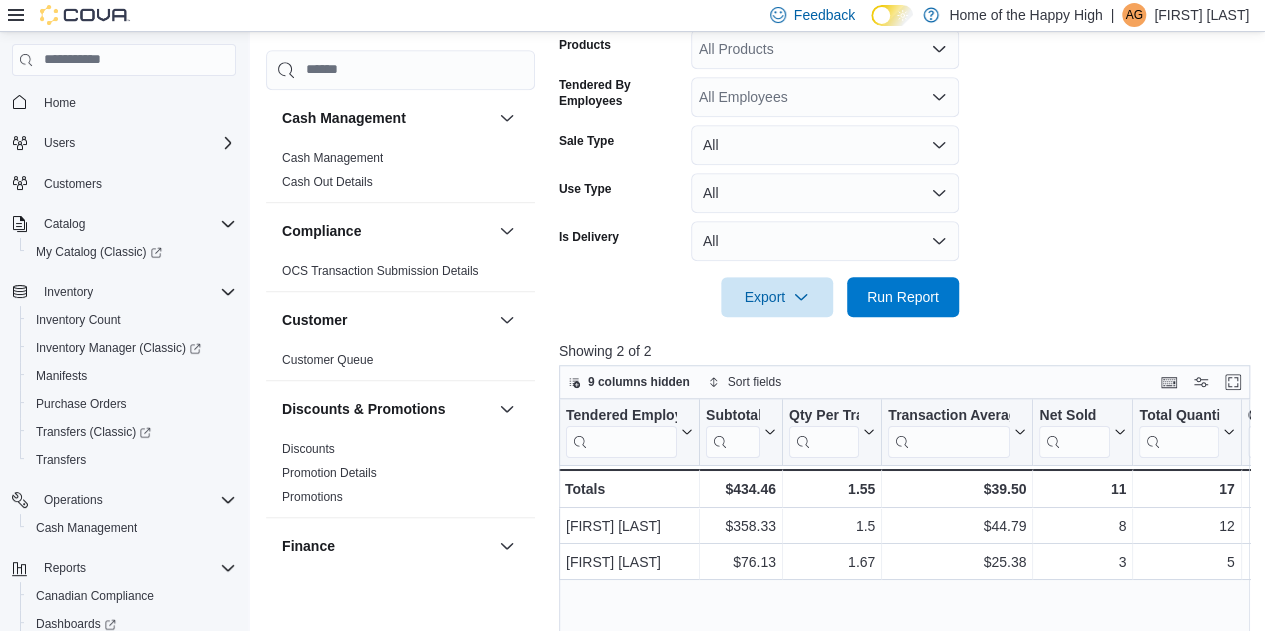 scroll, scrollTop: 566, scrollLeft: 0, axis: vertical 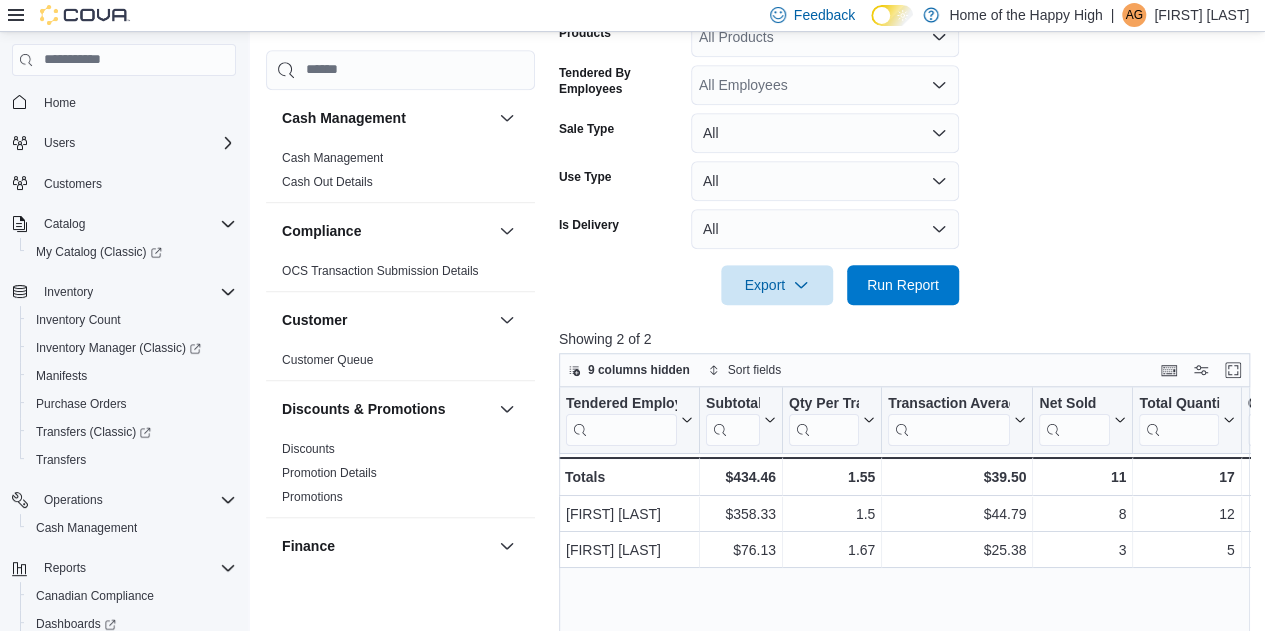 drag, startPoint x: 951, startPoint y: 250, endPoint x: 941, endPoint y: 259, distance: 13.453624 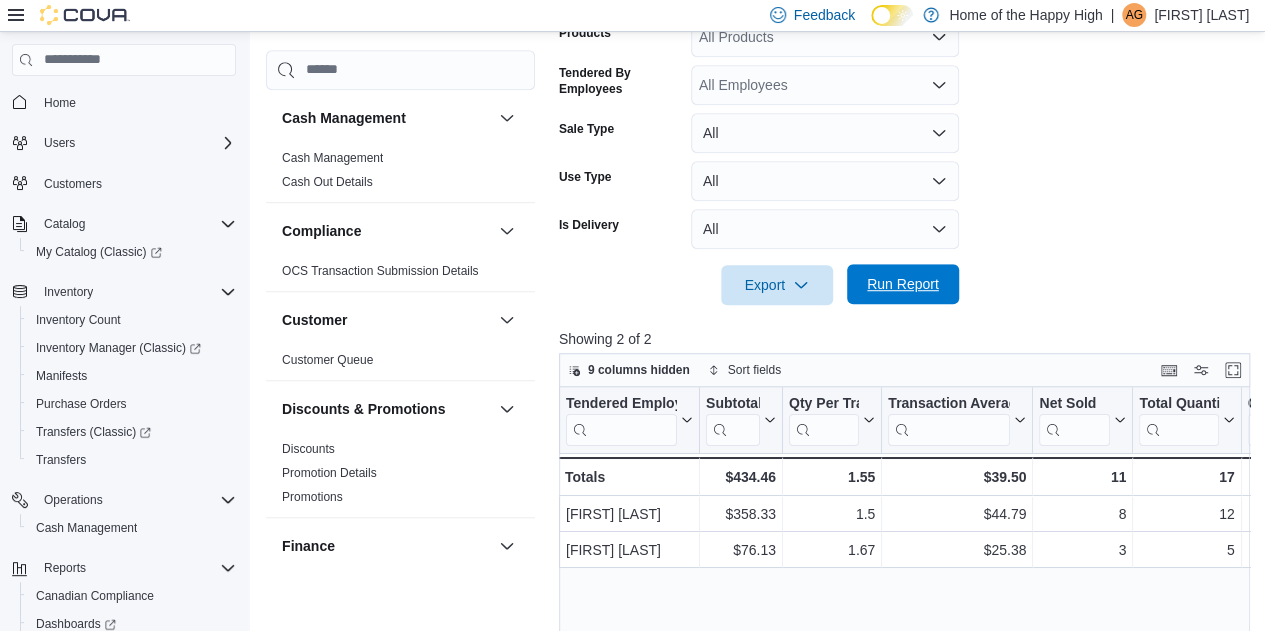 click on "Run Report" at bounding box center (903, 284) 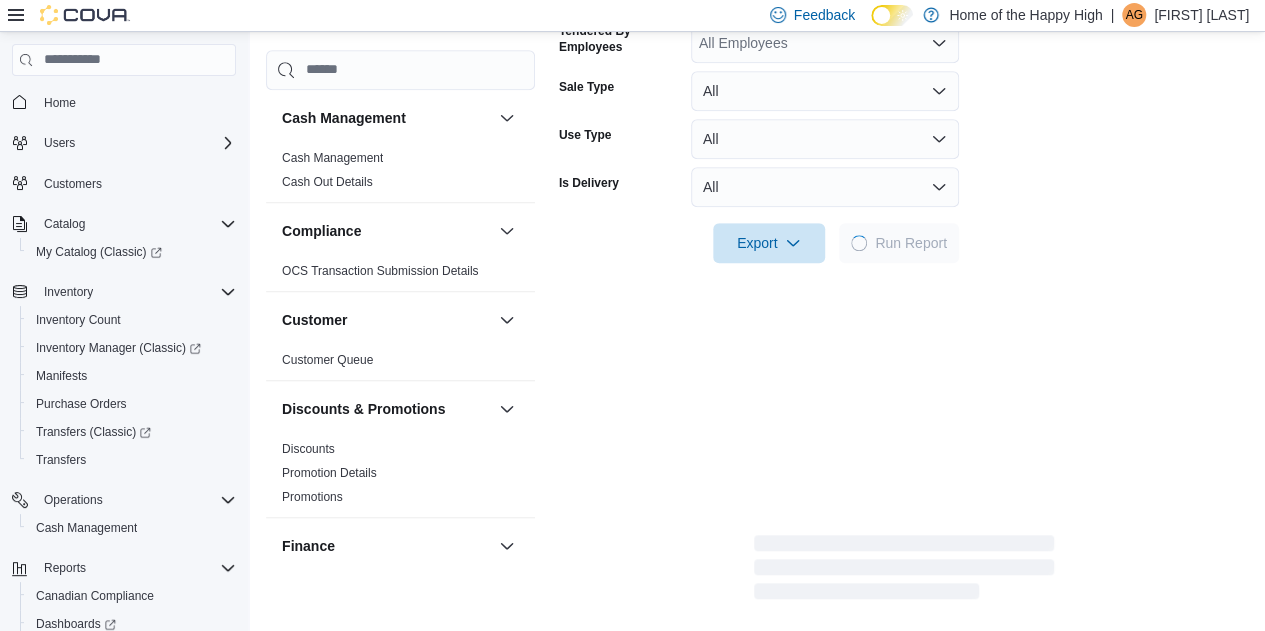 scroll, scrollTop: 680, scrollLeft: 0, axis: vertical 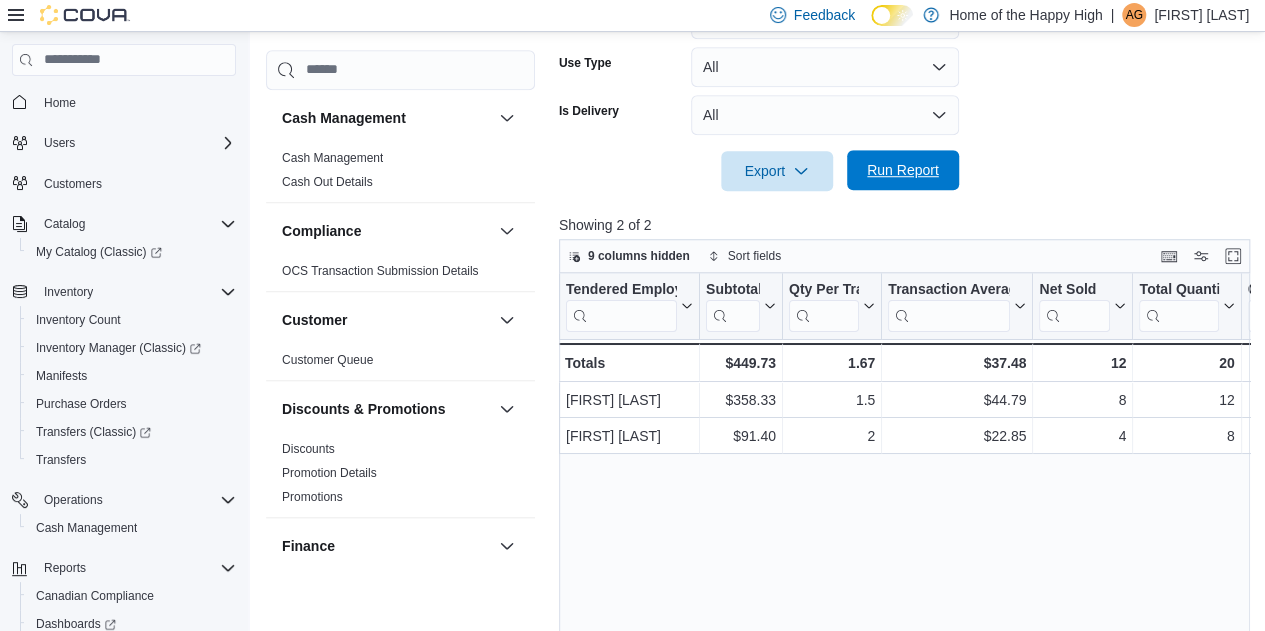 click on "Run Report" at bounding box center [903, 170] 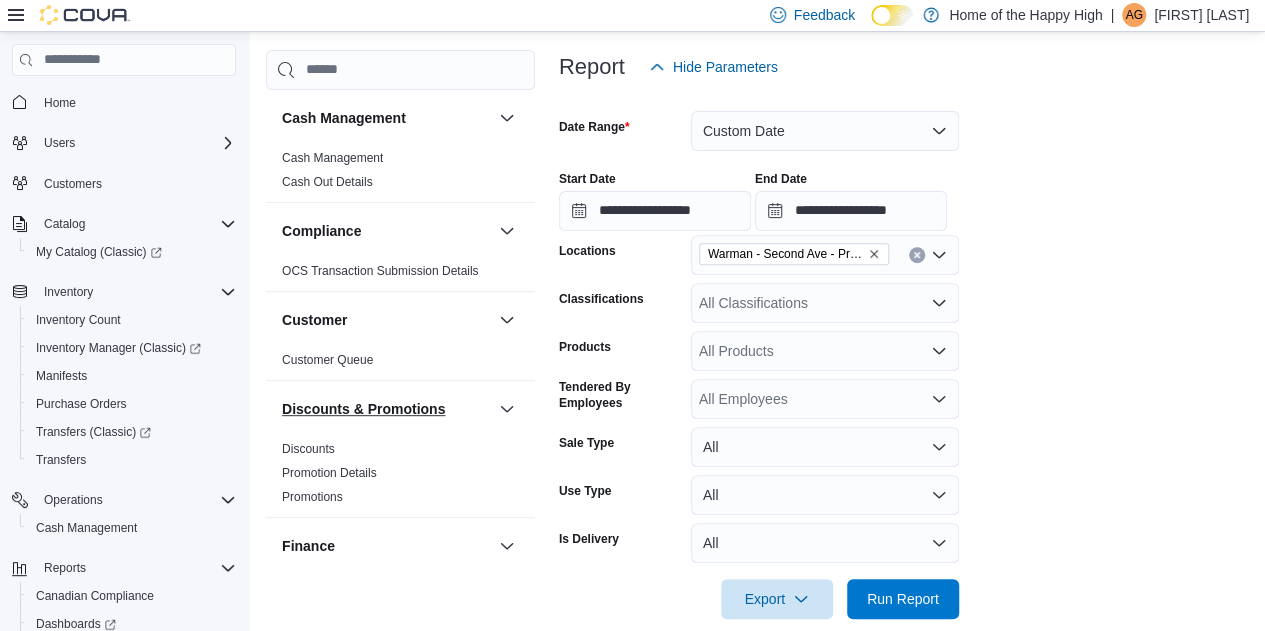 scroll, scrollTop: 0, scrollLeft: 0, axis: both 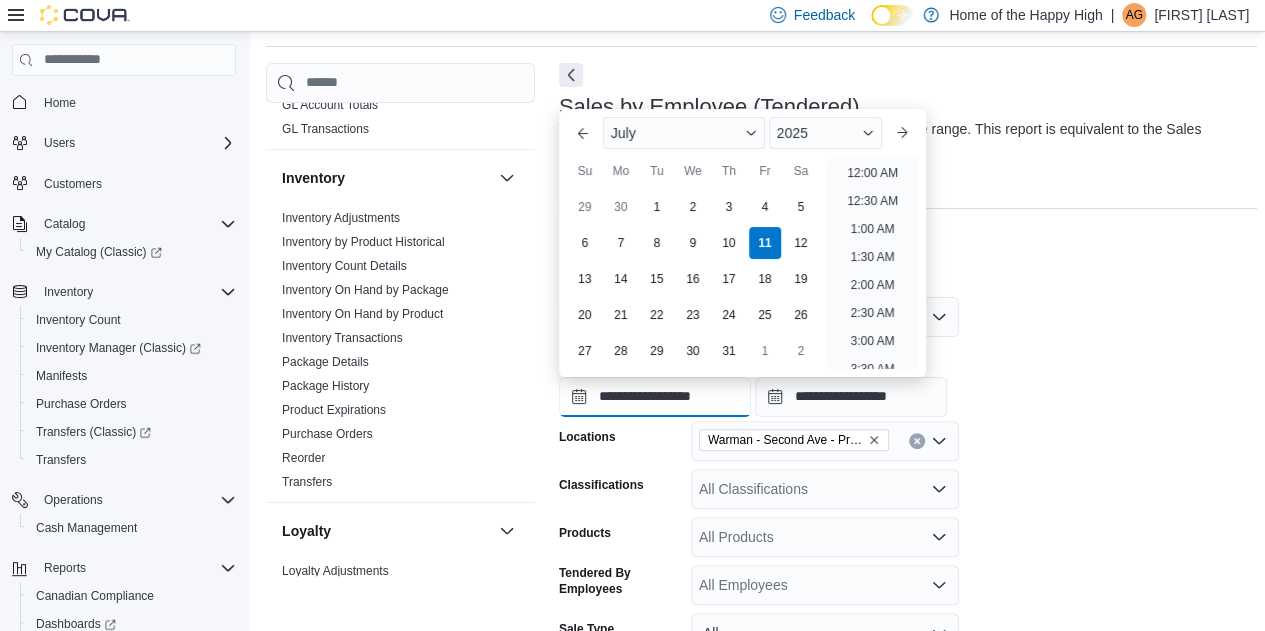 click on "**********" at bounding box center [655, 397] 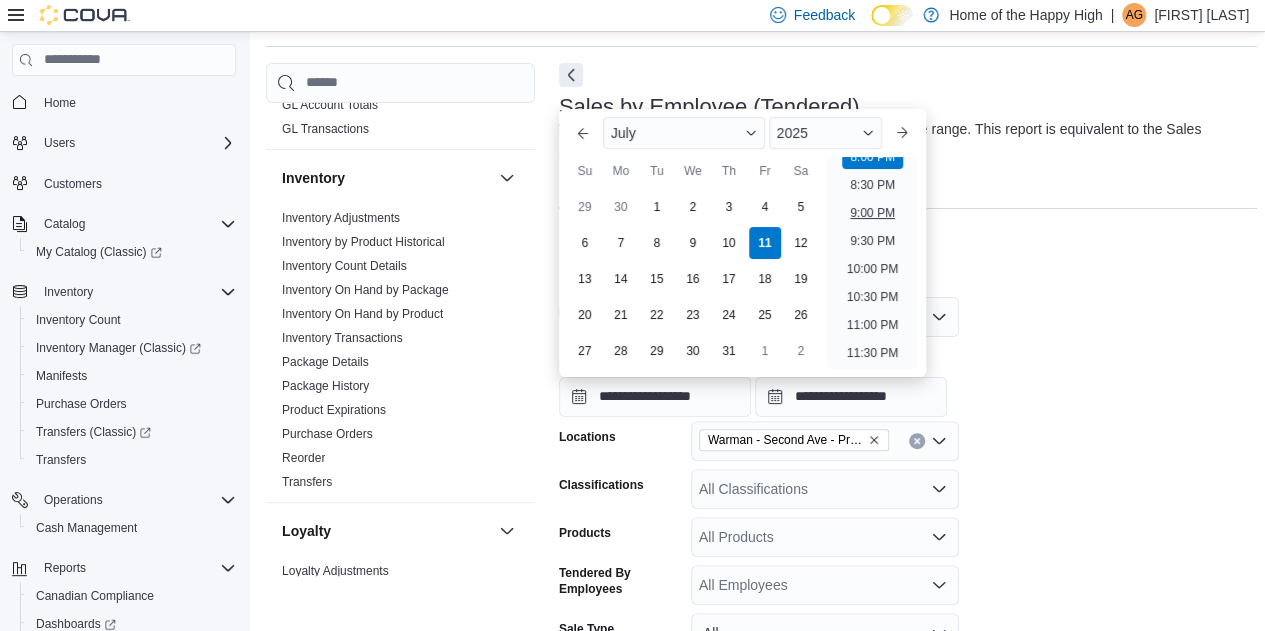 click on "9:00 PM" at bounding box center (872, 213) 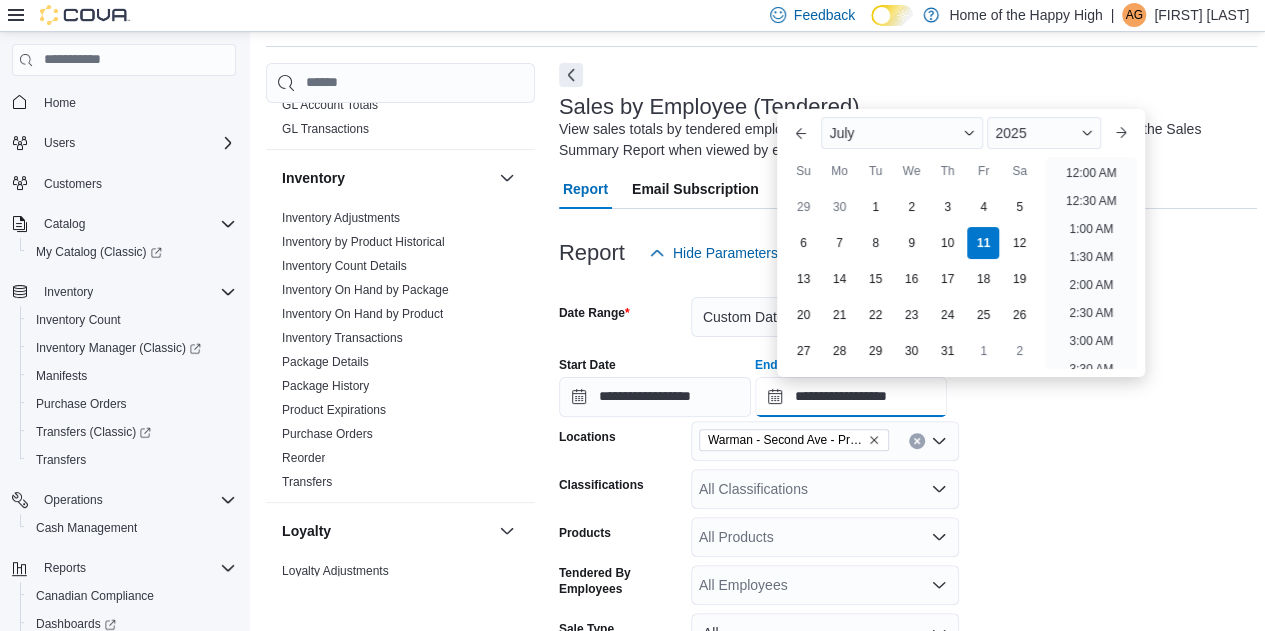click on "**********" at bounding box center (851, 397) 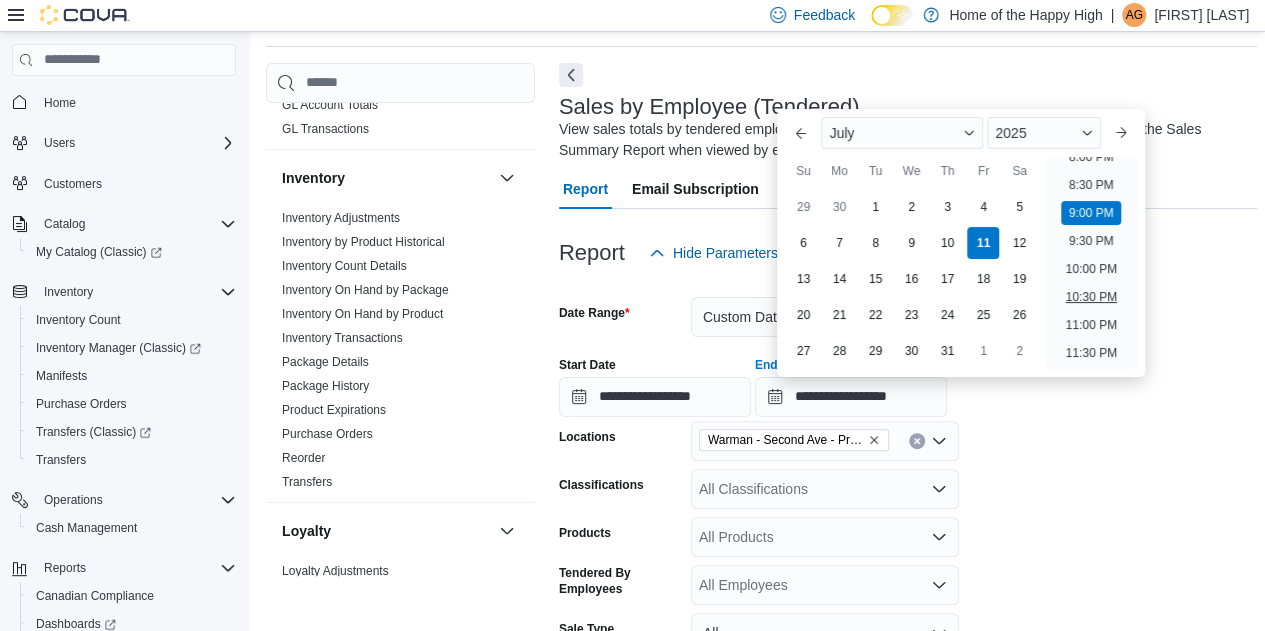click on "10:30 PM" at bounding box center (1090, 297) 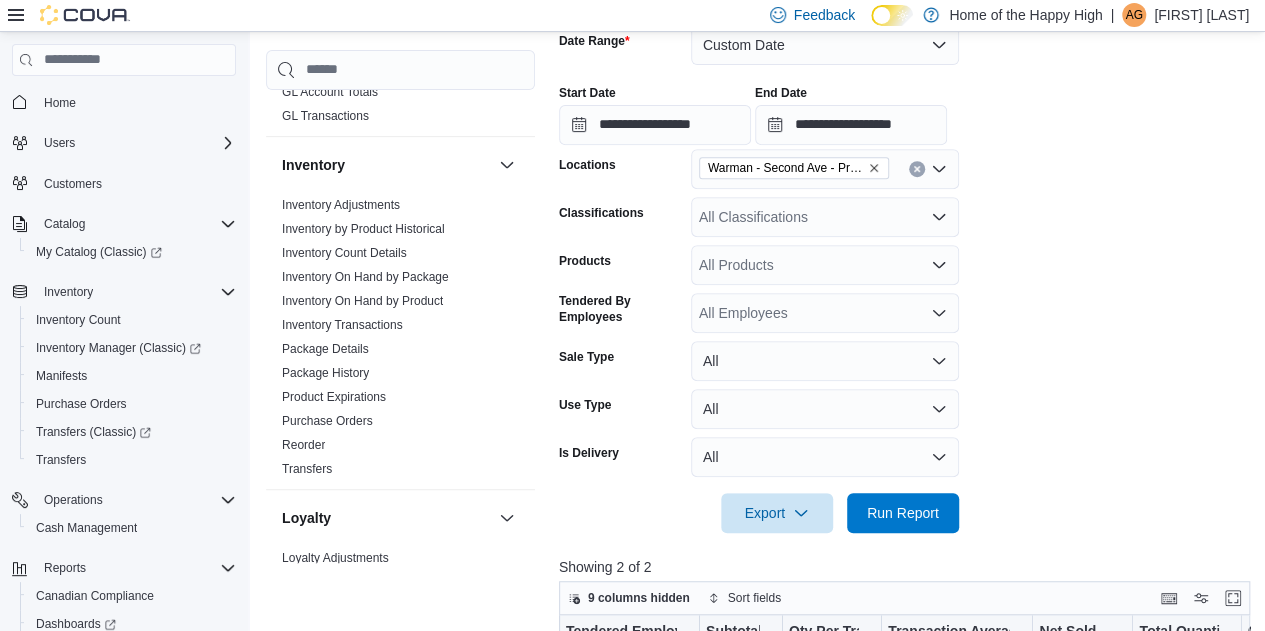 scroll, scrollTop: 599, scrollLeft: 0, axis: vertical 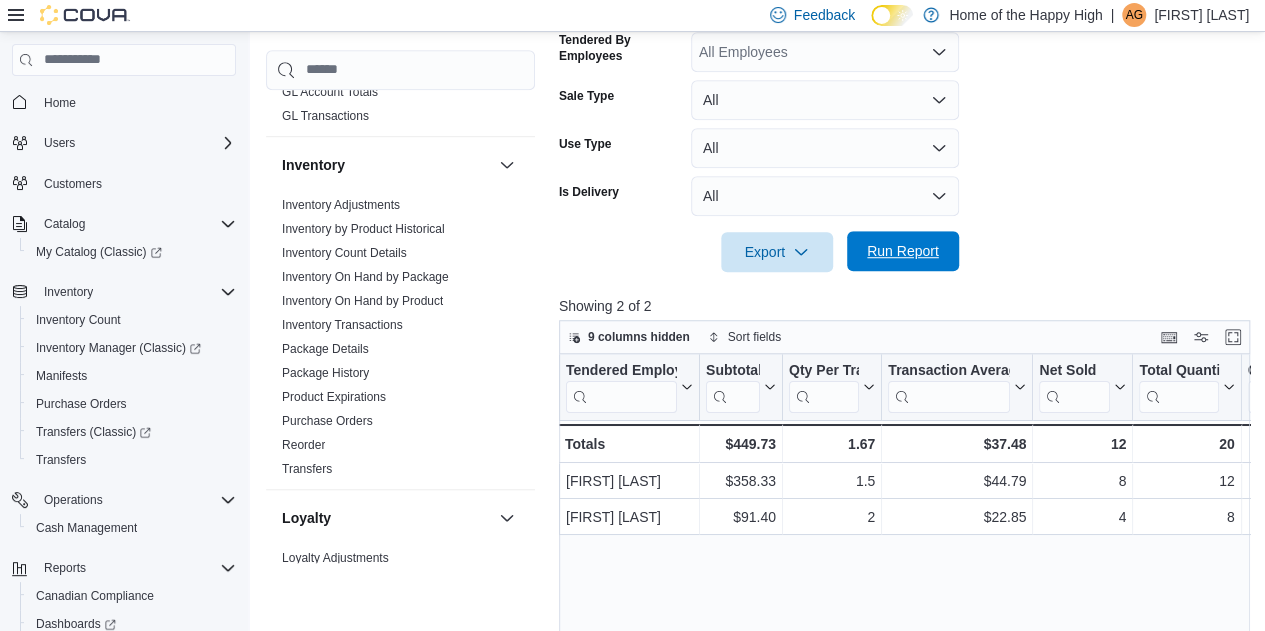 click on "Run Report" at bounding box center [903, 251] 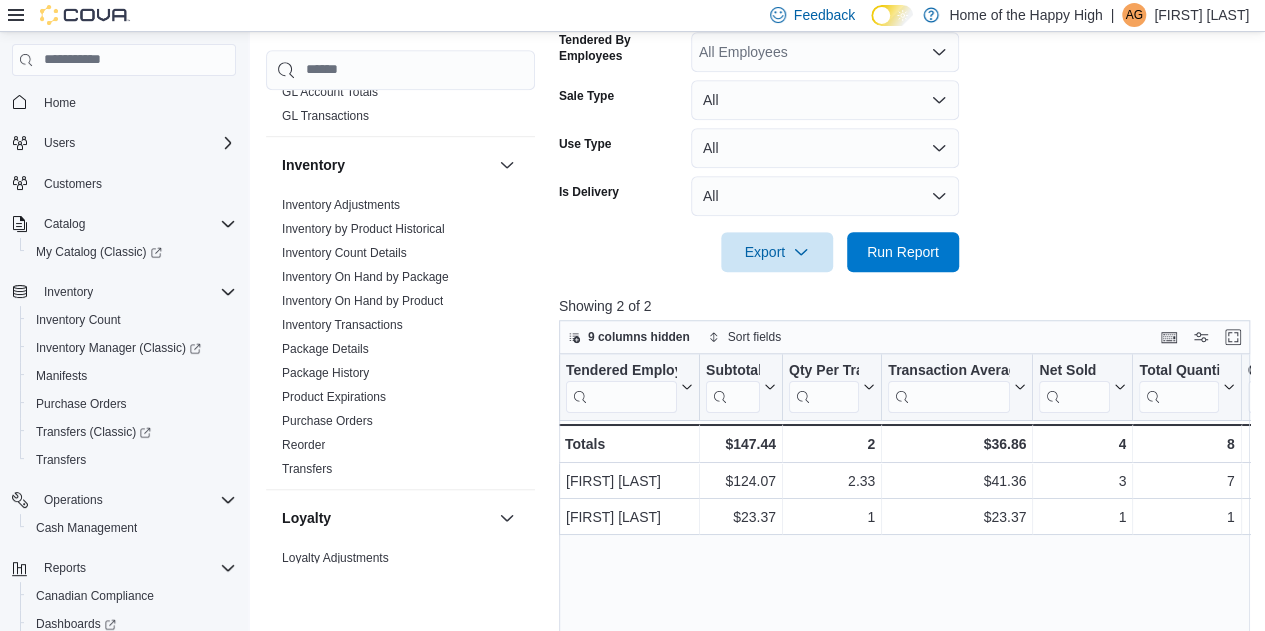 click on "**********" at bounding box center [908, 6] 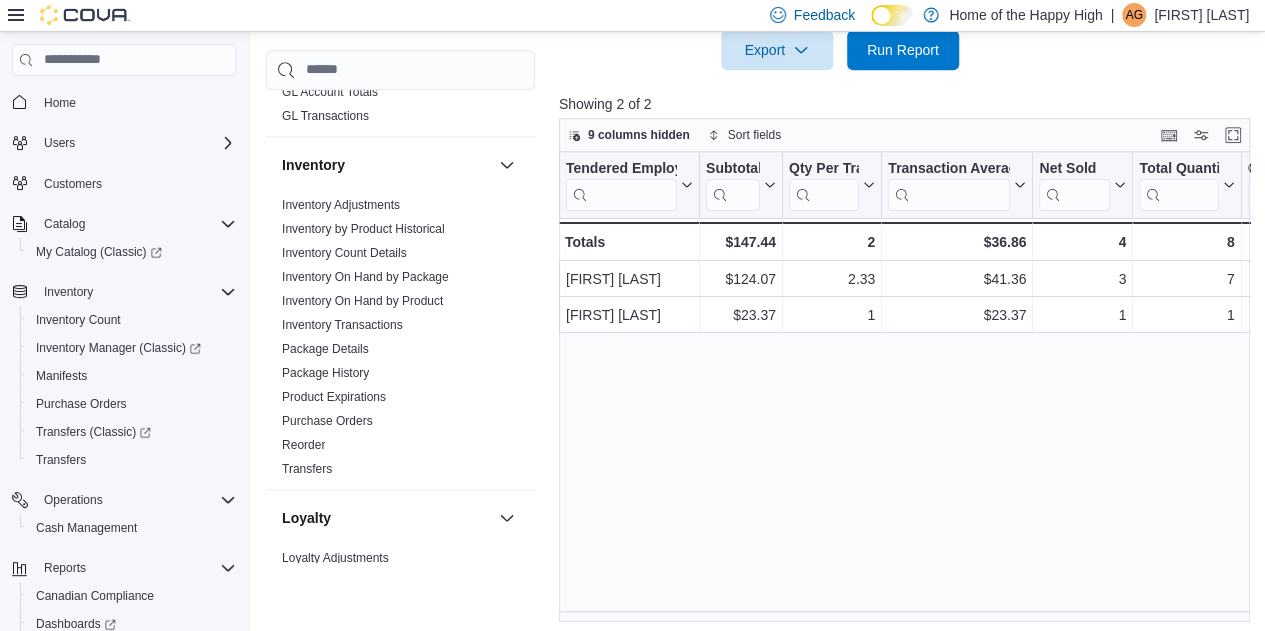 scroll, scrollTop: 808, scrollLeft: 0, axis: vertical 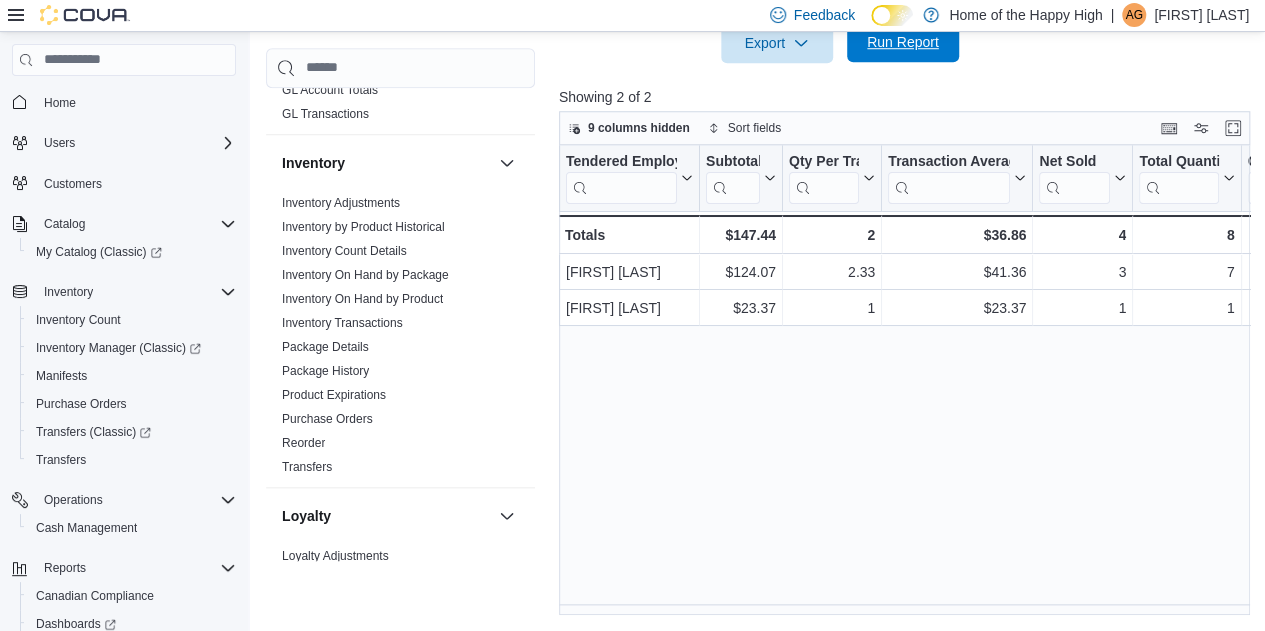 click on "Run Report" at bounding box center (903, 42) 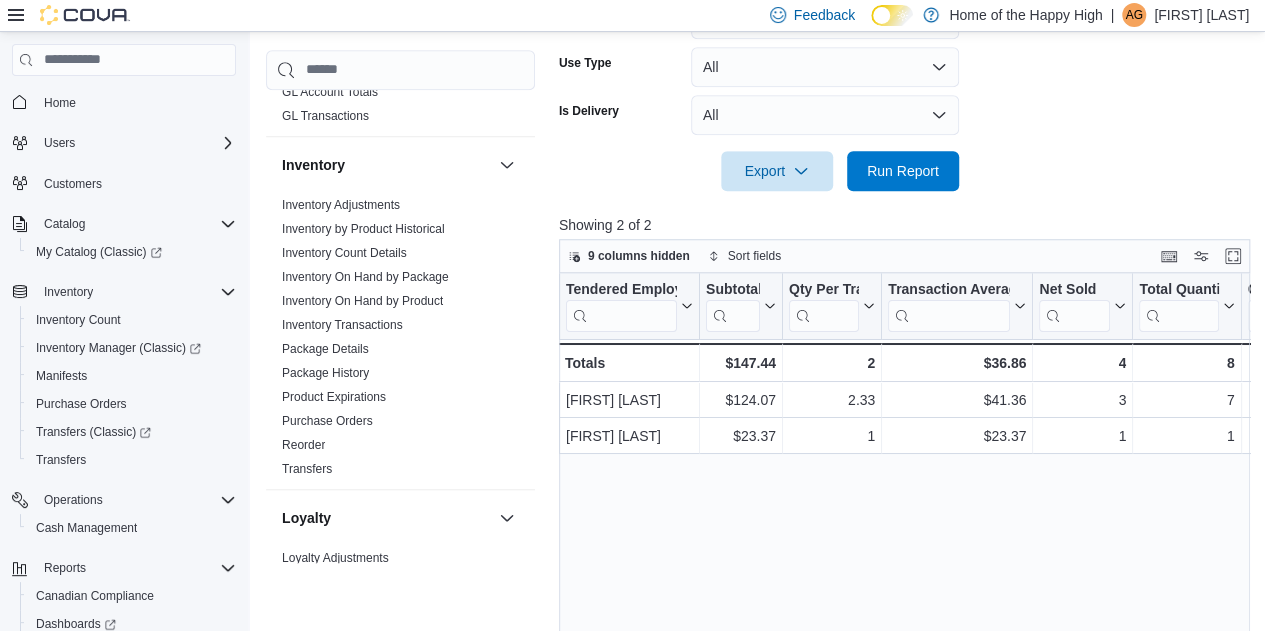 scroll, scrollTop: 674, scrollLeft: 0, axis: vertical 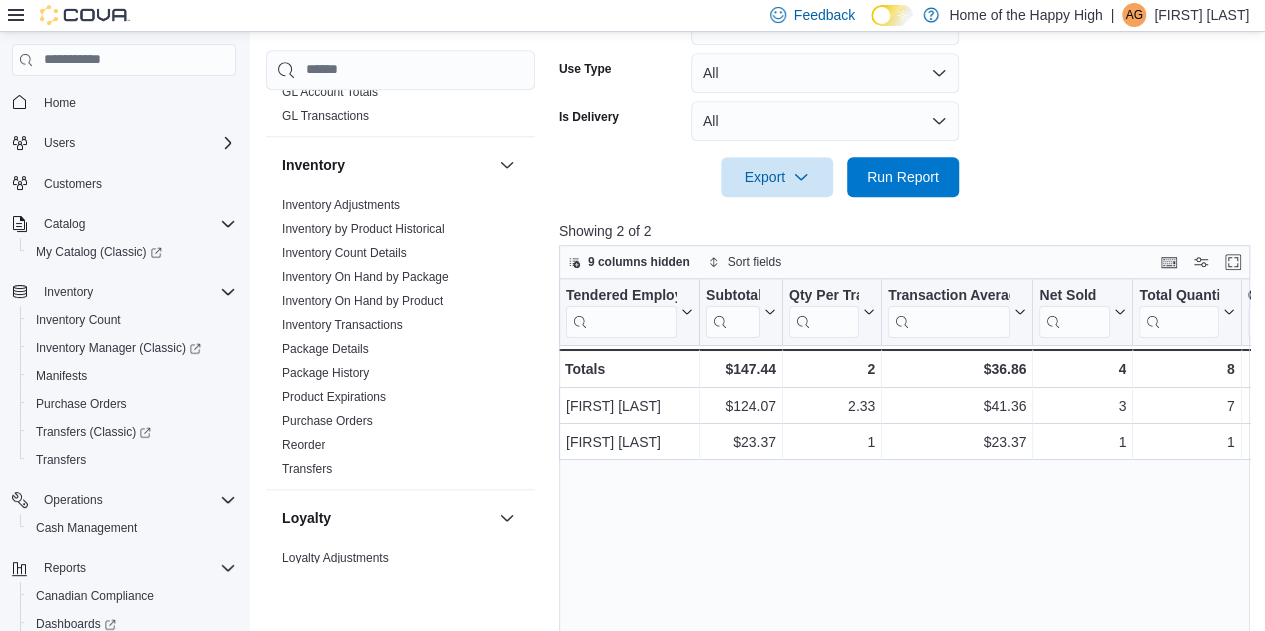 click on "**********" at bounding box center (908, -69) 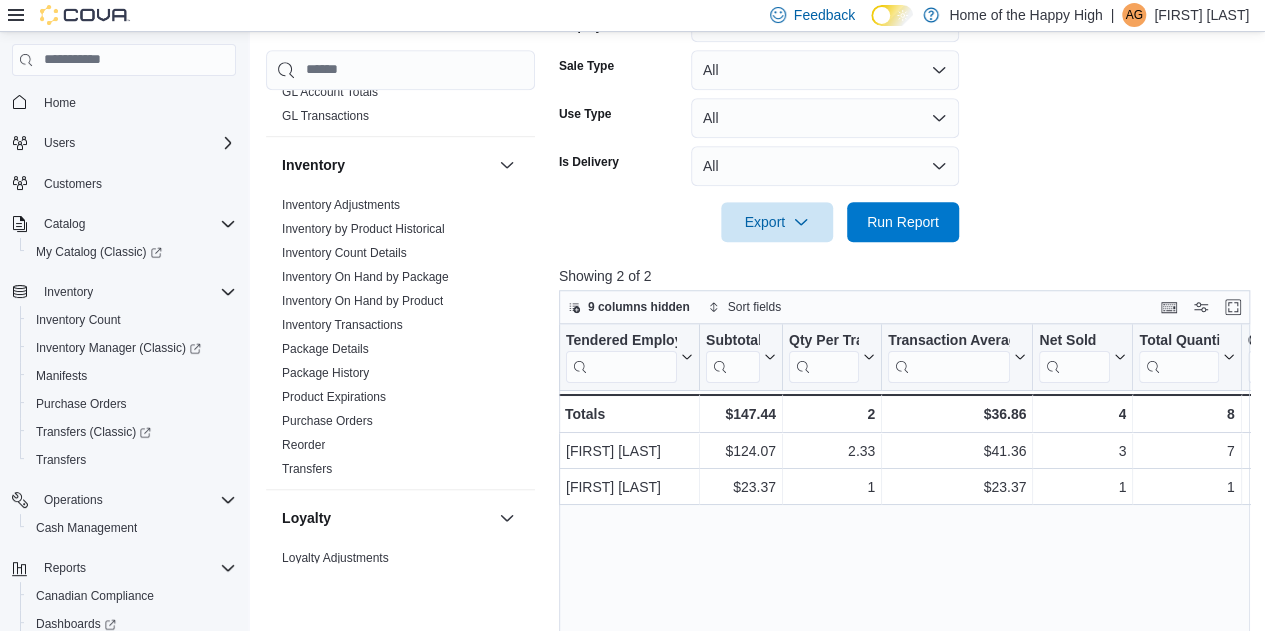 scroll, scrollTop: 628, scrollLeft: 0, axis: vertical 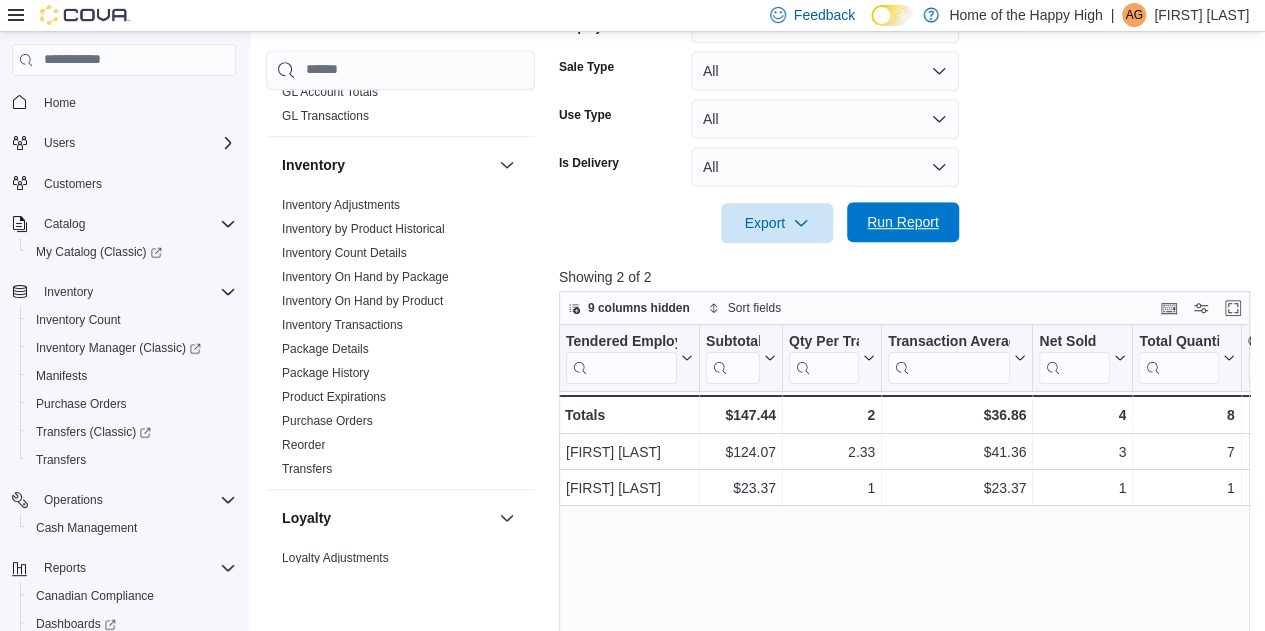 click on "Run Report" at bounding box center (903, 222) 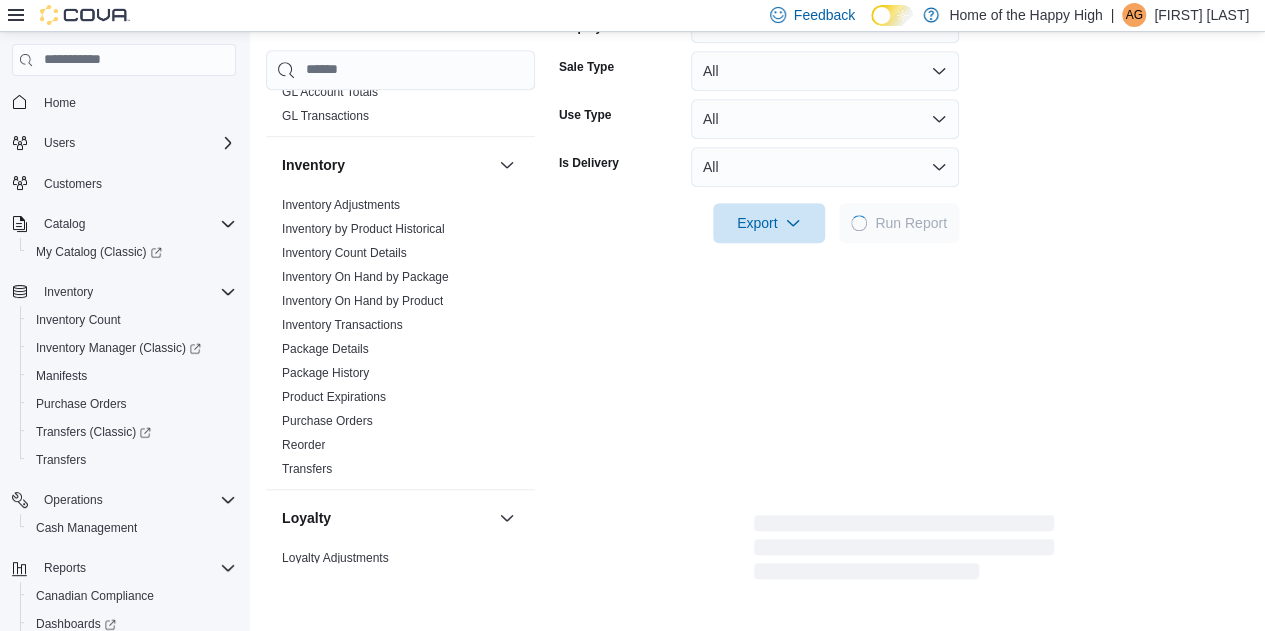click at bounding box center (904, 195) 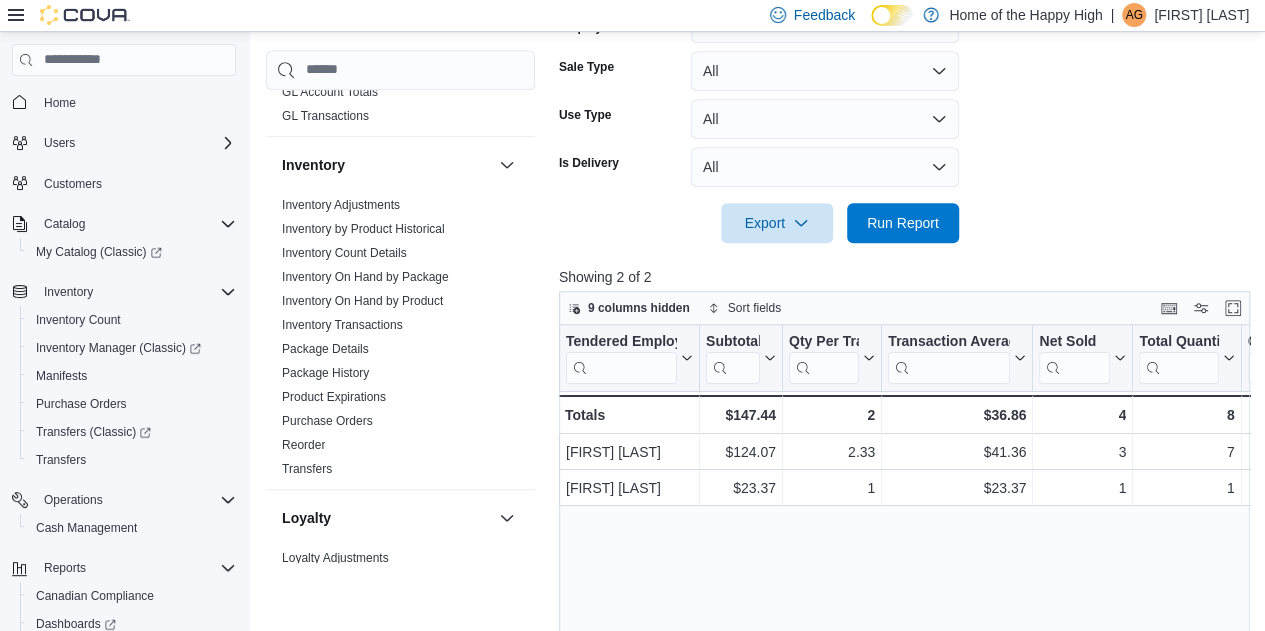 scroll, scrollTop: 448, scrollLeft: 0, axis: vertical 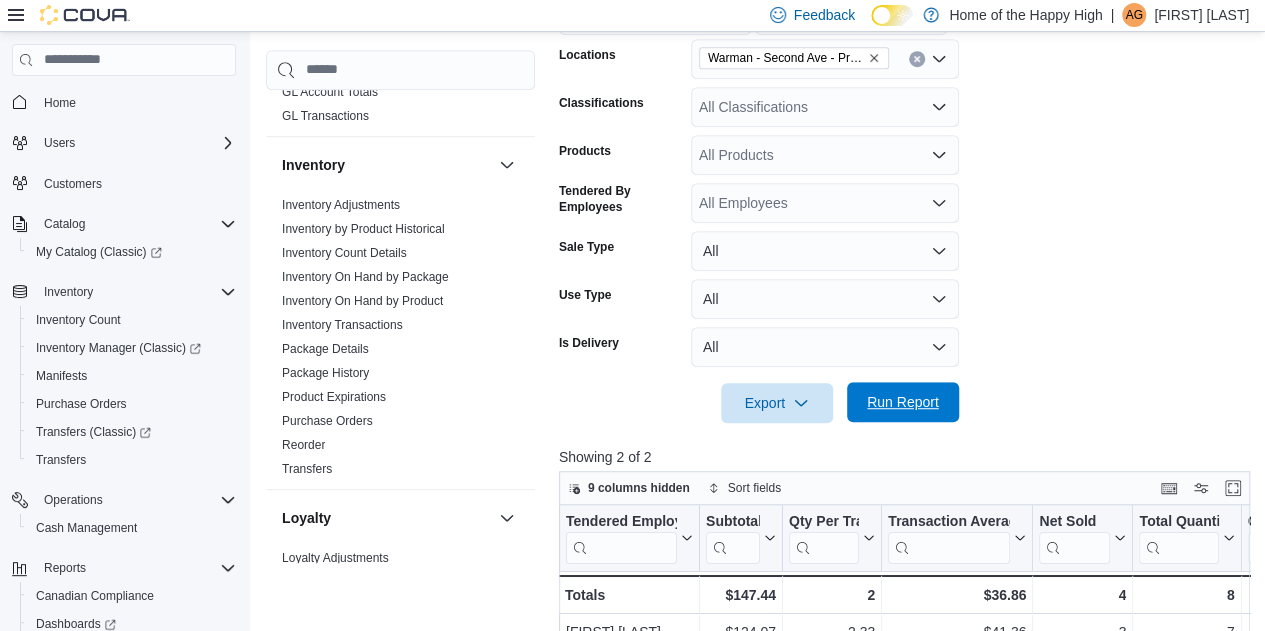 click on "Run Report" at bounding box center [903, 402] 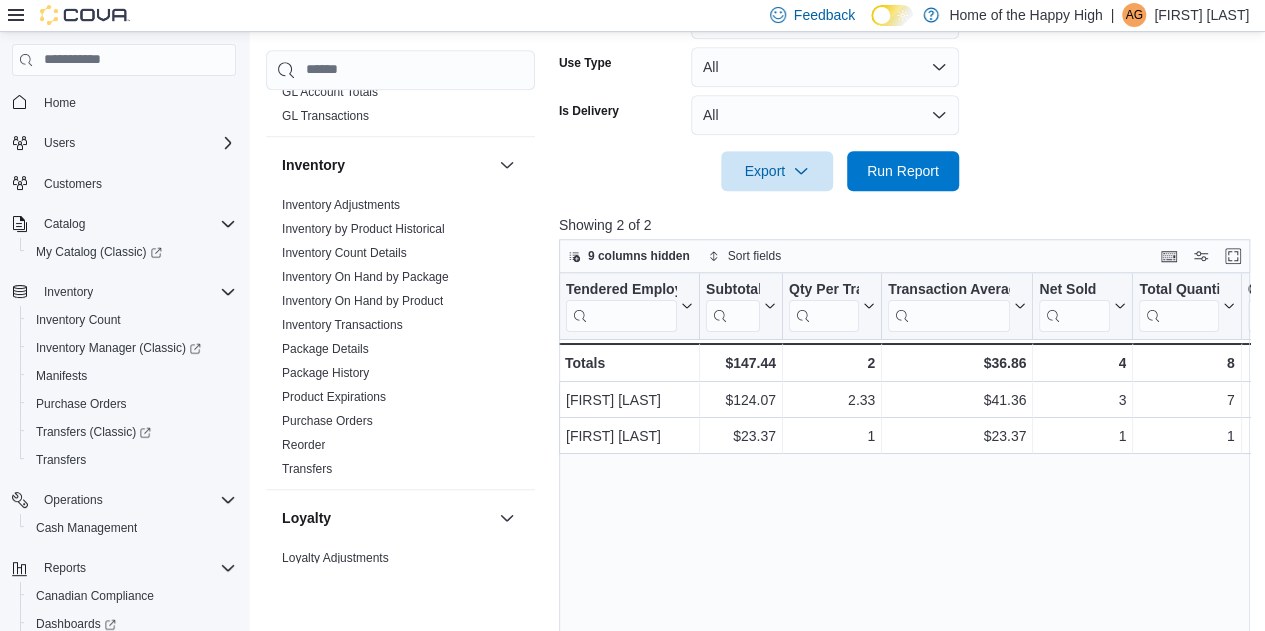 scroll, scrollTop: 681, scrollLeft: 0, axis: vertical 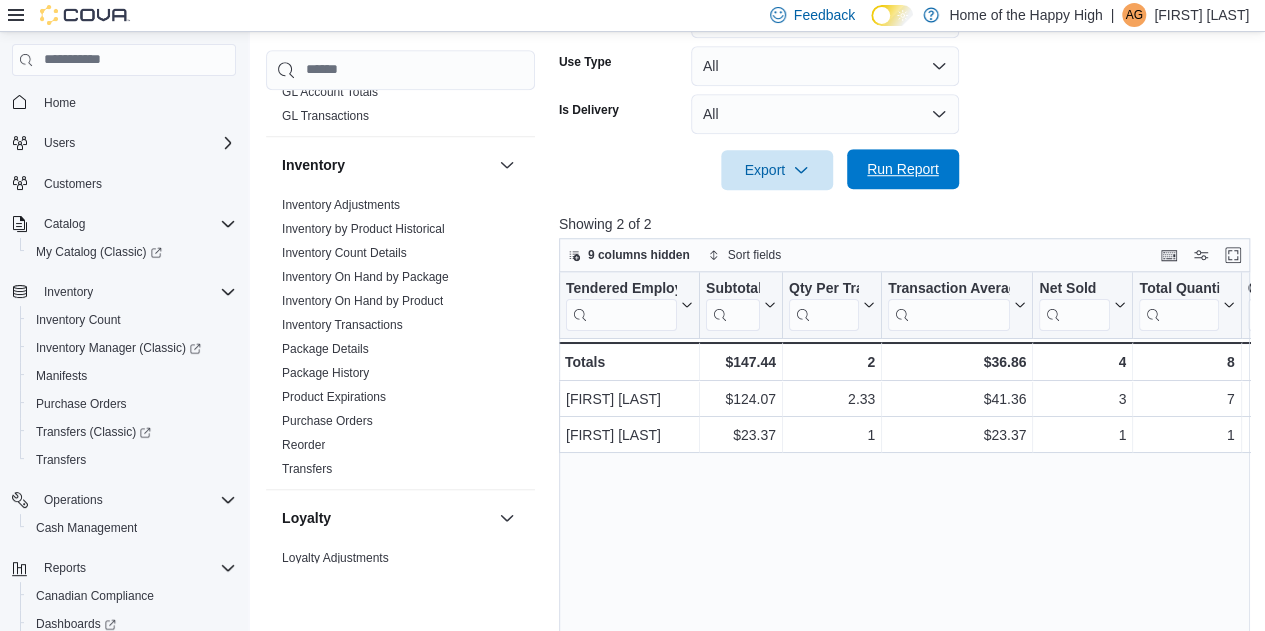 click on "Run Report" at bounding box center [903, 169] 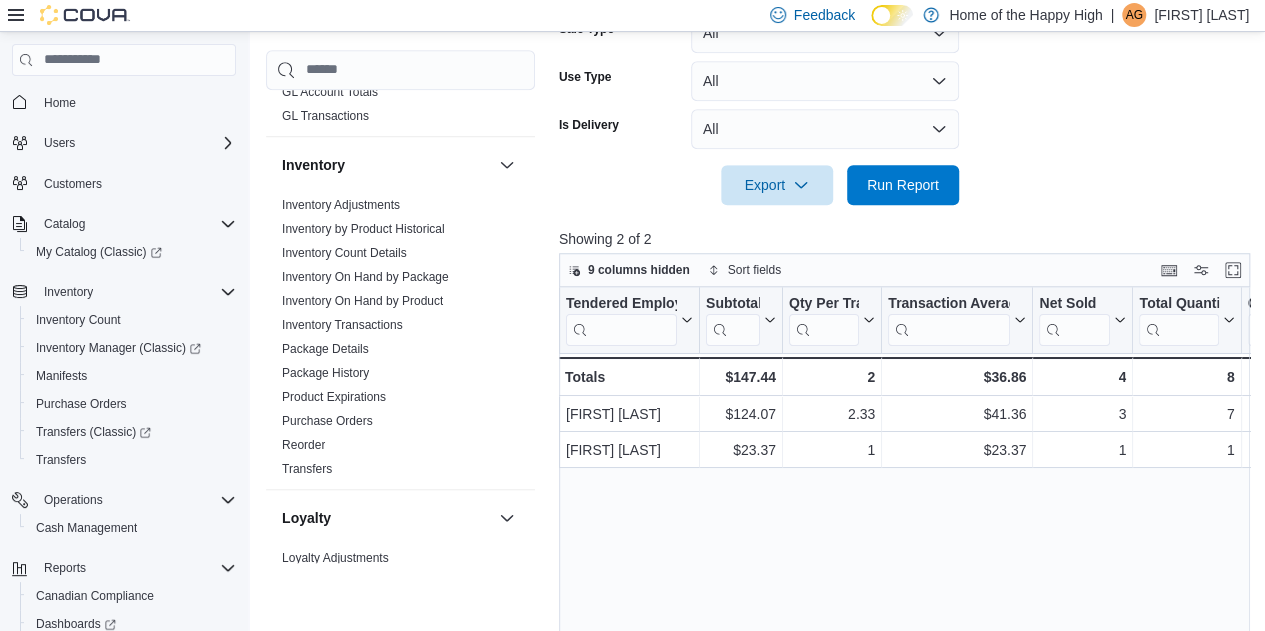 scroll, scrollTop: 669, scrollLeft: 0, axis: vertical 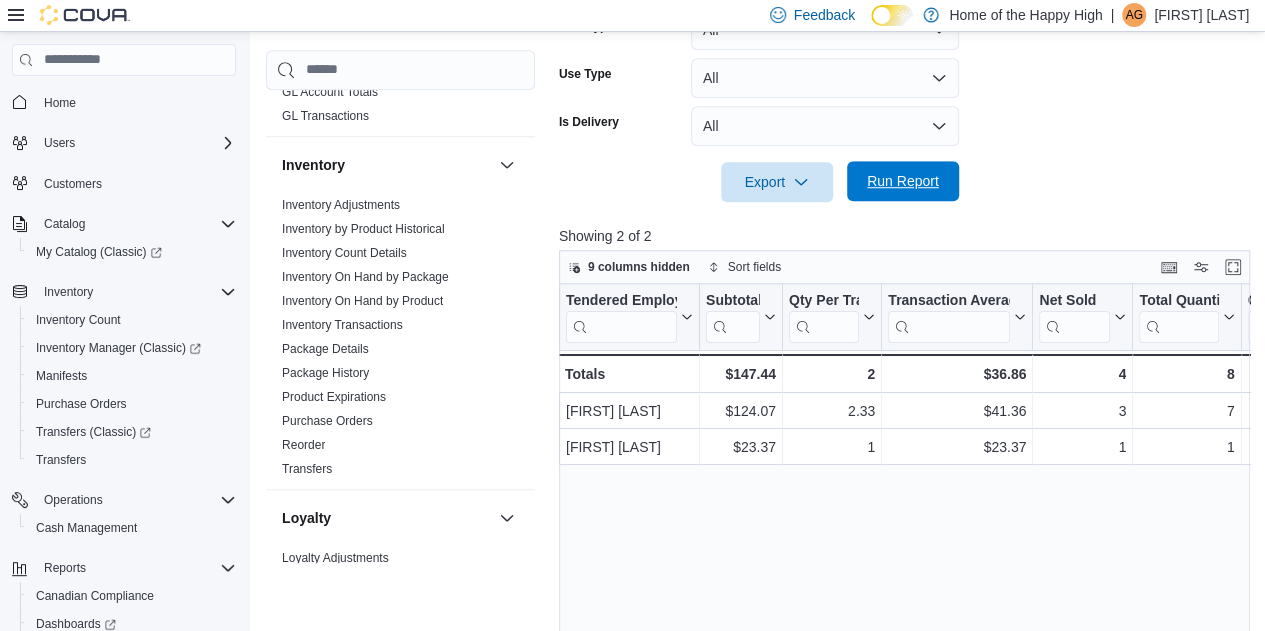 click on "Run Report" at bounding box center (903, 181) 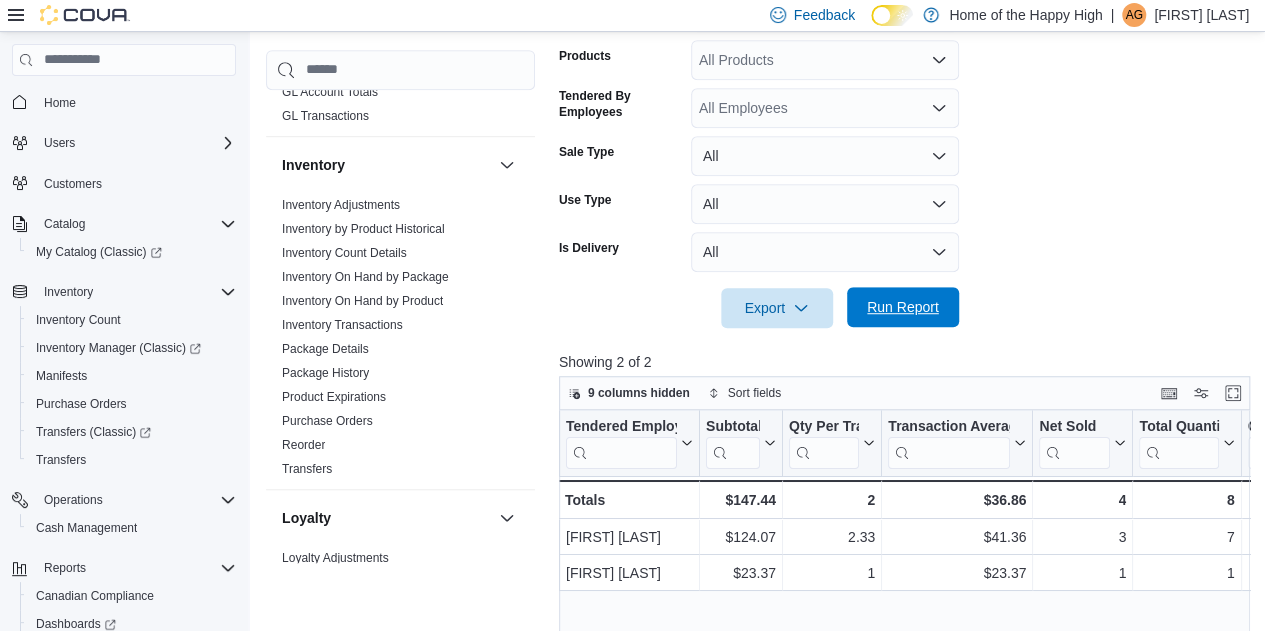scroll, scrollTop: 555, scrollLeft: 0, axis: vertical 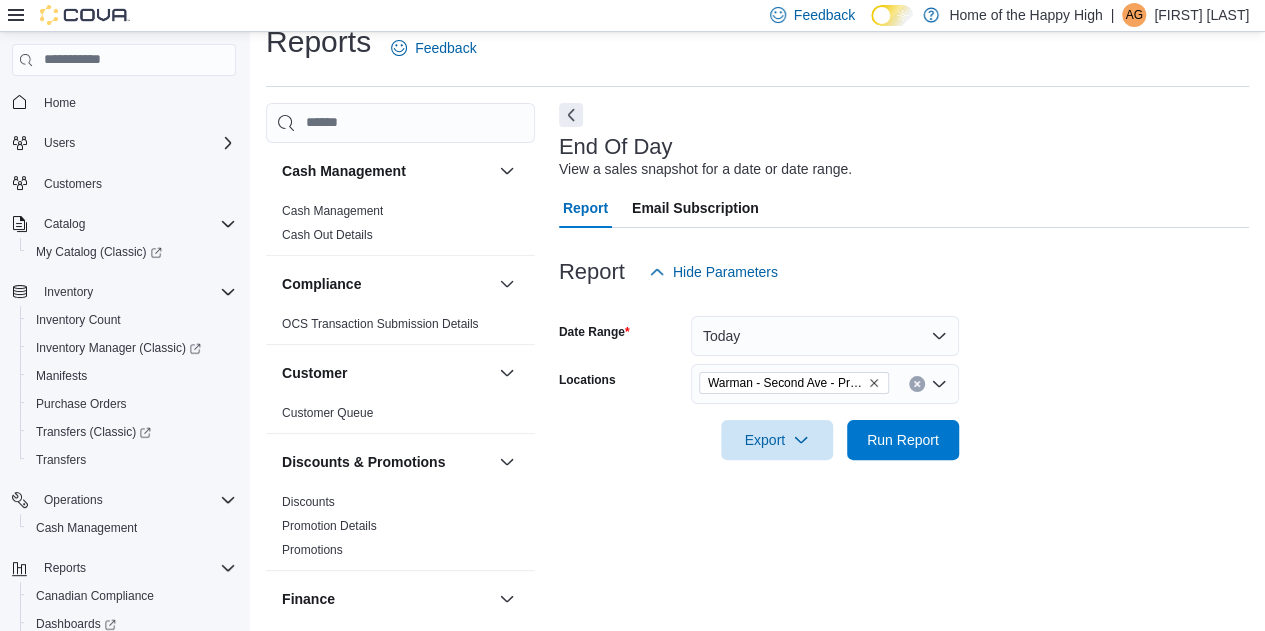 click on "End Of Day    View a sales snapshot for a date or date range. Report Email Subscription Report Hide Parameters   Date Range Today Locations [CITY] - Second Ave - Prairie Records Export  Run Report" at bounding box center (904, 359) 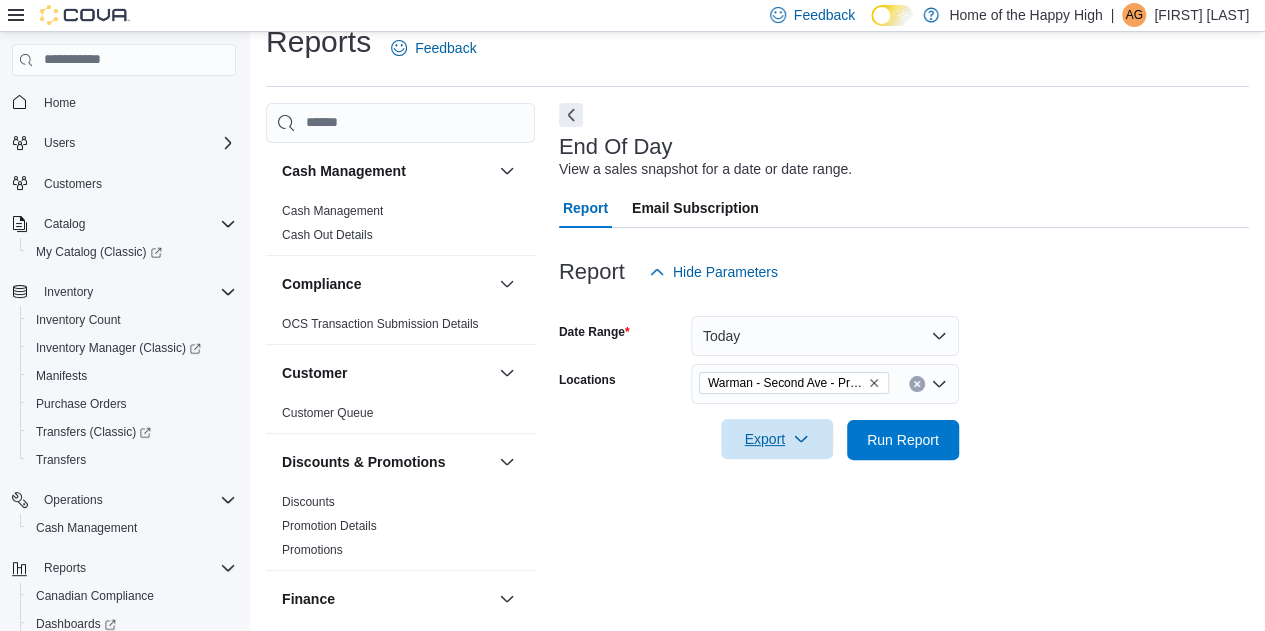 click 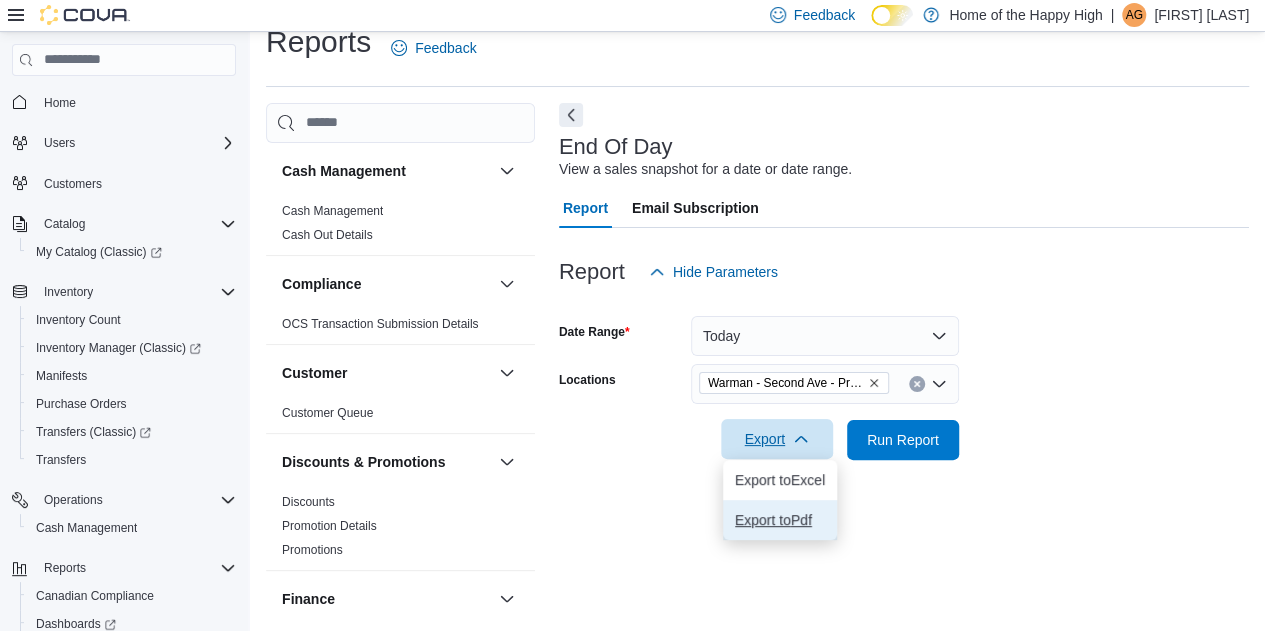 click on "Export to  Pdf" at bounding box center [780, 520] 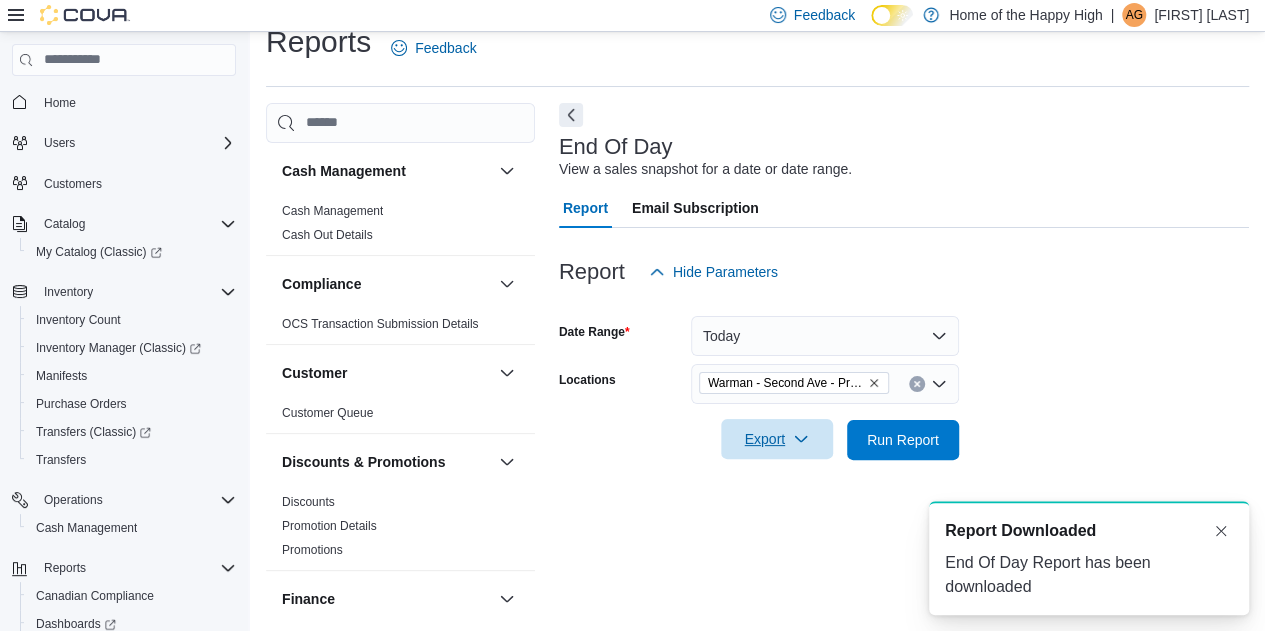 scroll, scrollTop: 0, scrollLeft: 0, axis: both 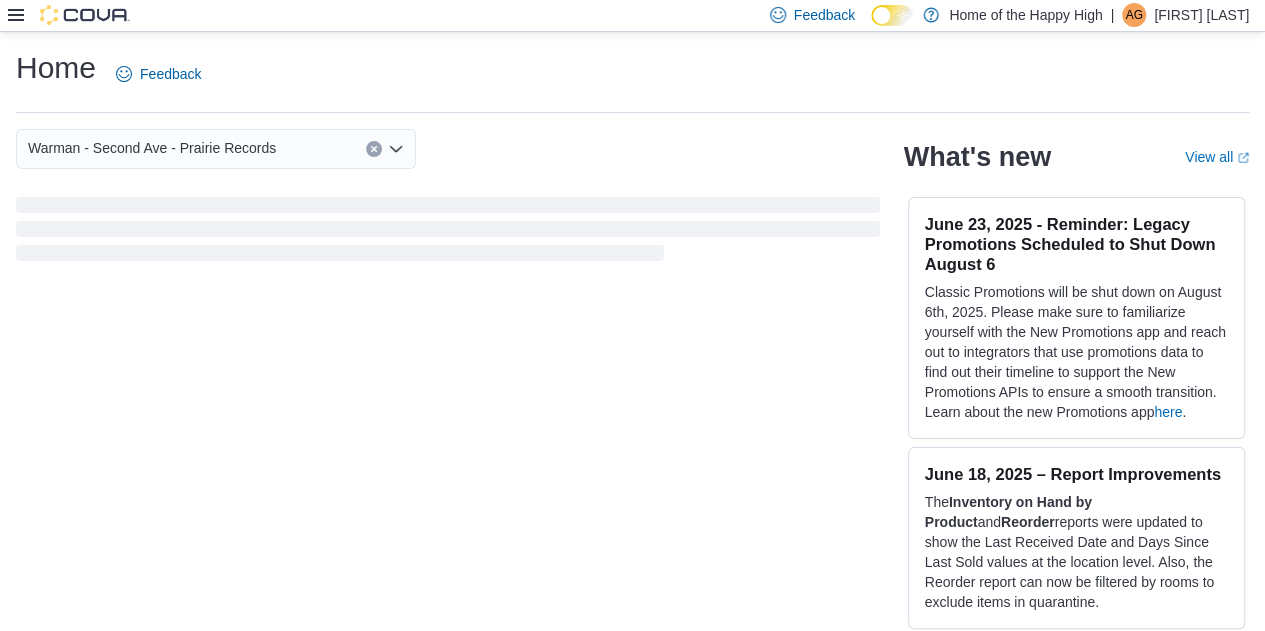 click on "[FIRST] [LAST]" at bounding box center [1201, 15] 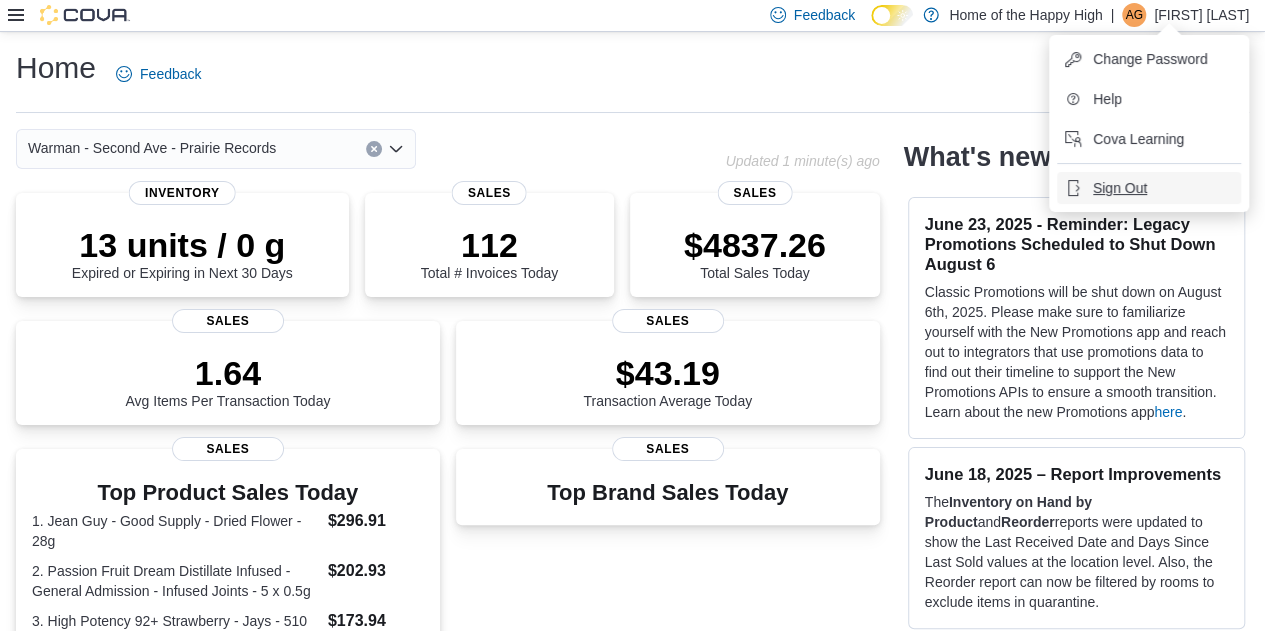 click on "Sign Out" at bounding box center (1149, 188) 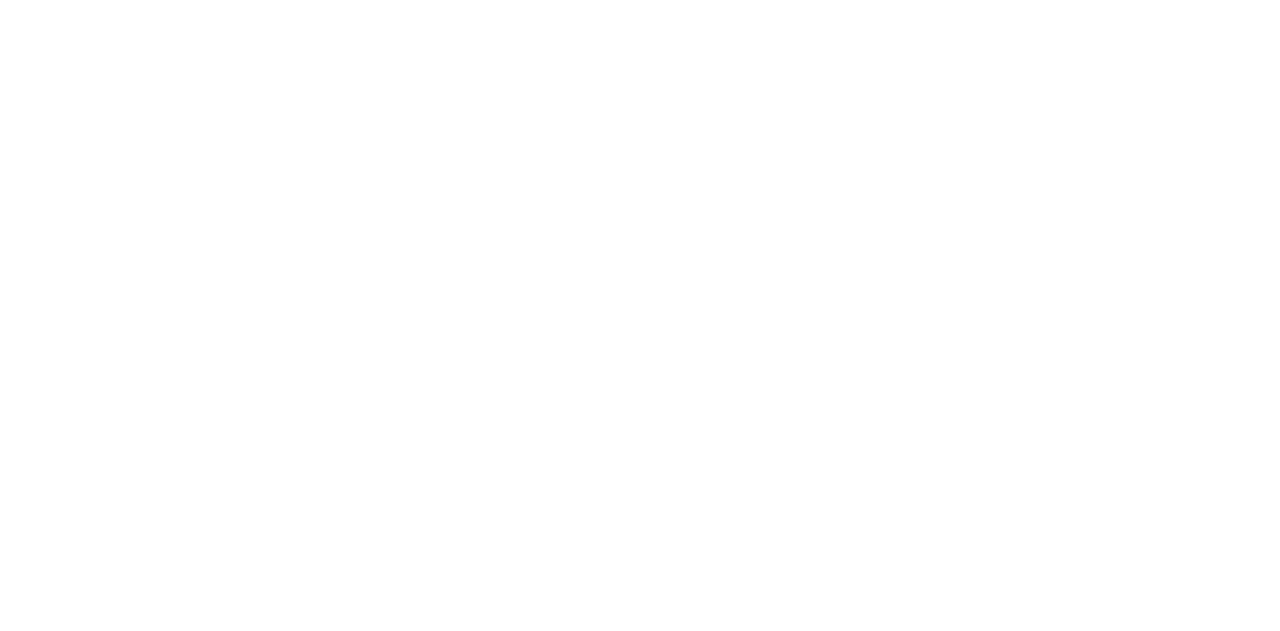scroll, scrollTop: 0, scrollLeft: 0, axis: both 